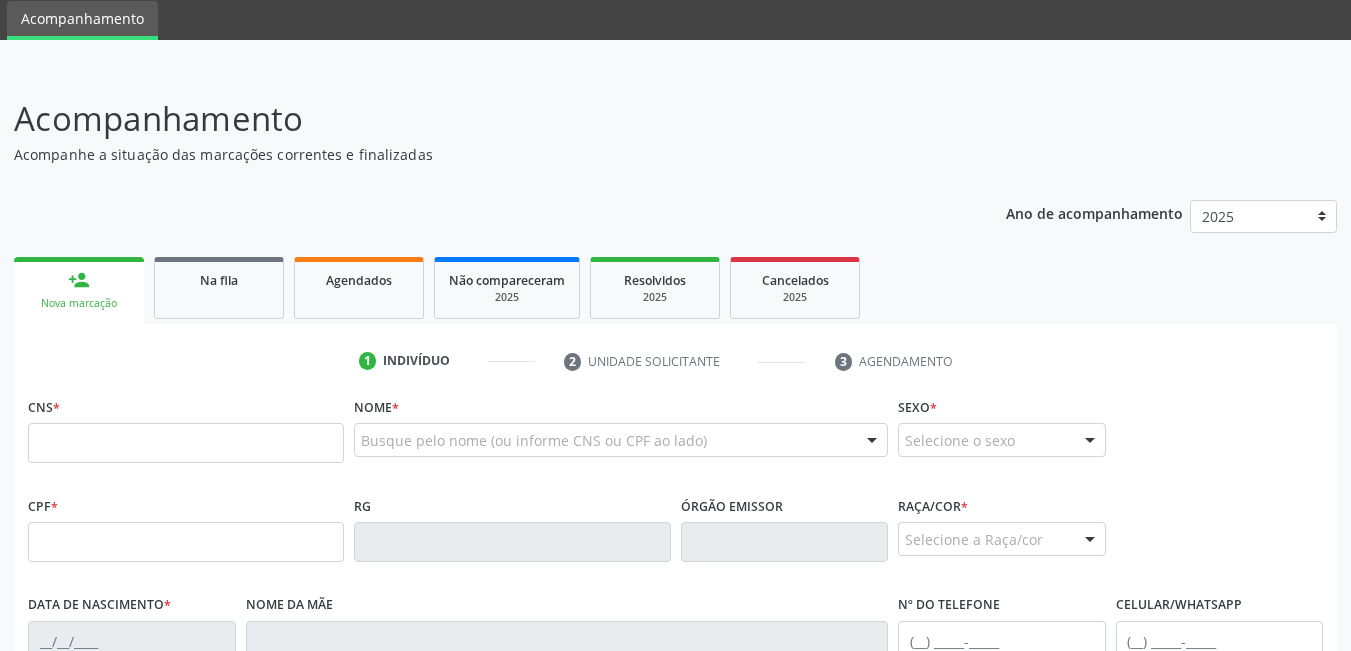 scroll, scrollTop: 70, scrollLeft: 0, axis: vertical 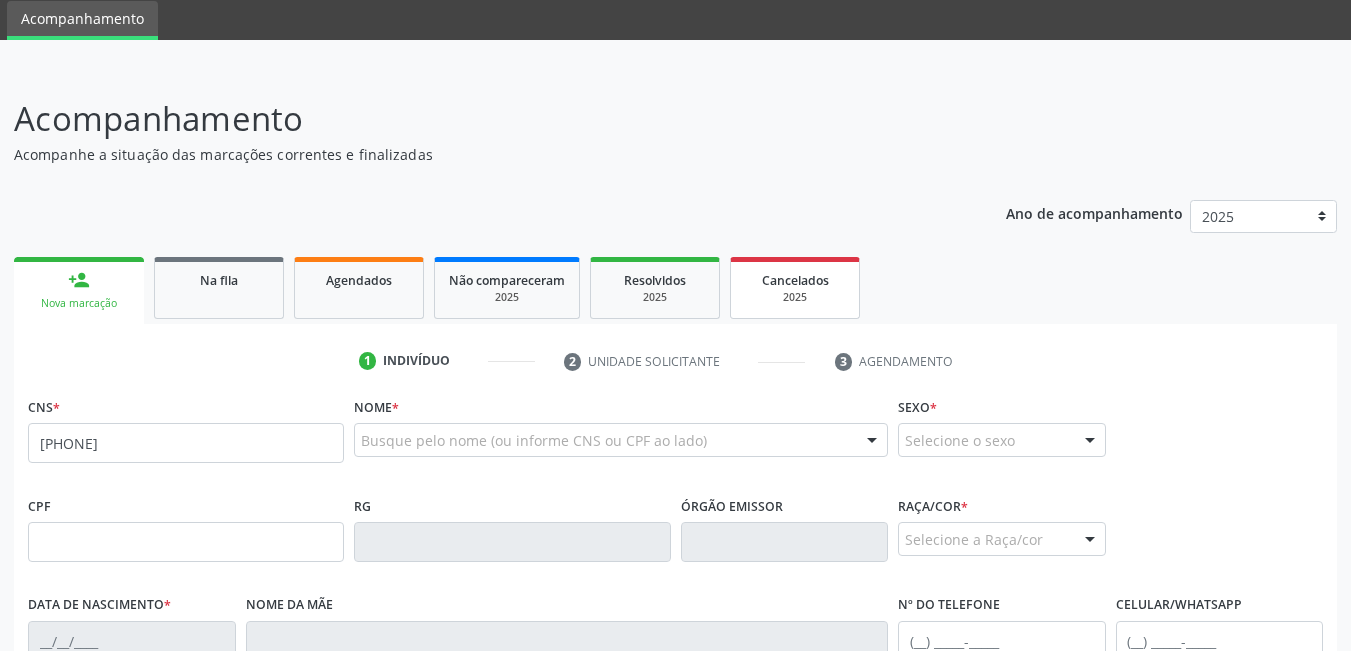 type on "[PHONE]" 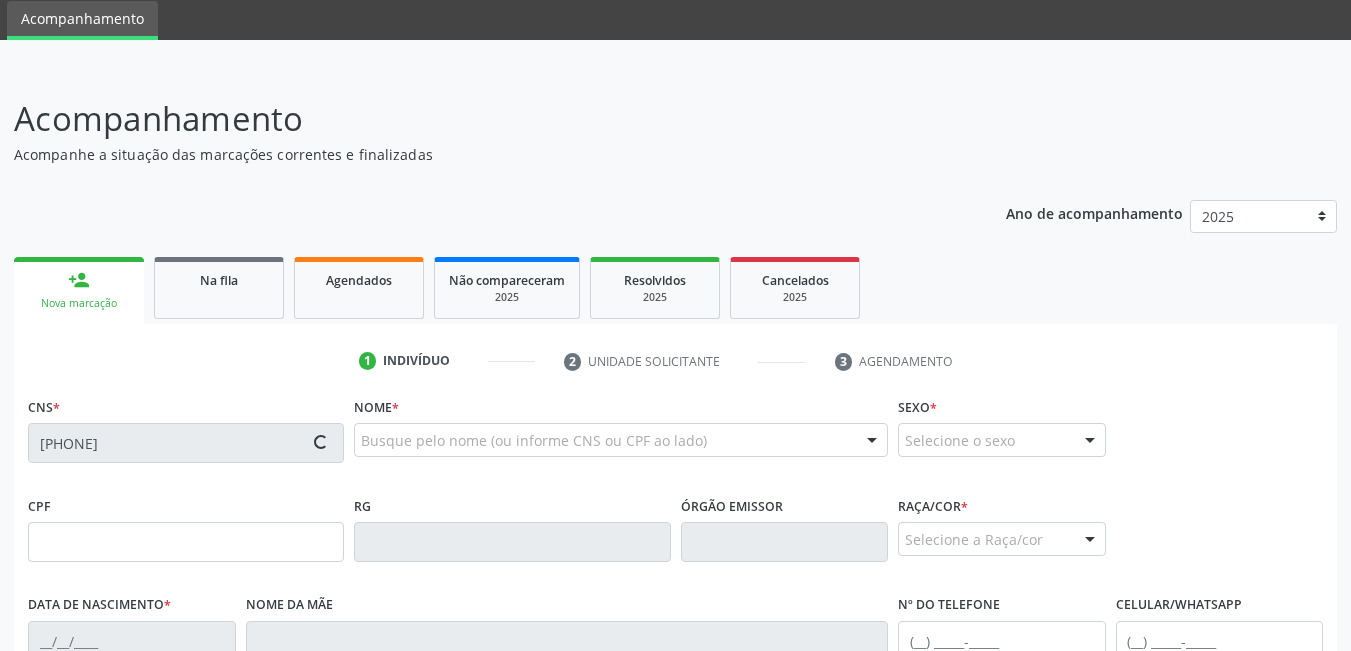 type on "[CPF]" 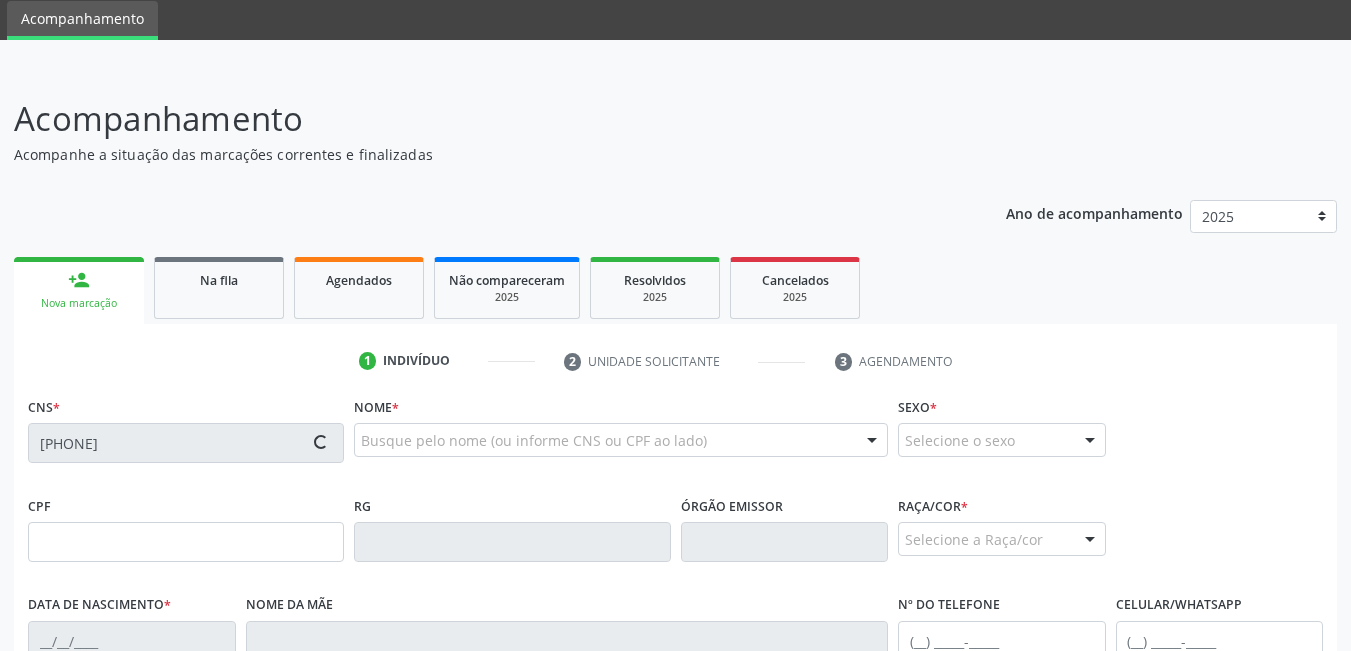type on "[DATE]" 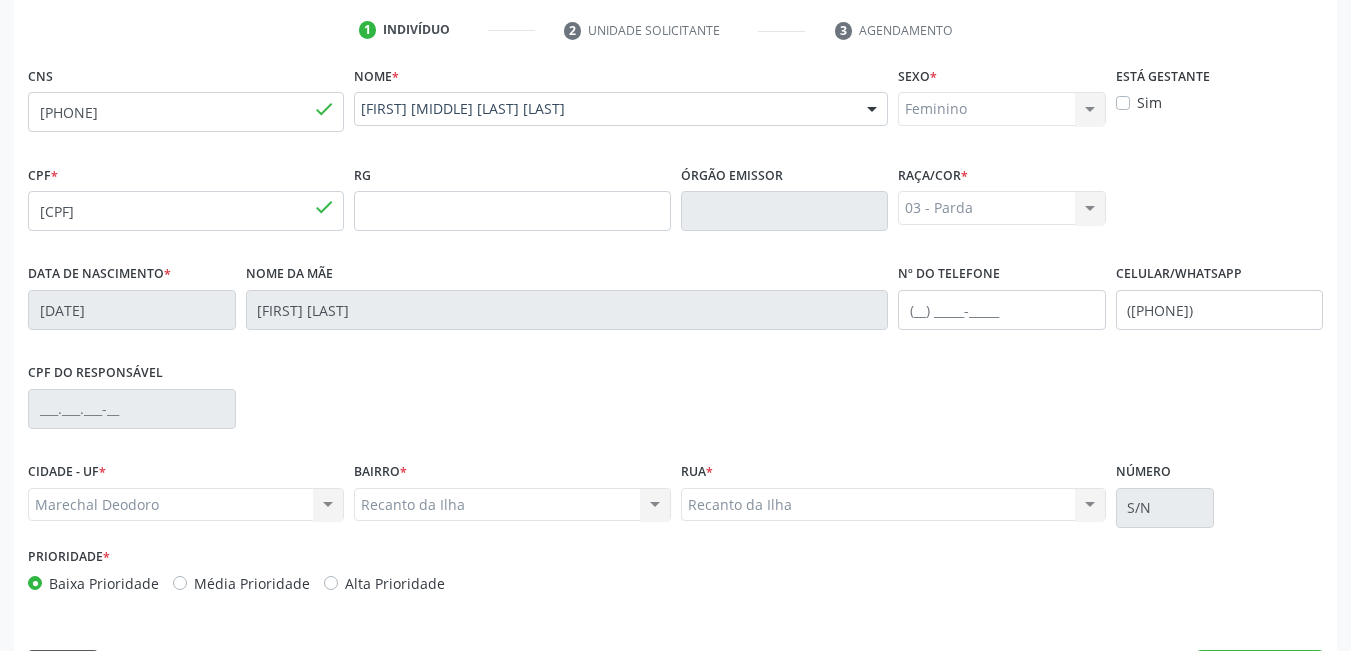 scroll, scrollTop: 461, scrollLeft: 0, axis: vertical 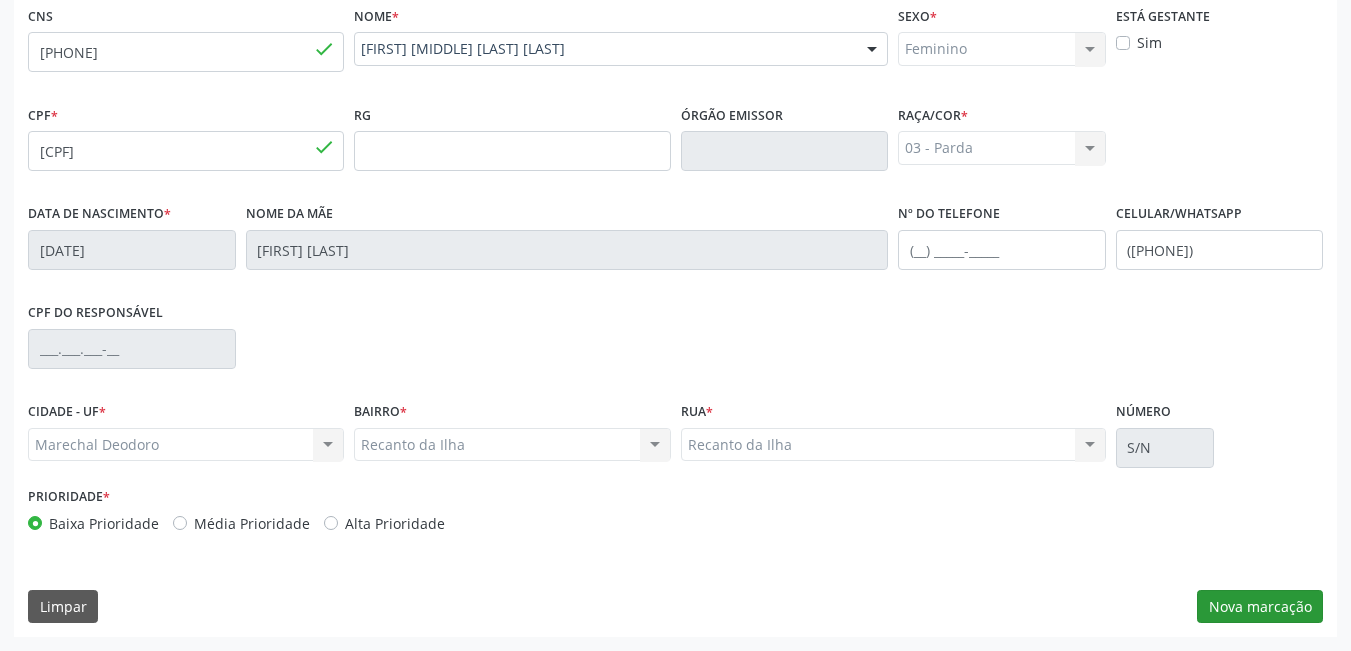 drag, startPoint x: 1293, startPoint y: 588, endPoint x: 1293, endPoint y: 611, distance: 23 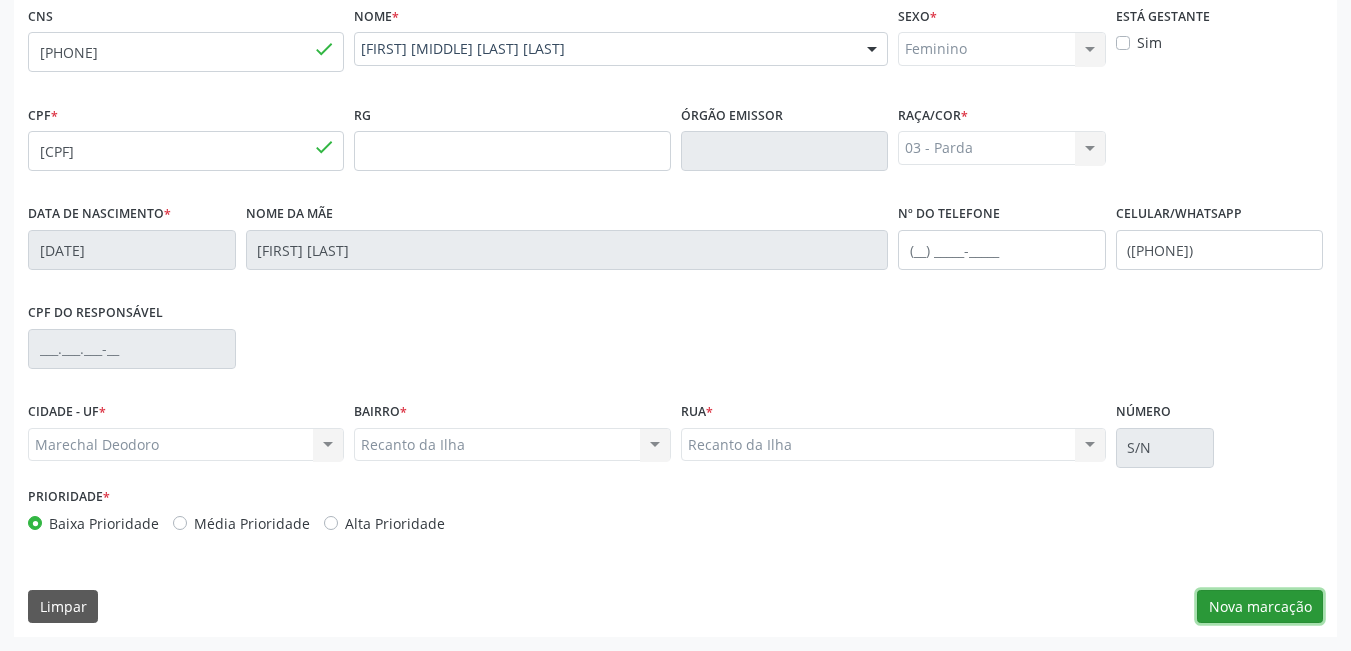 click on "Nova marcação" at bounding box center (1260, 607) 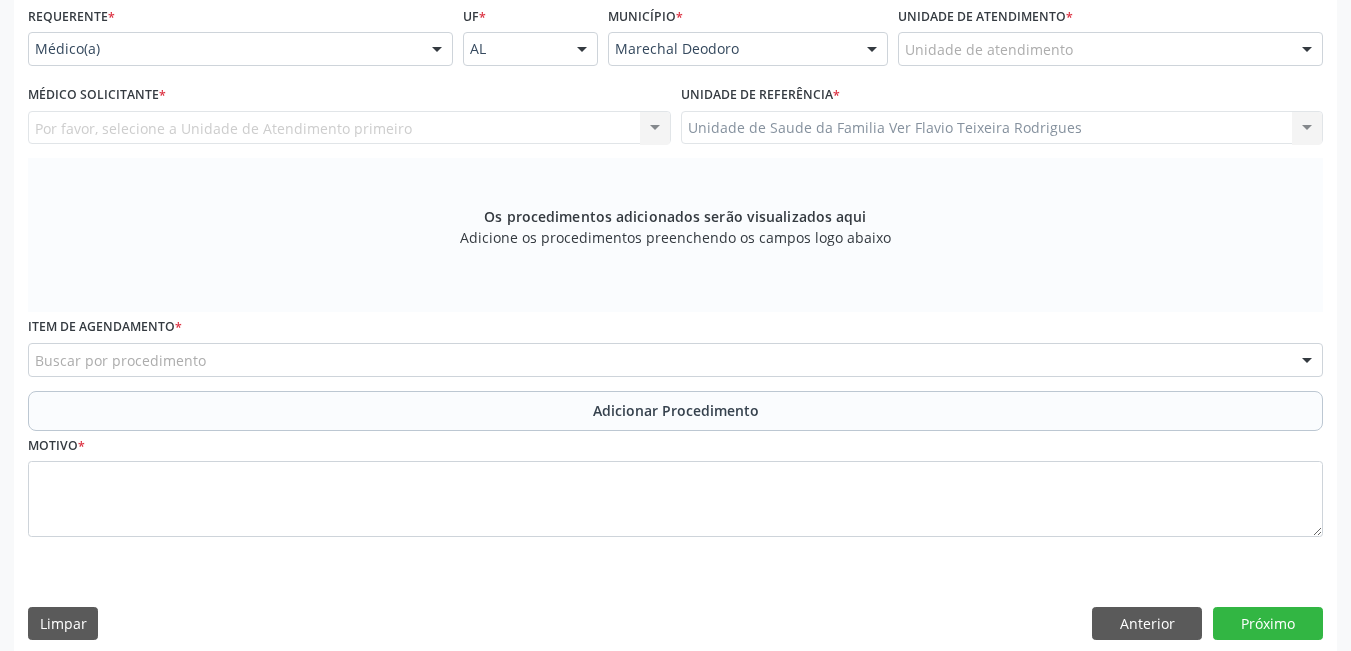 click on "Unidade de atendimento" at bounding box center (1110, 49) 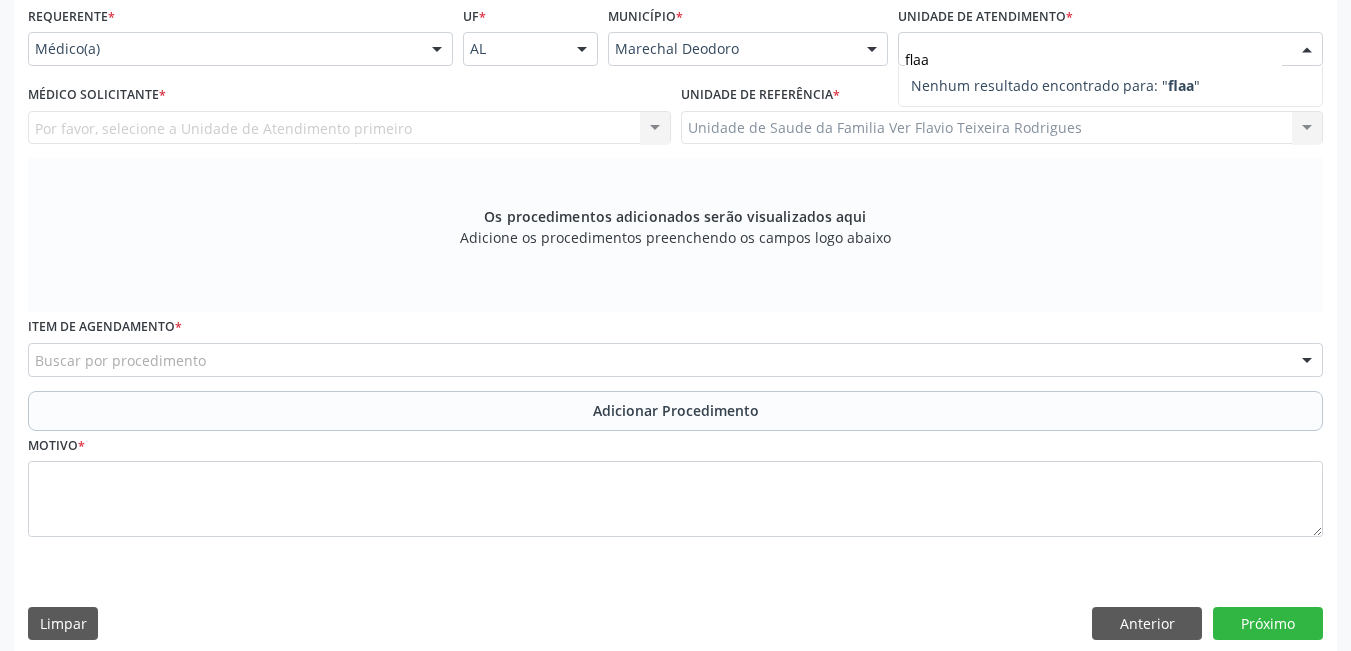 type on "fla" 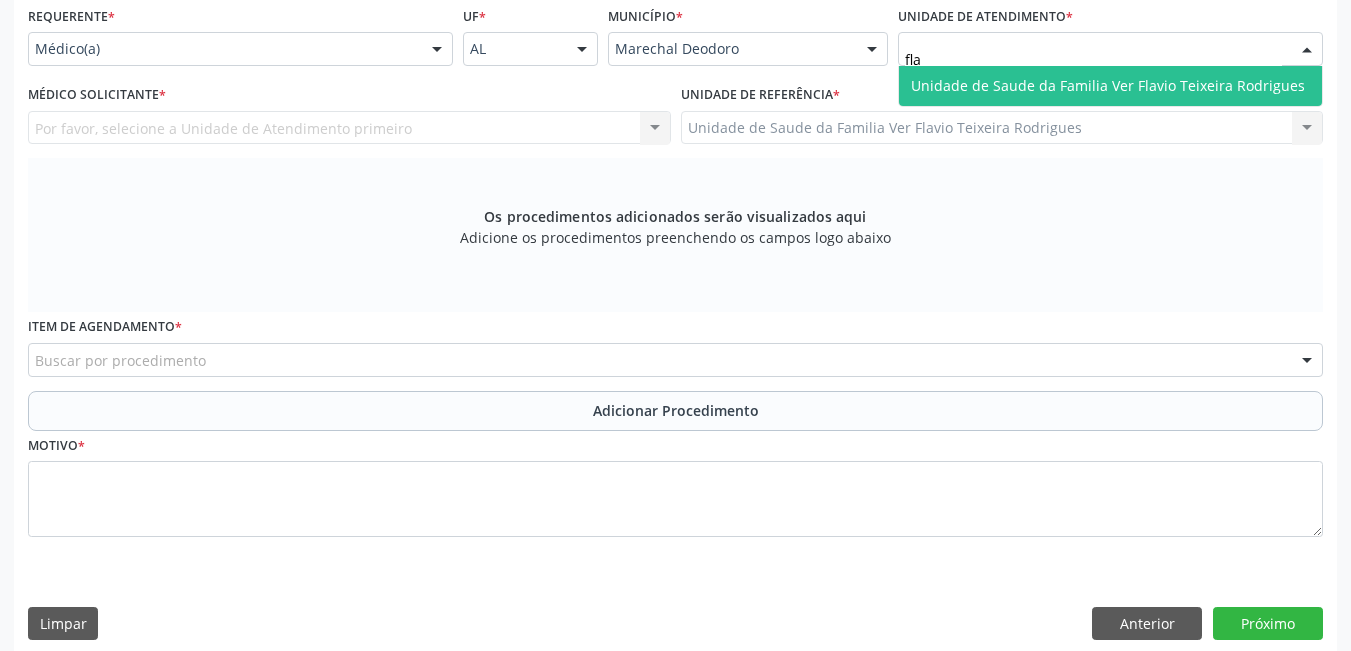 click on "Unidade de Saude da Familia Ver Flavio Teixeira Rodrigues" at bounding box center [1108, 85] 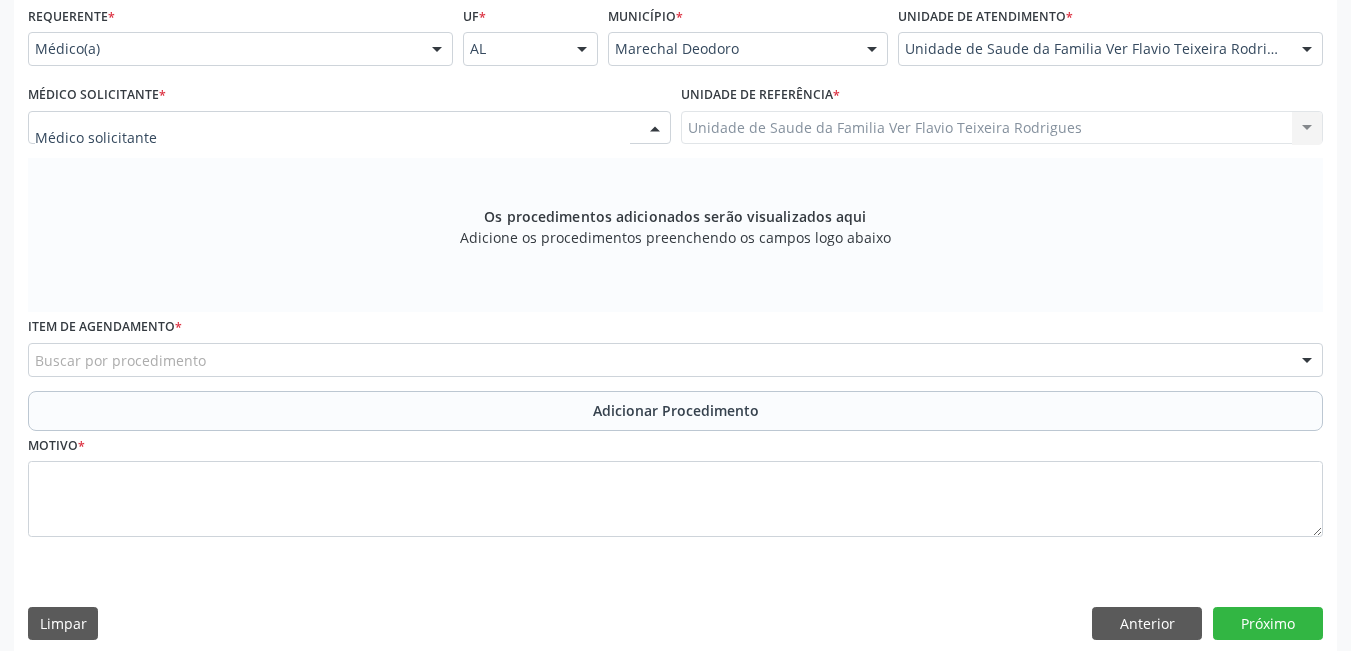 click at bounding box center (349, 128) 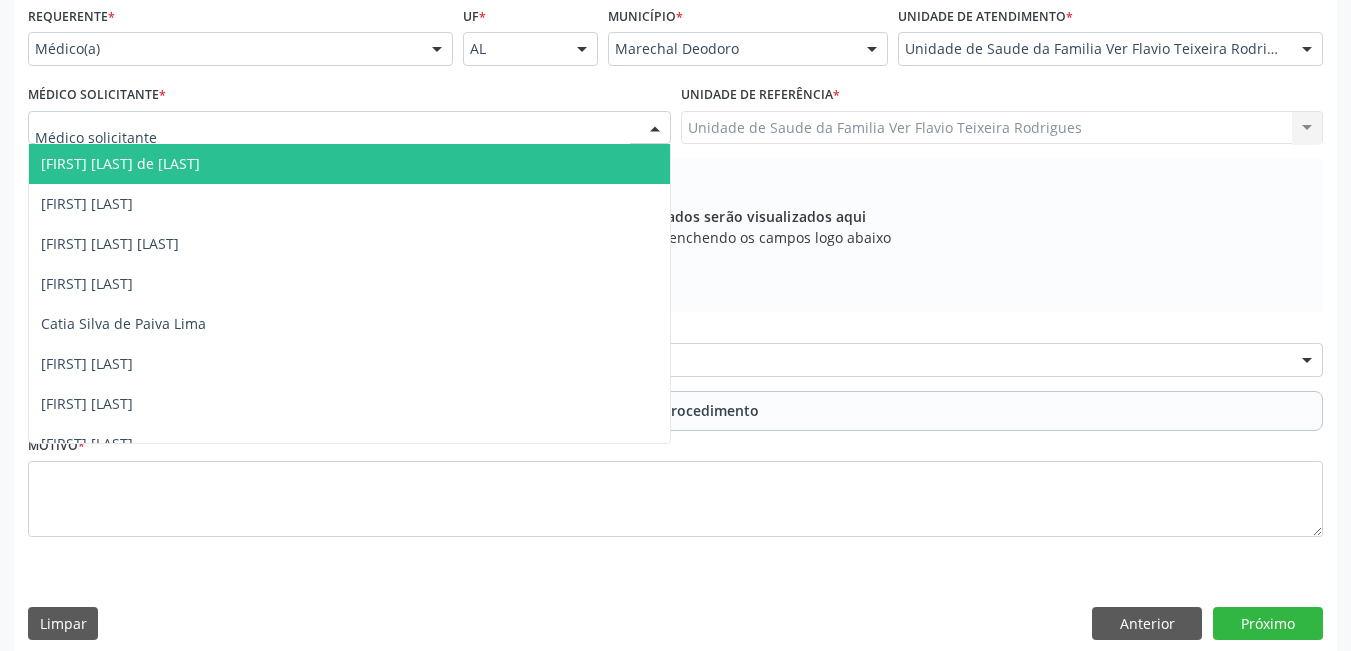 click on "[FIRST] [LAST] de [LAST]" at bounding box center (120, 163) 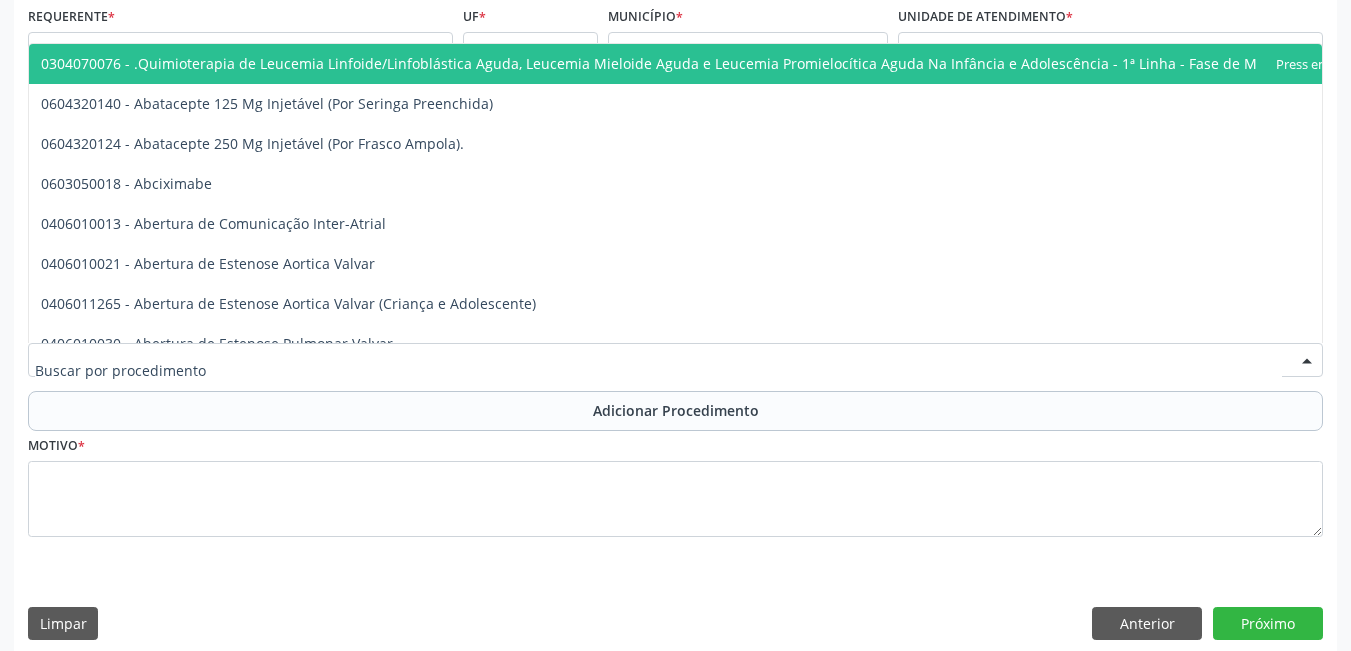 click at bounding box center (675, 360) 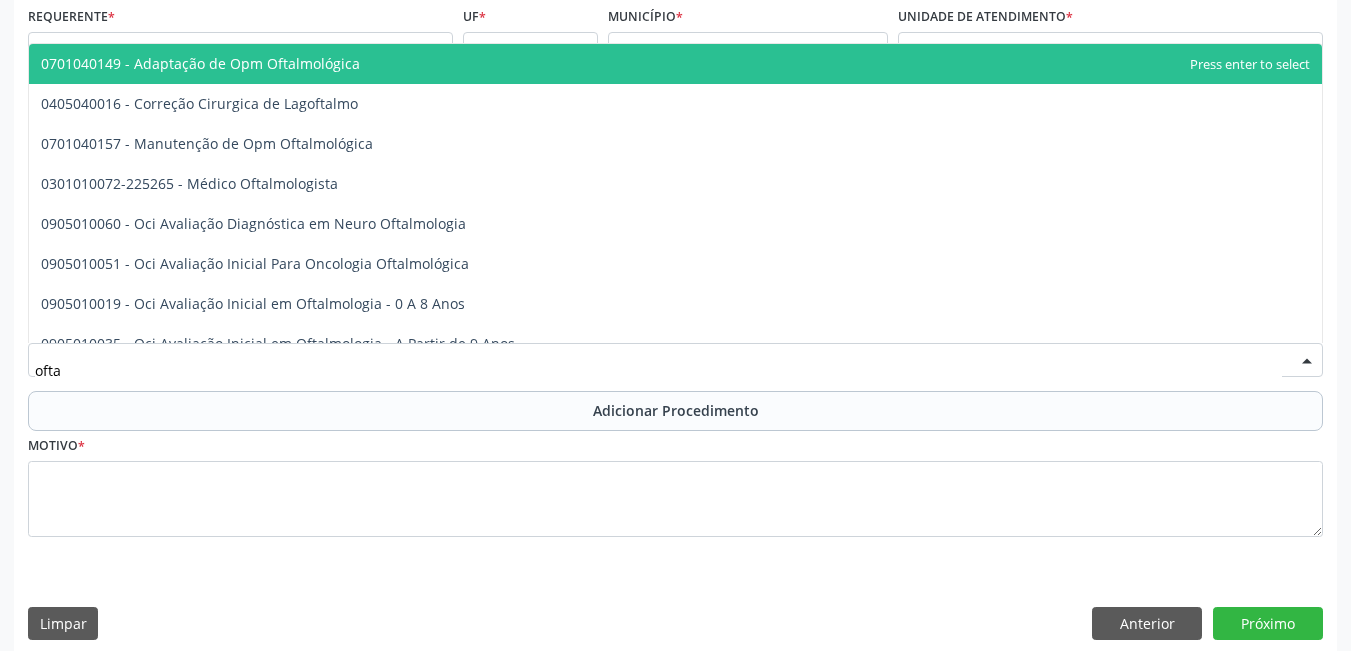 type on "oftal" 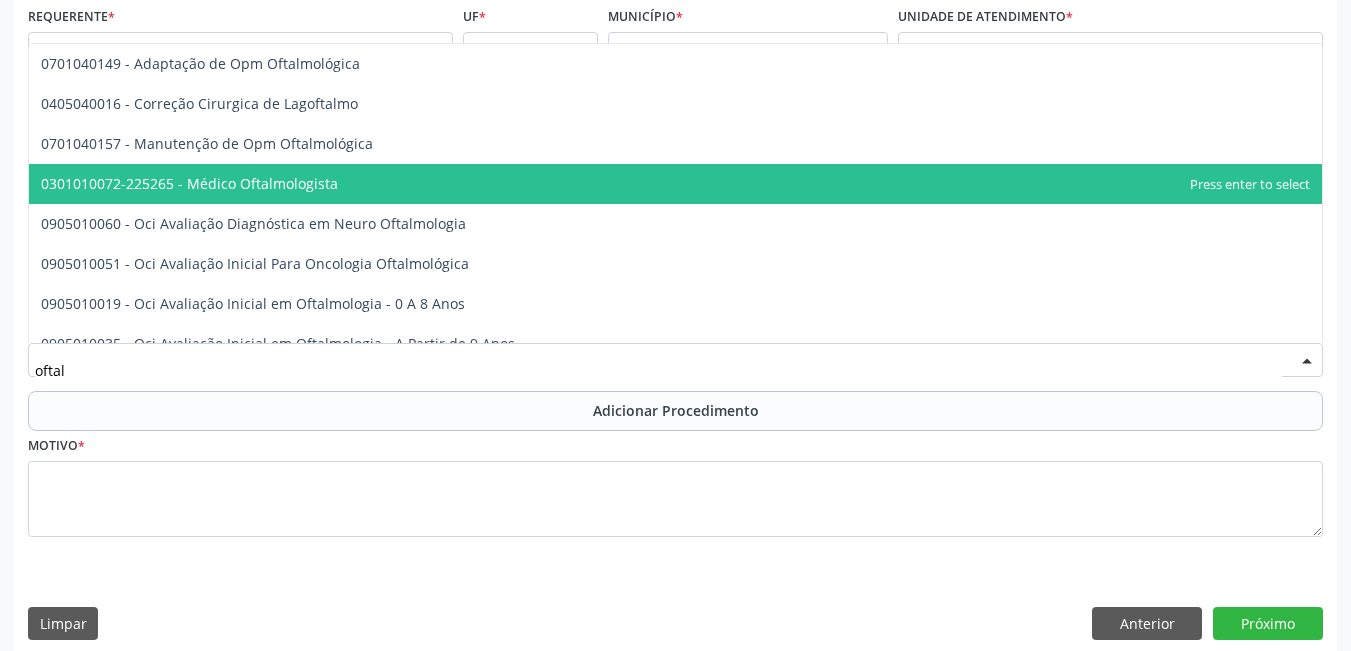 click on "0301010072-225265 - Médico Oftalmologista" at bounding box center [675, 184] 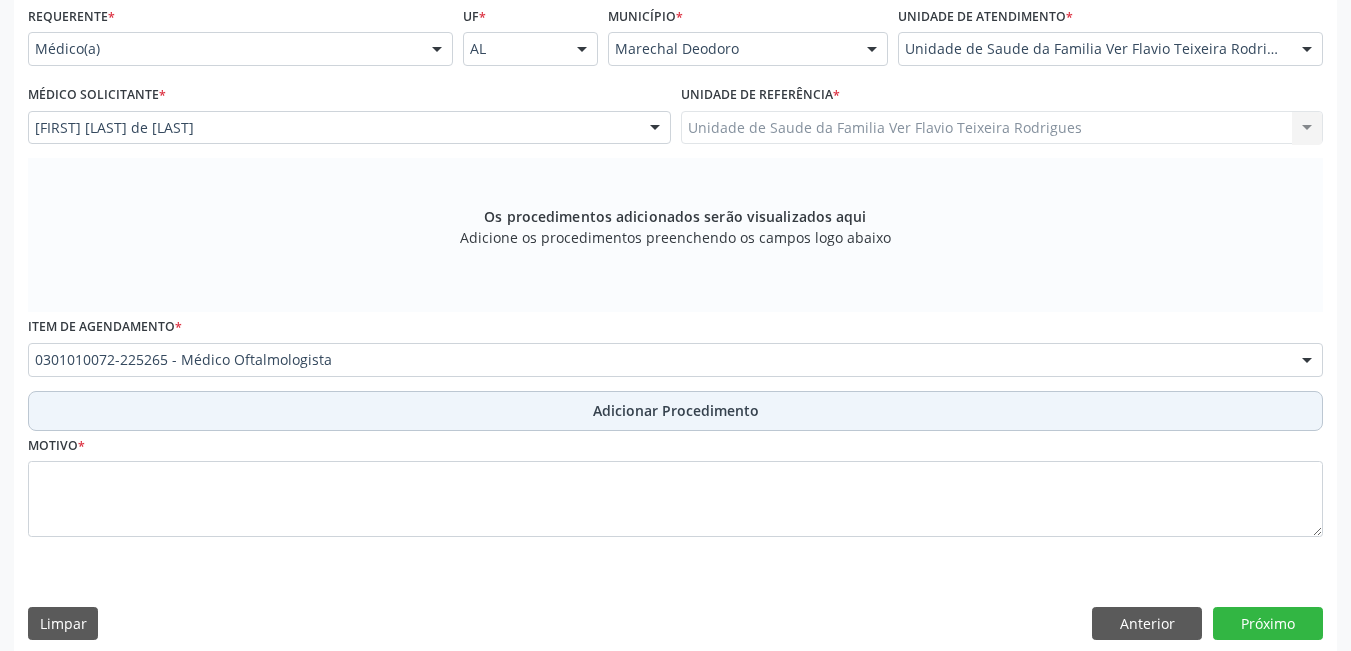 click on "Adicionar Procedimento" at bounding box center [675, 411] 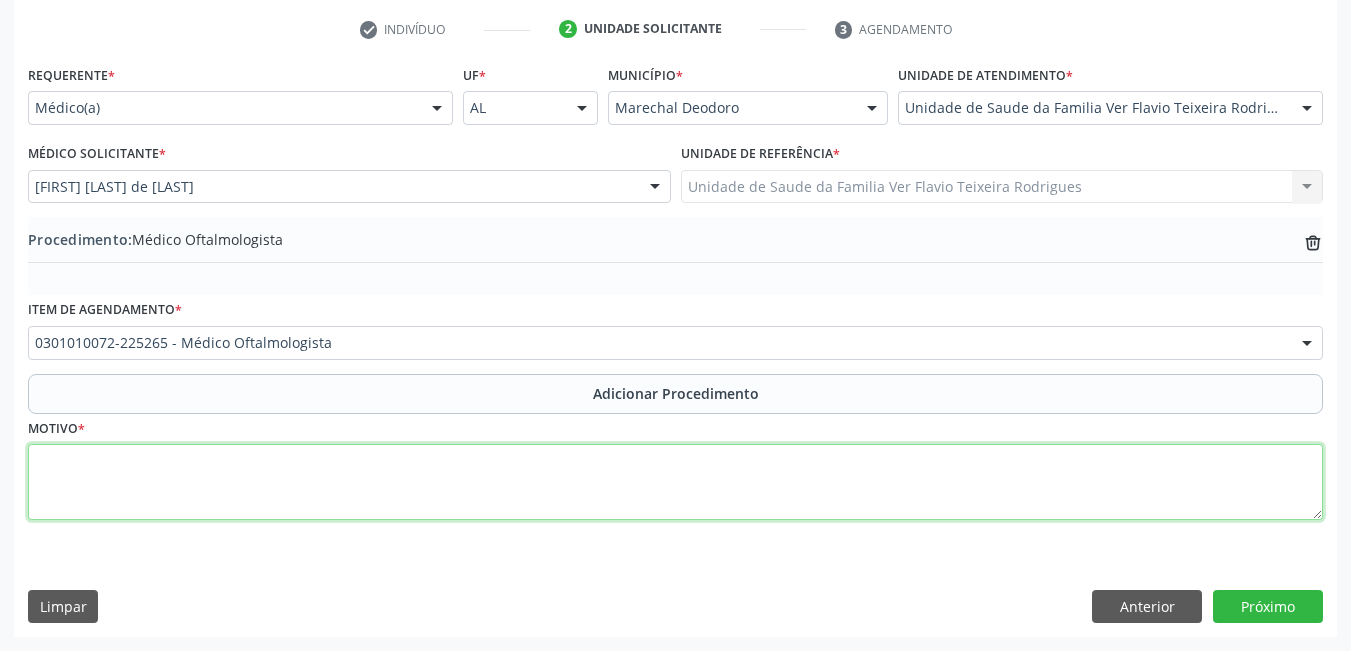 click at bounding box center [675, 482] 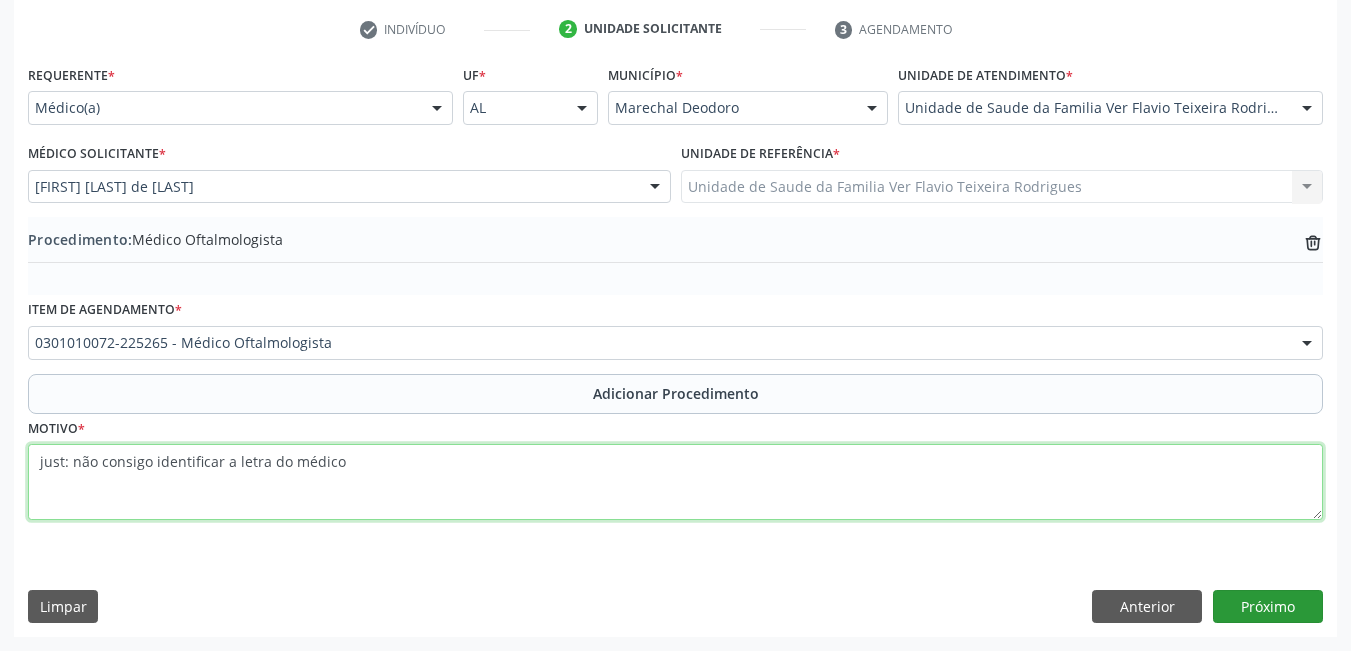 type on "just: não consigo identificar a letra do médico" 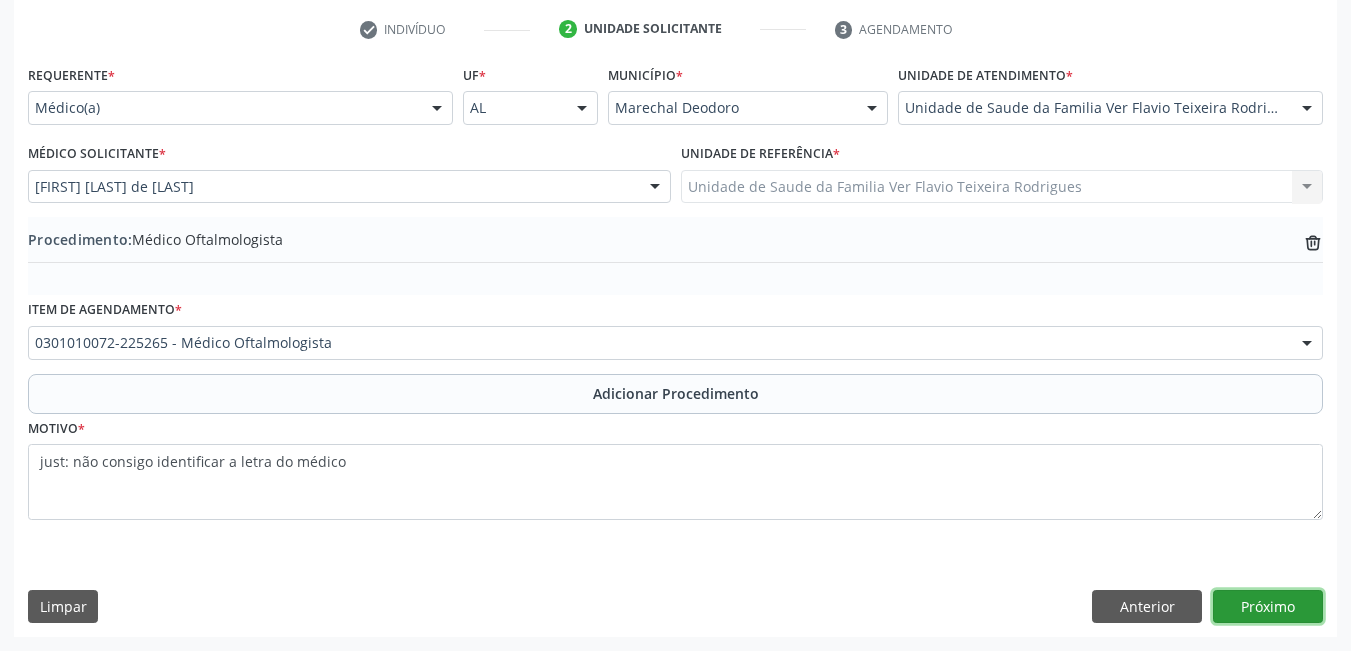click on "Próximo" at bounding box center [1268, 607] 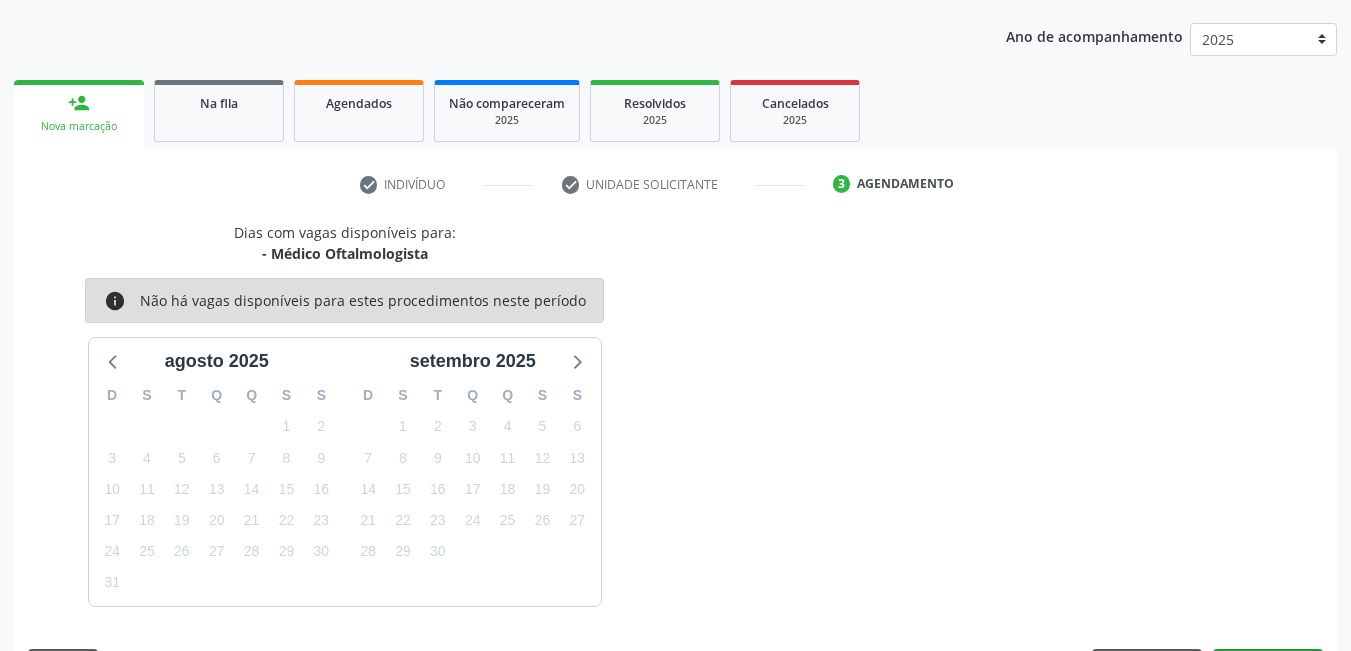 scroll, scrollTop: 306, scrollLeft: 0, axis: vertical 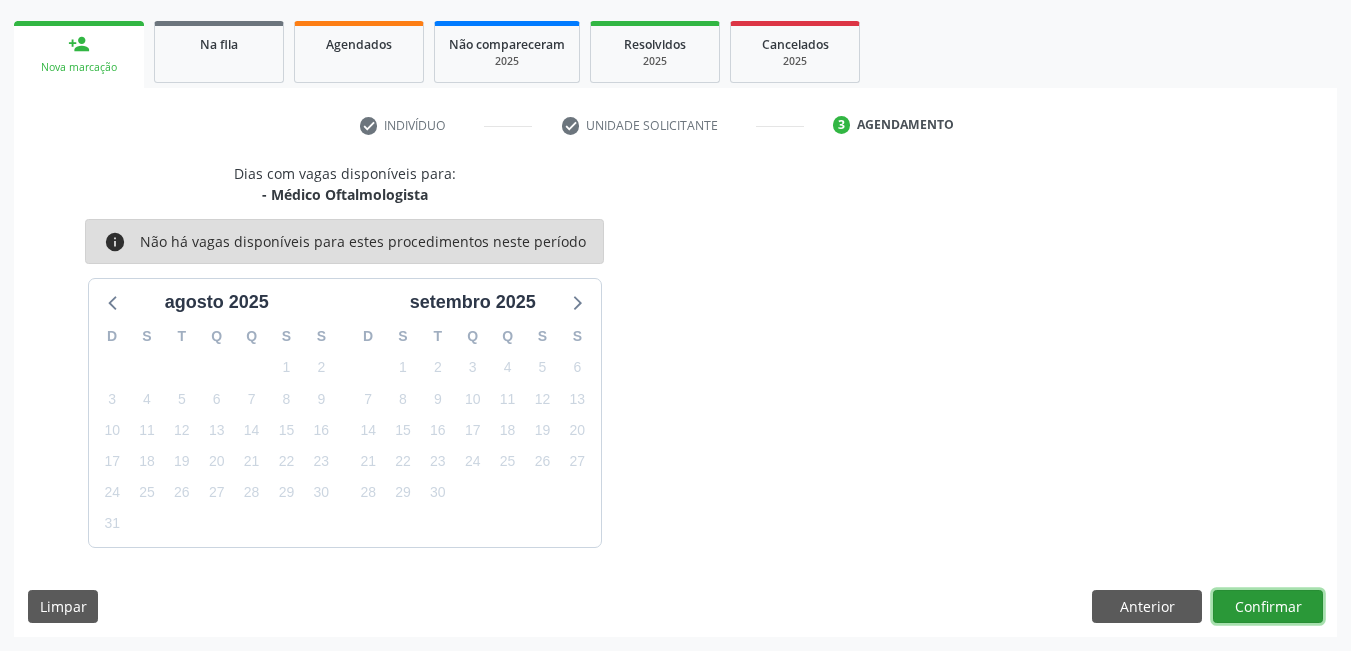 click on "Confirmar" at bounding box center [1268, 607] 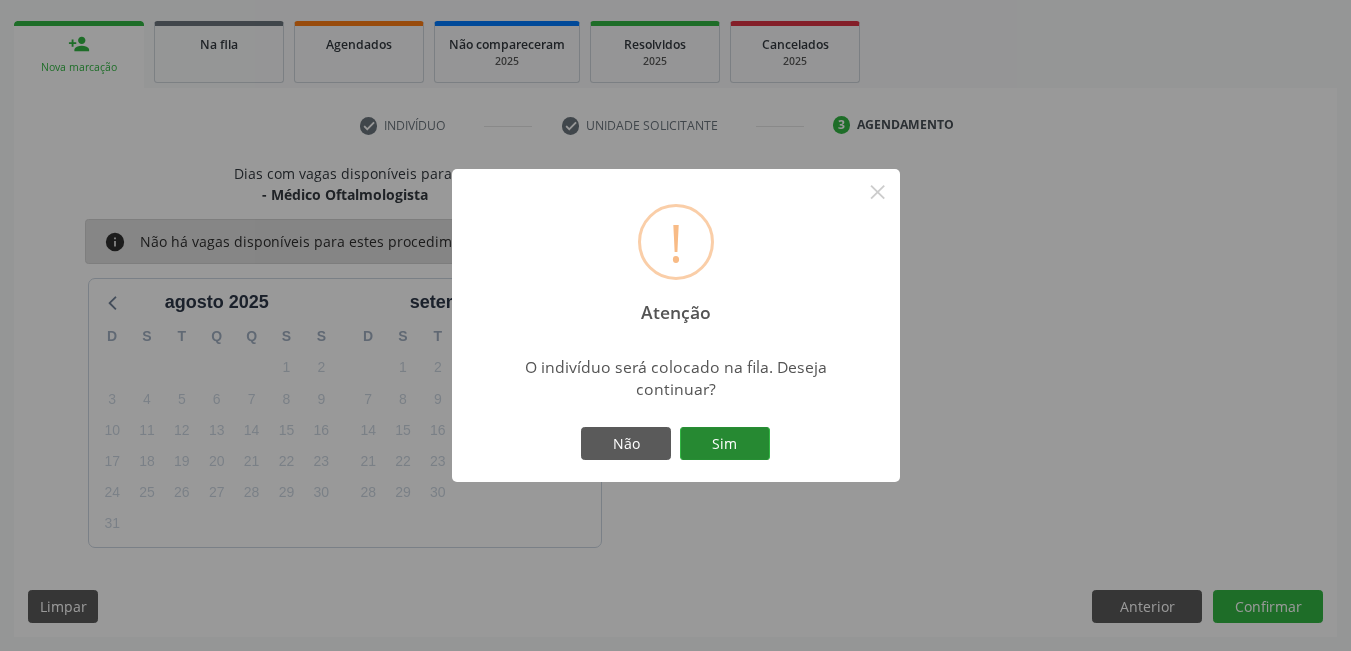 click on "Sim" at bounding box center [725, 444] 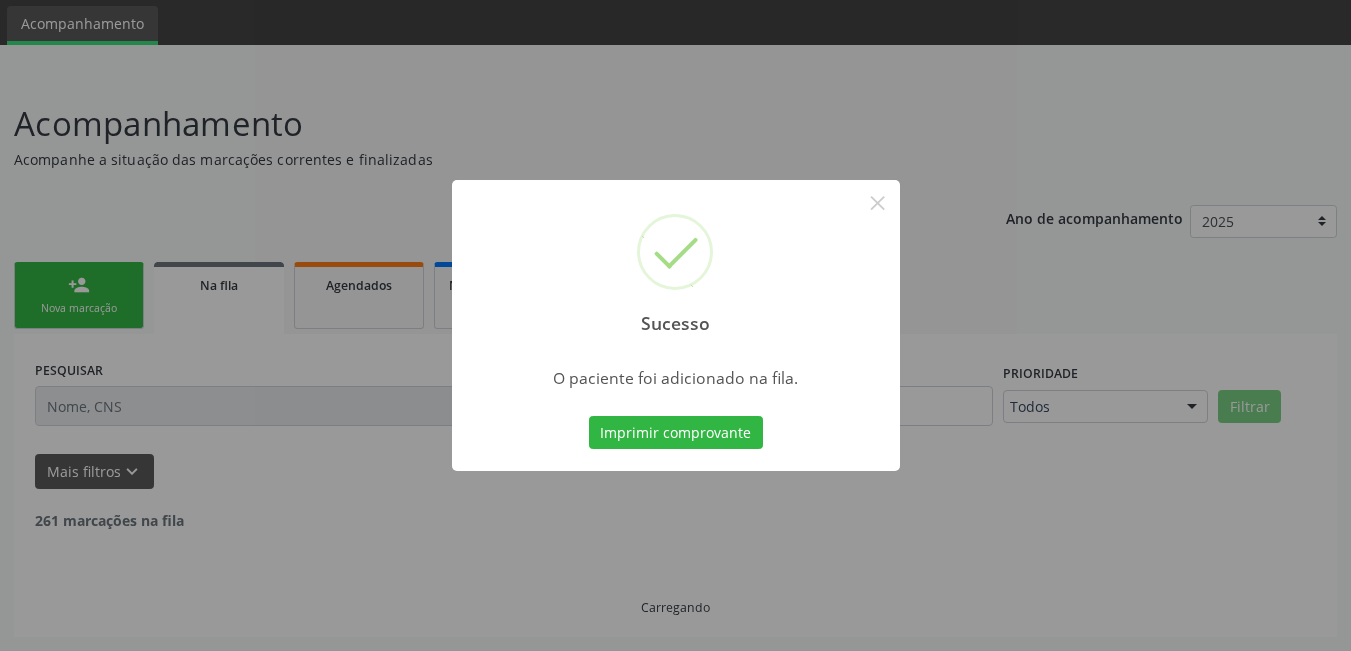 scroll, scrollTop: 44, scrollLeft: 0, axis: vertical 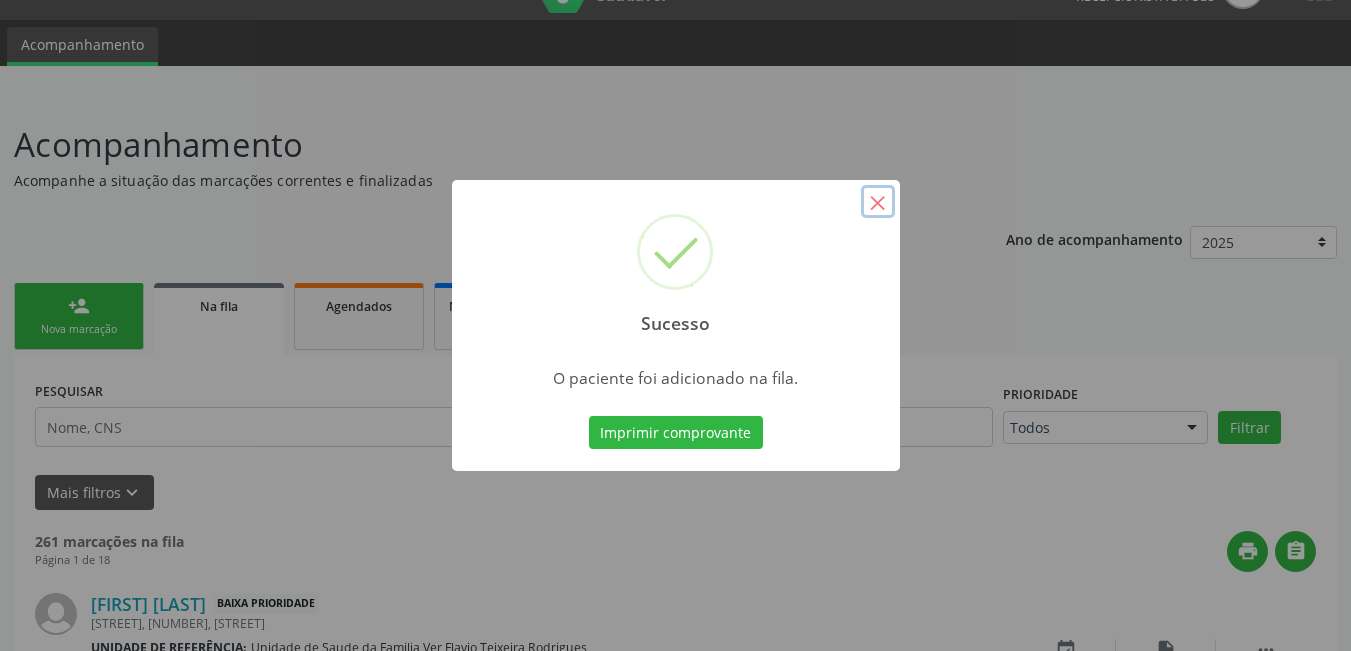 click on "×" at bounding box center (878, 202) 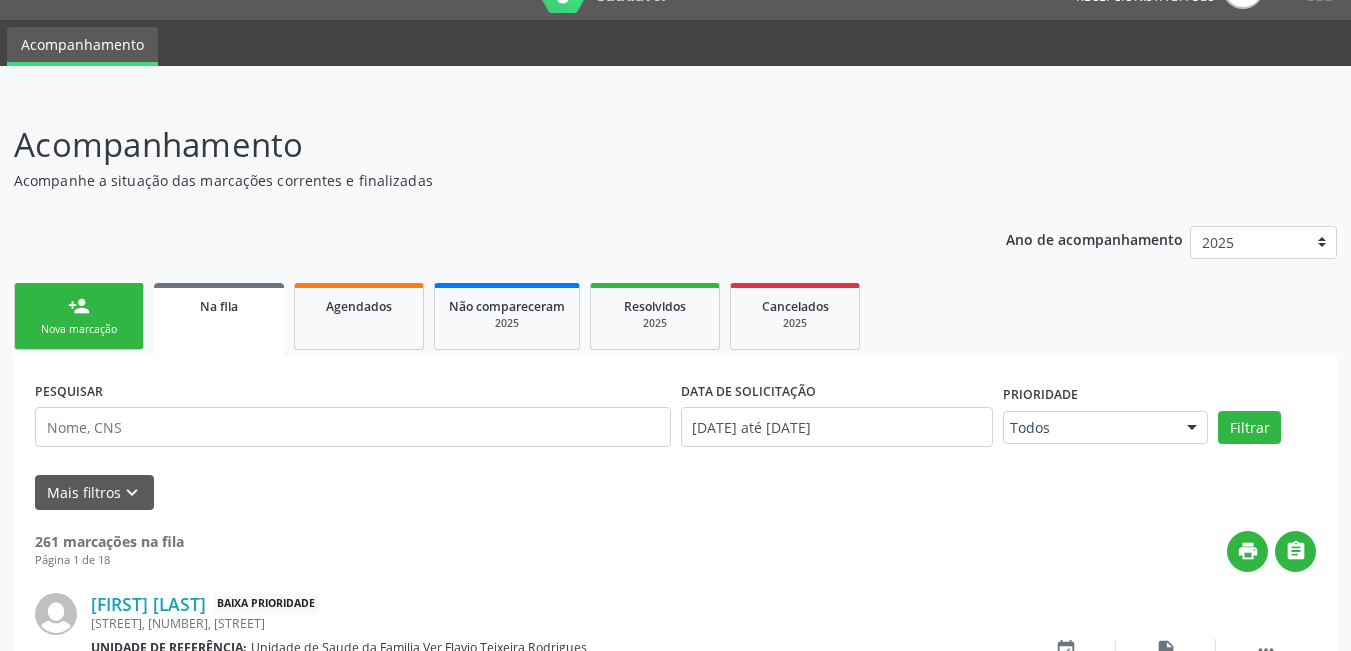 click on "person_add
Nova marcação" at bounding box center [79, 316] 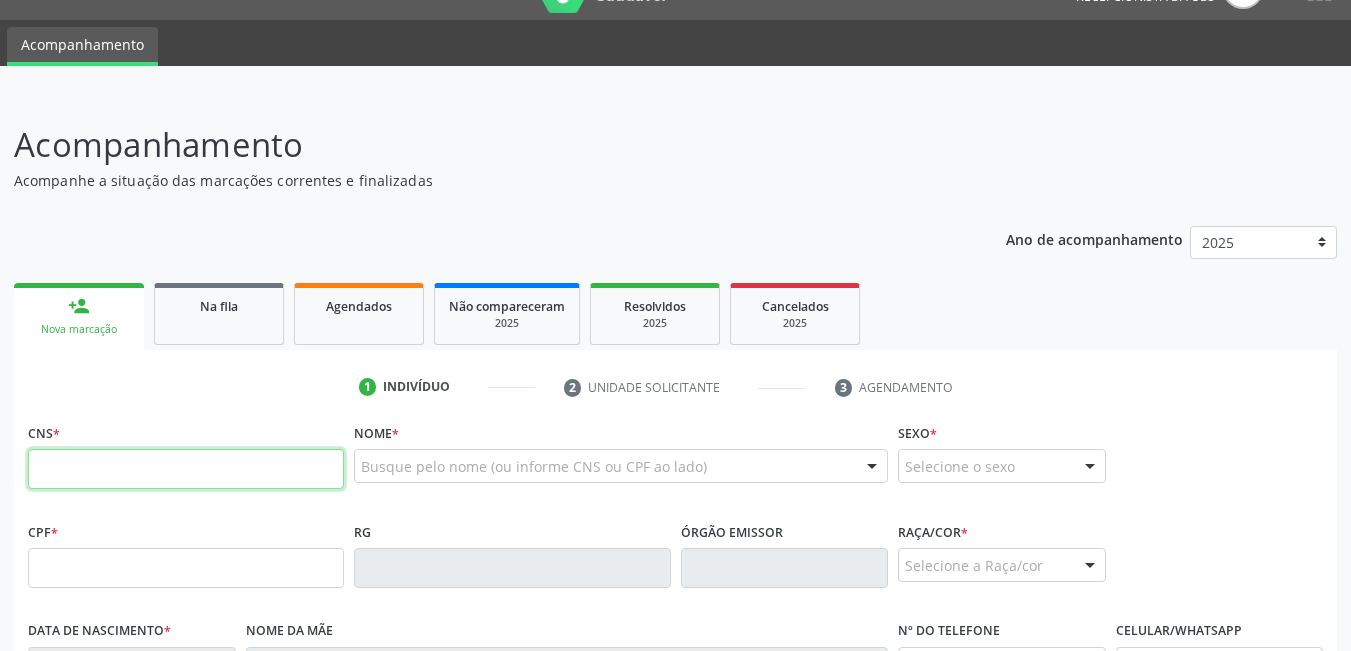 click at bounding box center [186, 469] 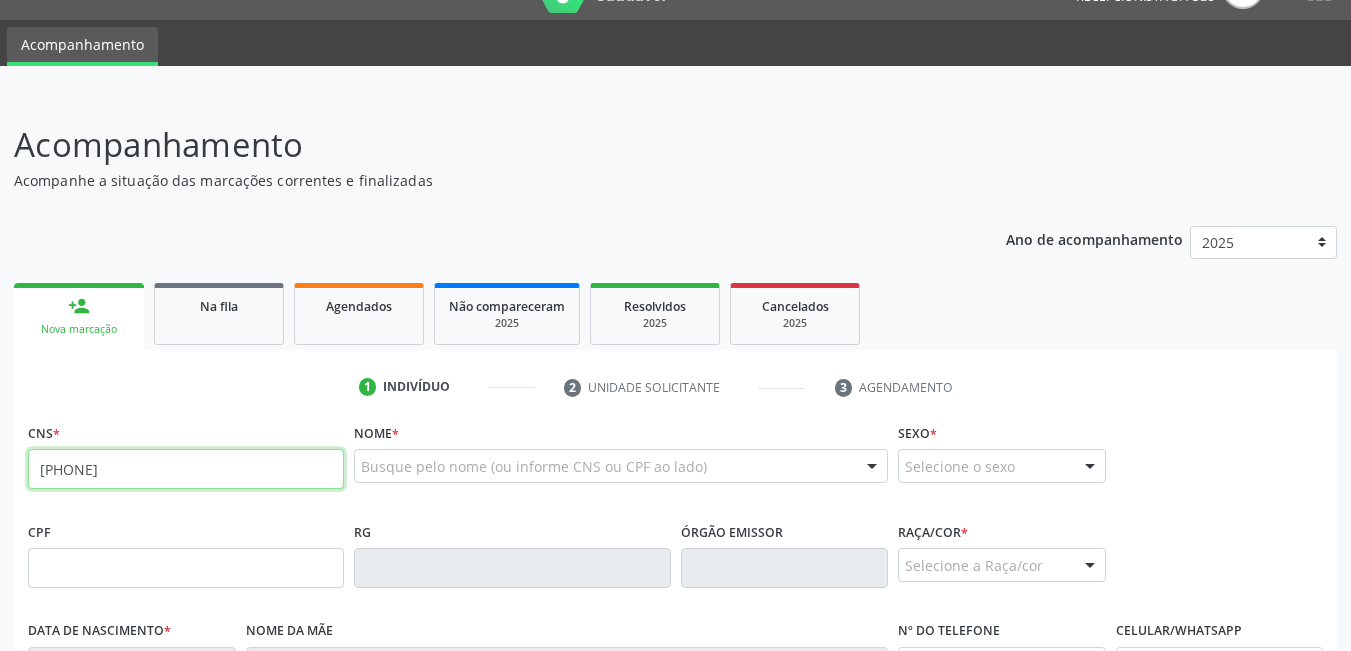 type on "702 1057 3805 5691" 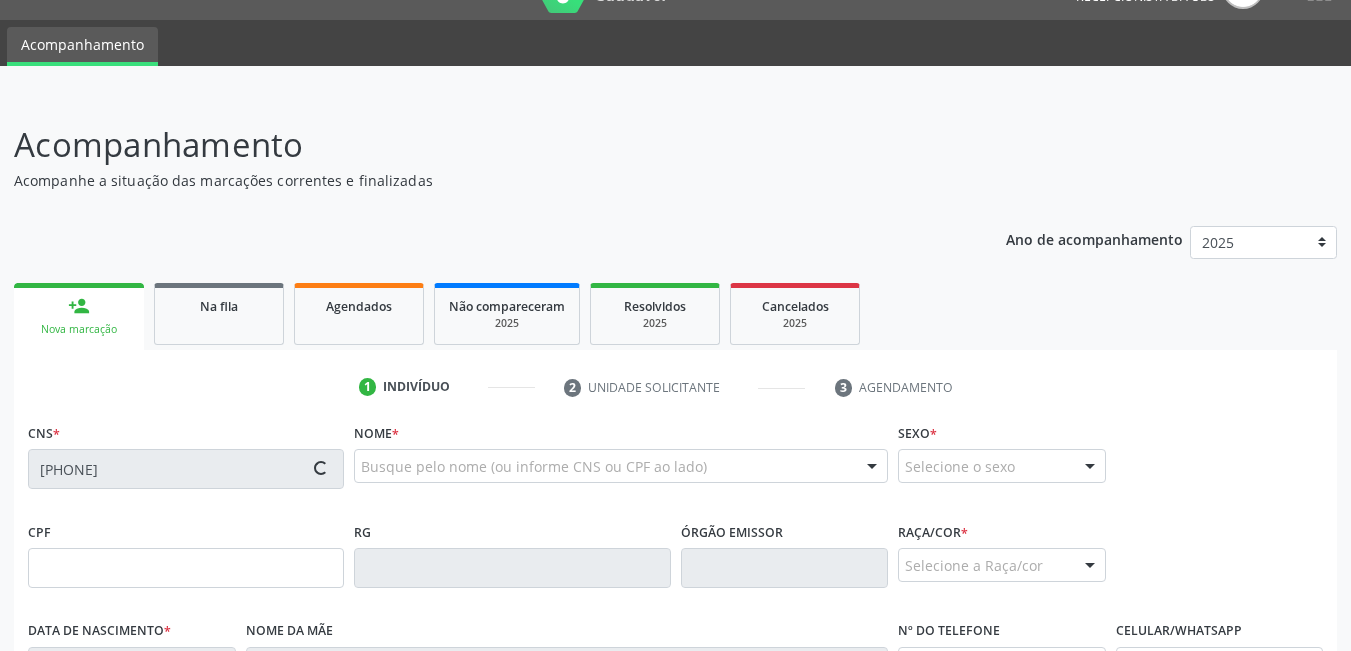 type on "122.487.584-21" 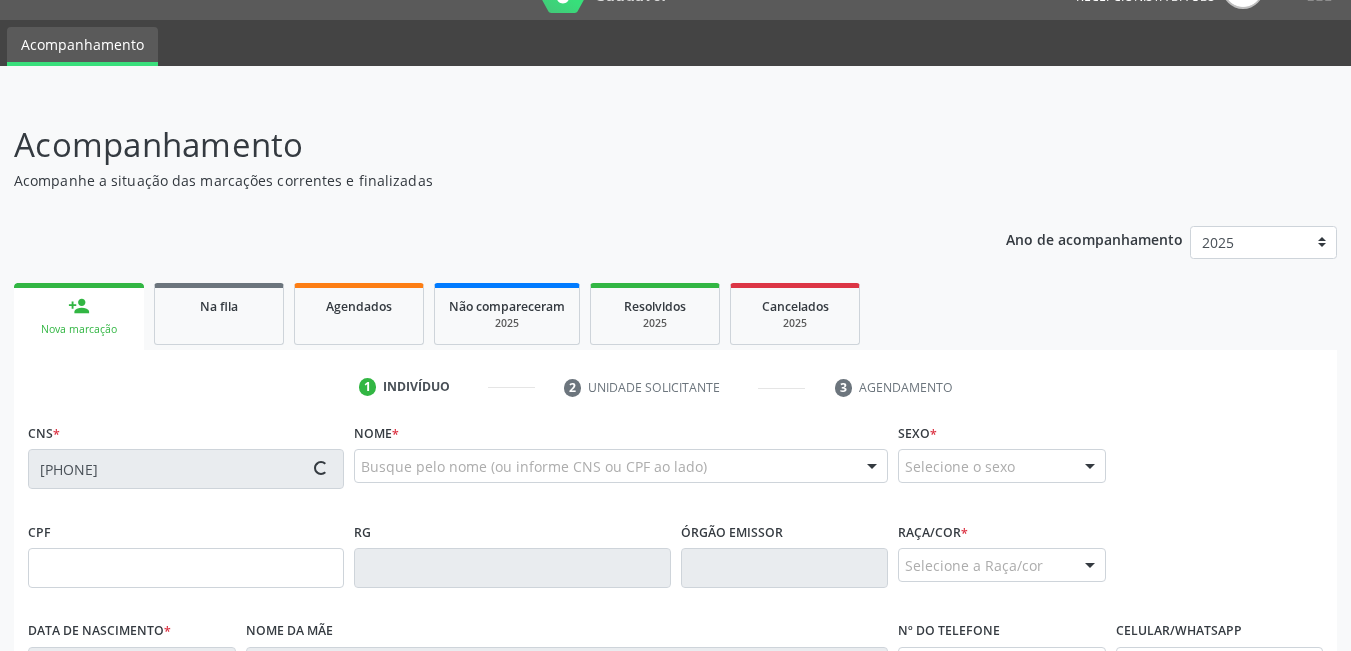 type on "10/01/1973" 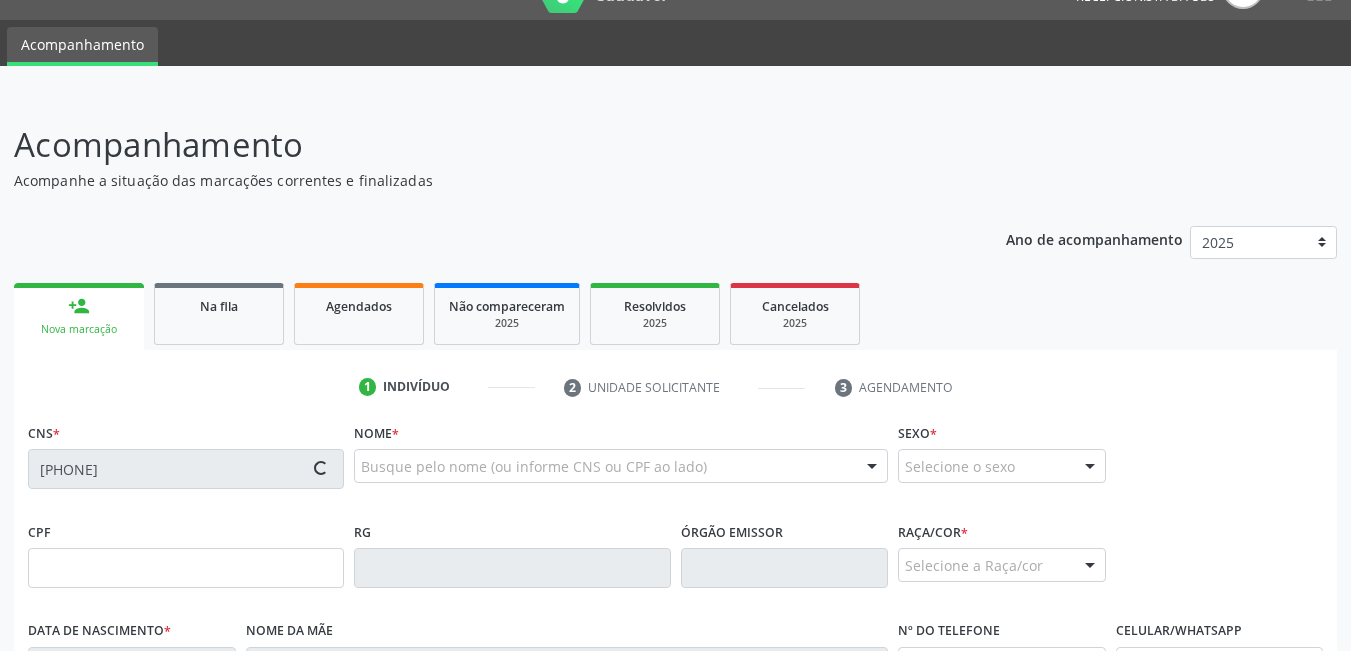 type on "(82) 99120-2210" 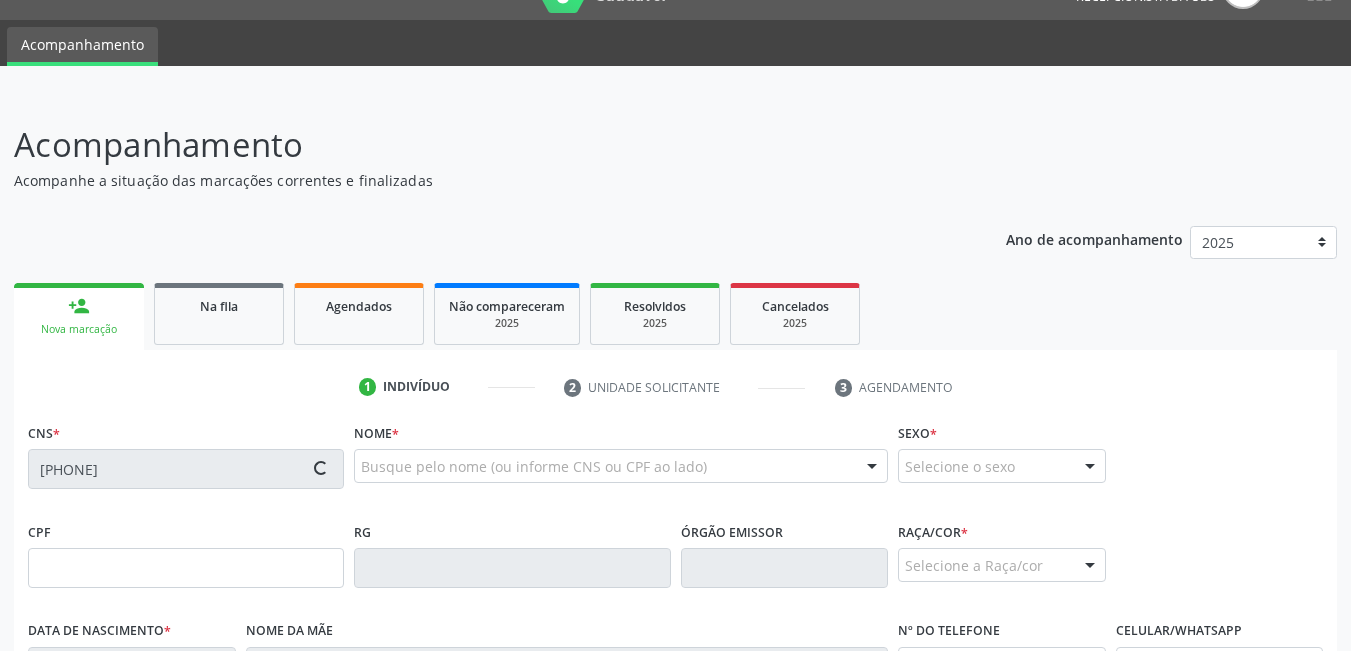 type on "06" 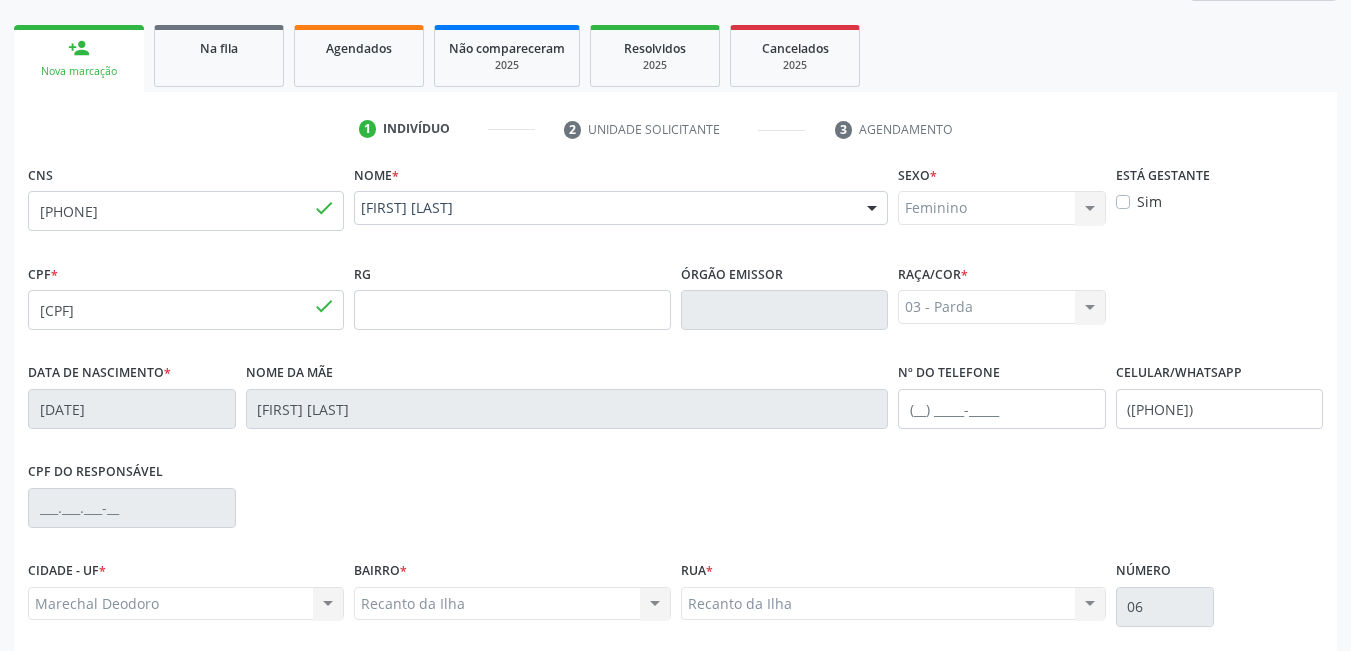 scroll, scrollTop: 444, scrollLeft: 0, axis: vertical 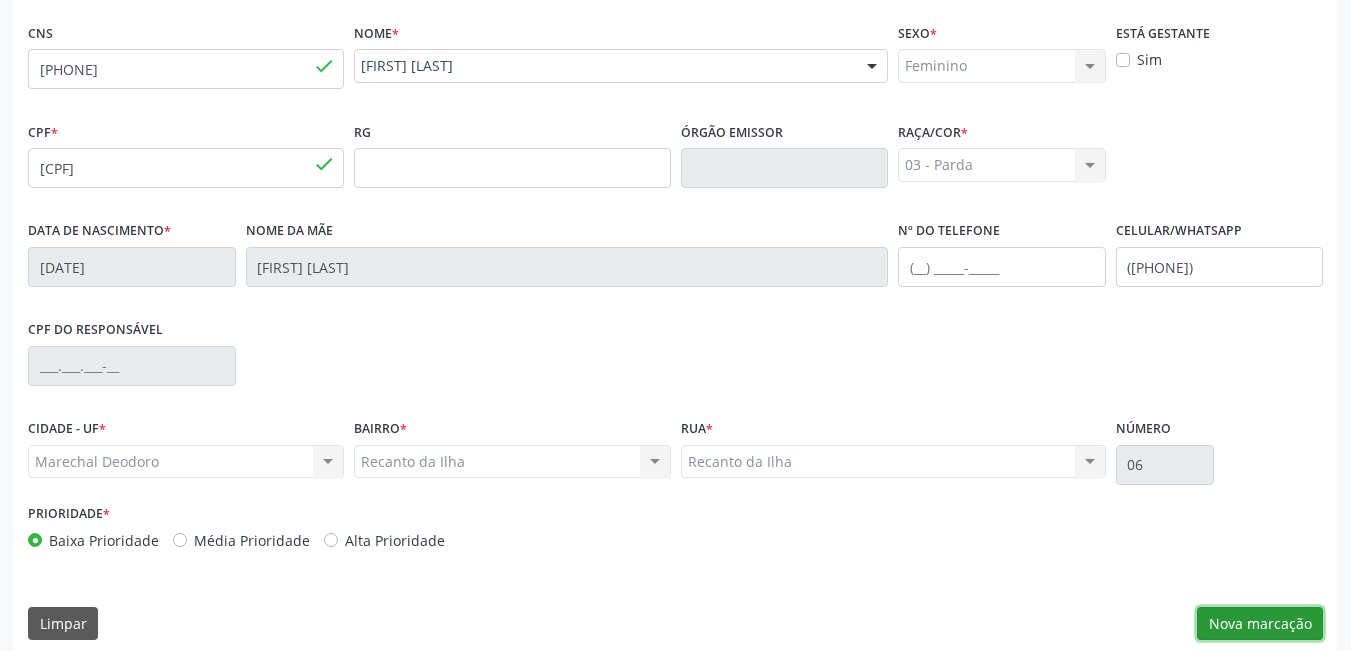 click on "Nova marcação" at bounding box center [1260, 624] 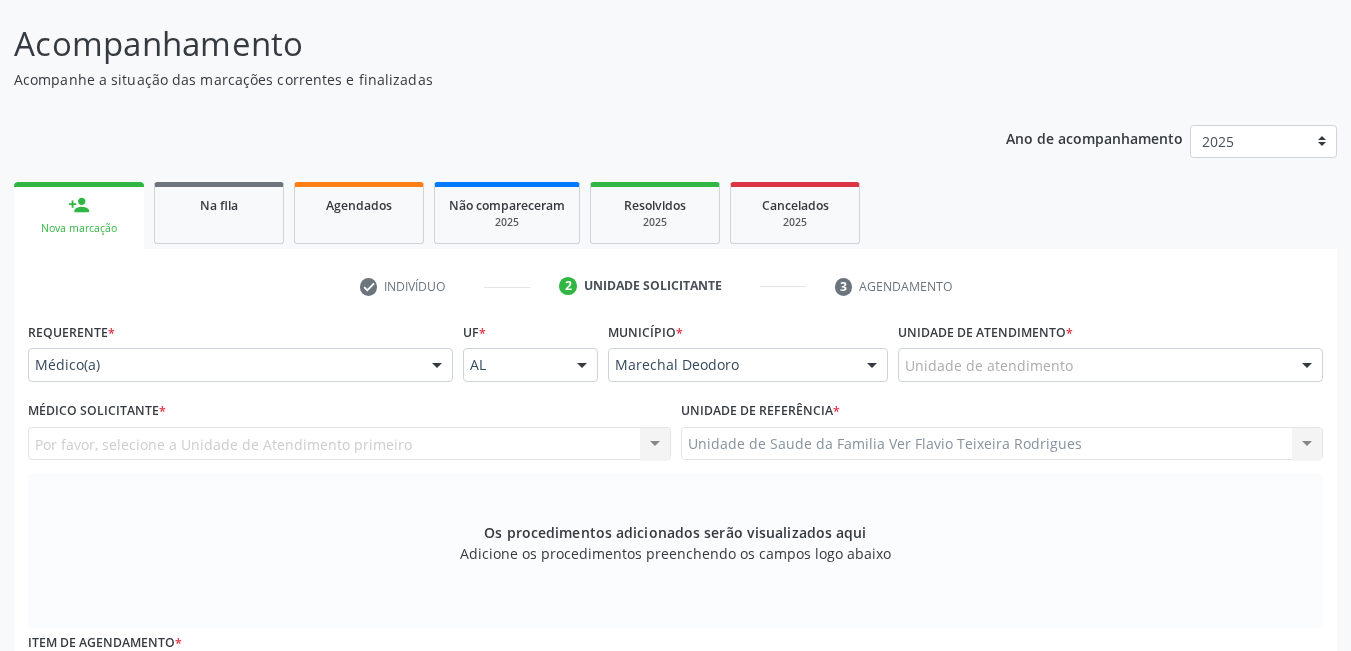 scroll, scrollTop: 144, scrollLeft: 0, axis: vertical 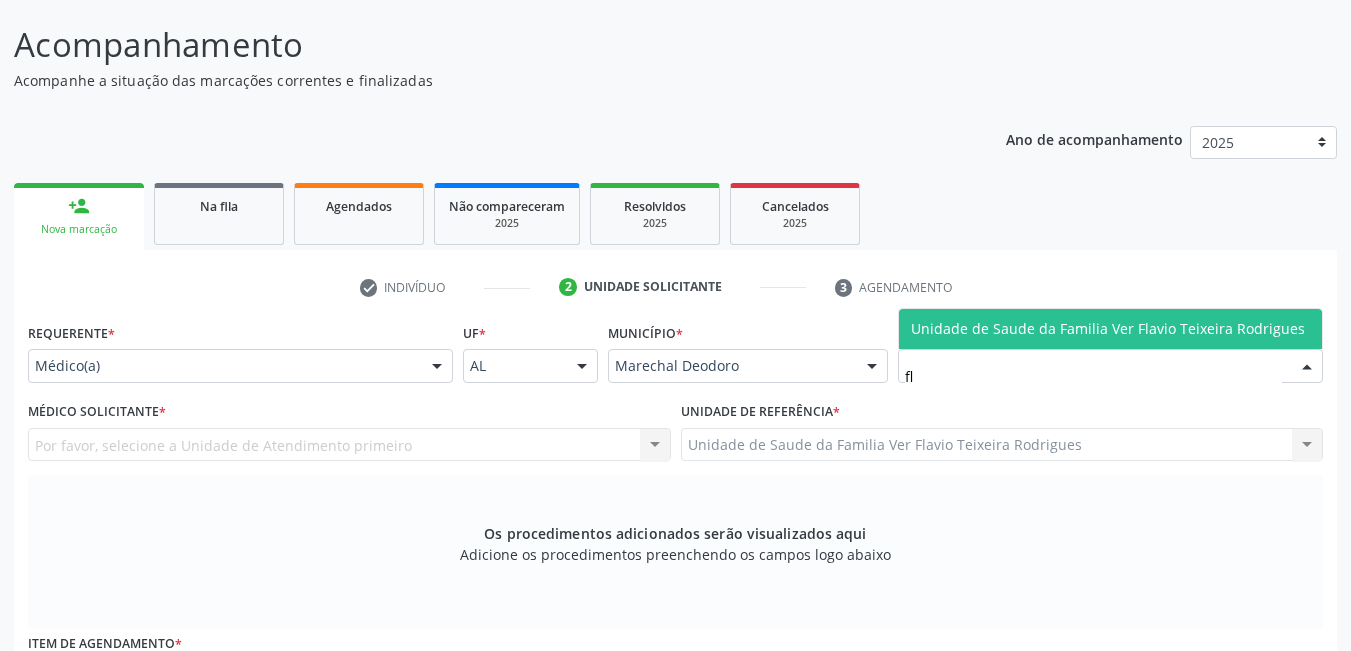 type on "fla" 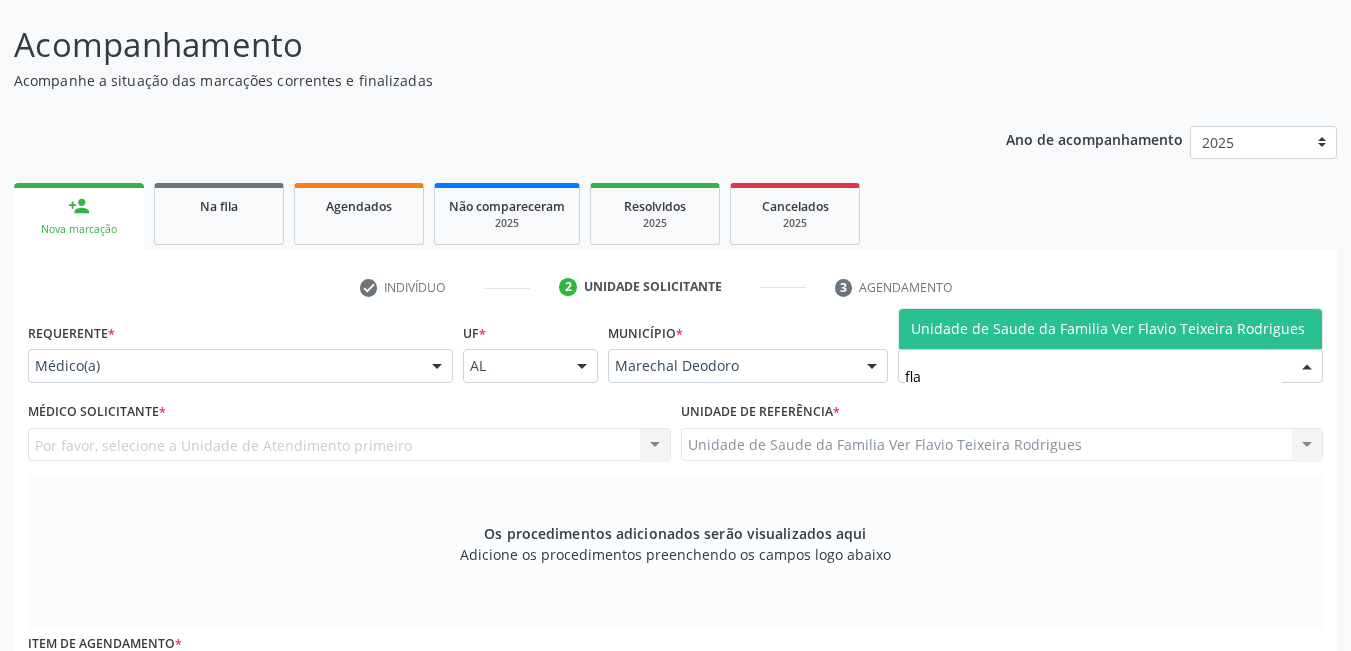 click on "Unidade de Saude da Familia Ver Flavio Teixeira Rodrigues" at bounding box center (1110, 329) 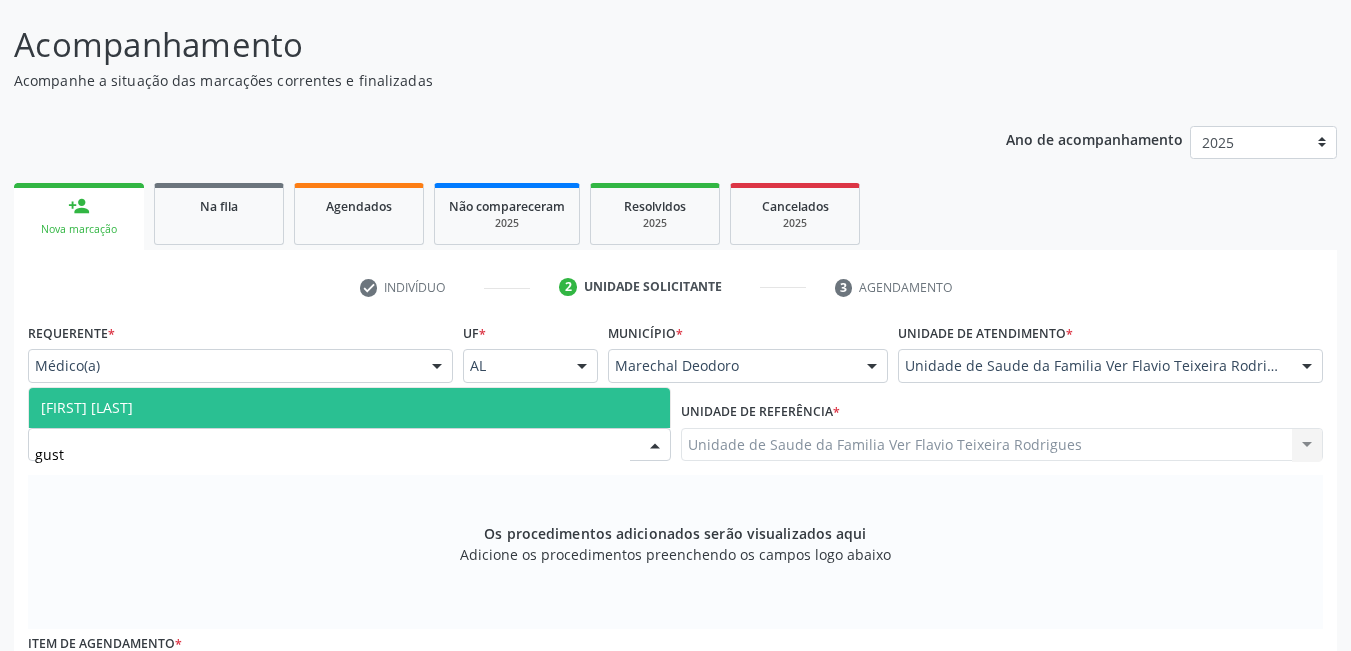 type on "gusta" 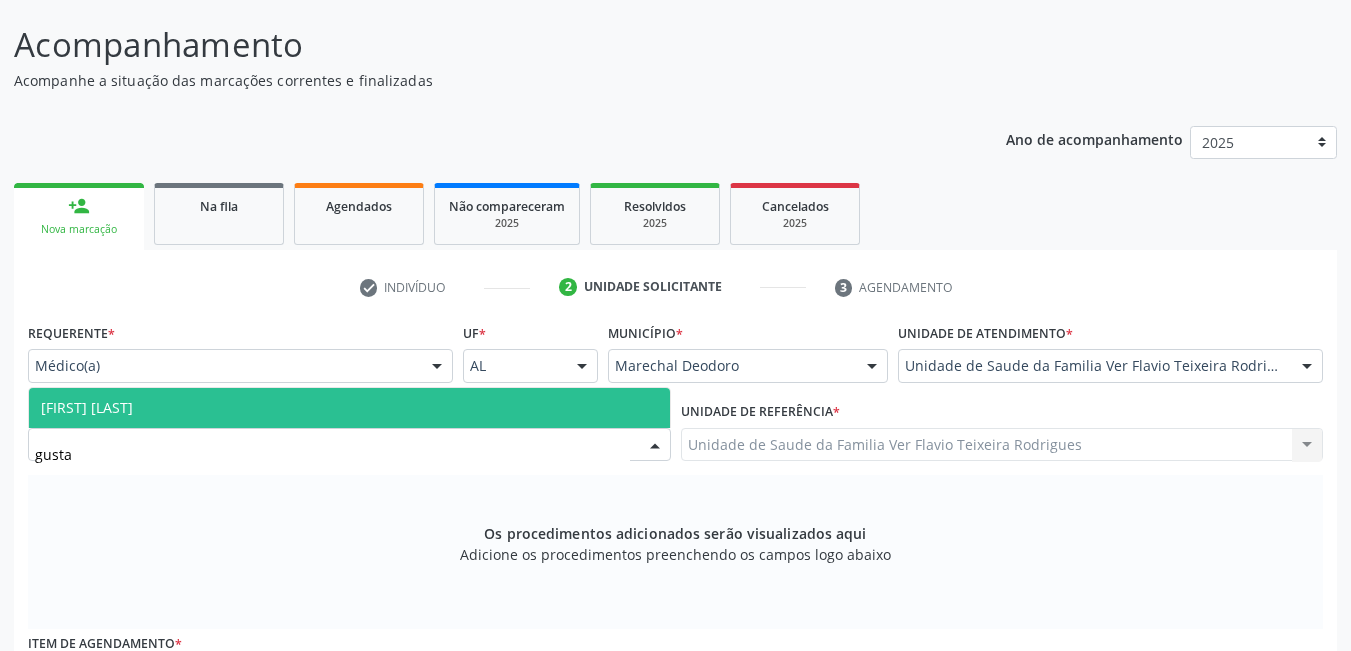 click on "[FIRST] [LAST] [LAST]" at bounding box center [87, 407] 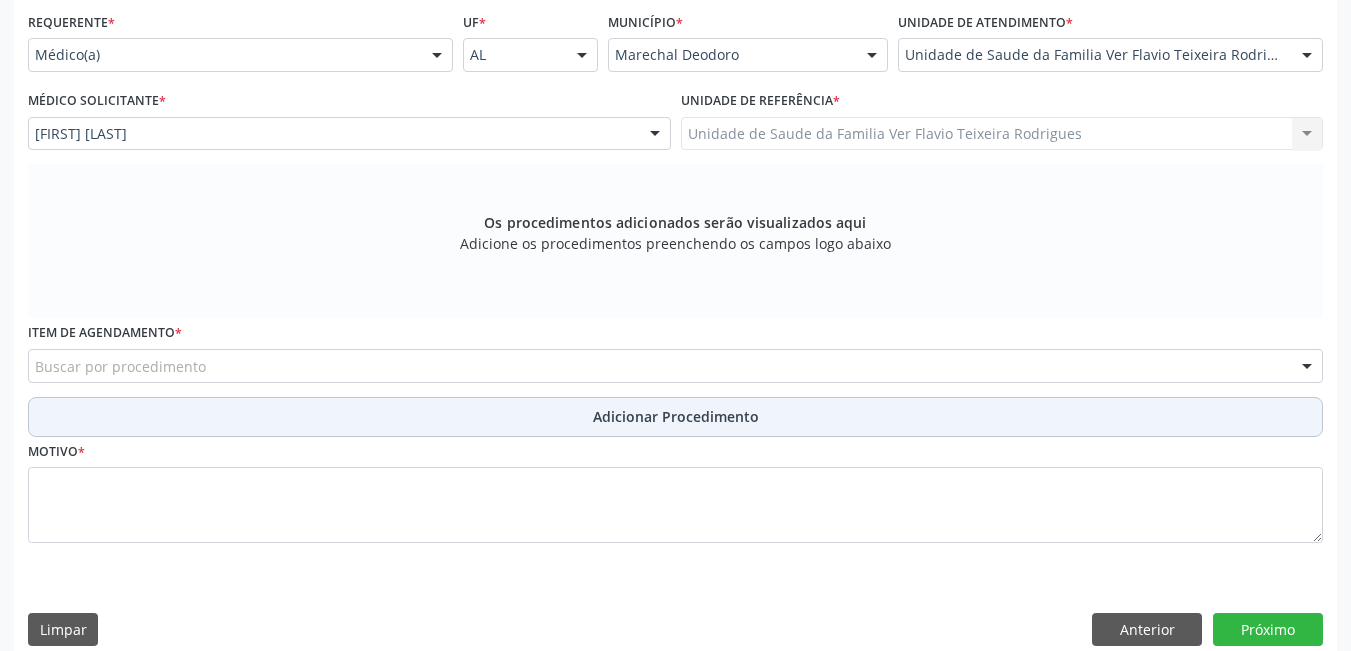 scroll, scrollTop: 478, scrollLeft: 0, axis: vertical 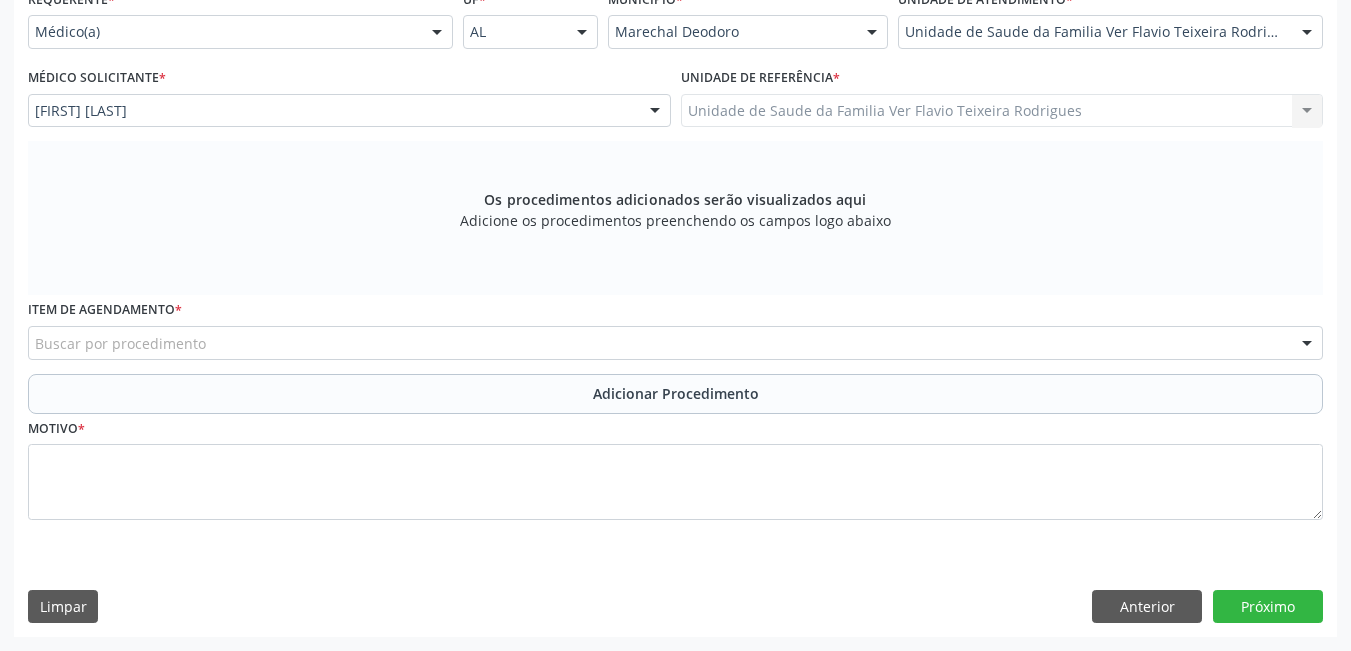 click on "Buscar por procedimento" at bounding box center [675, 343] 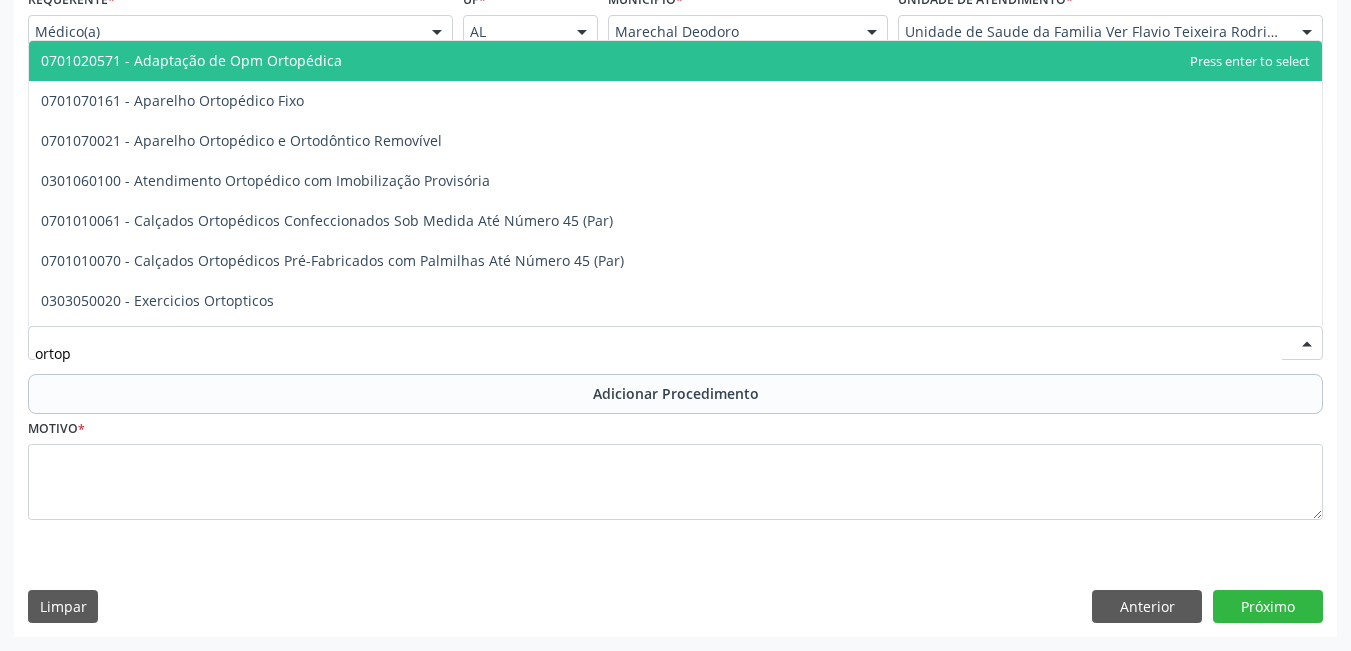 type on "ortope" 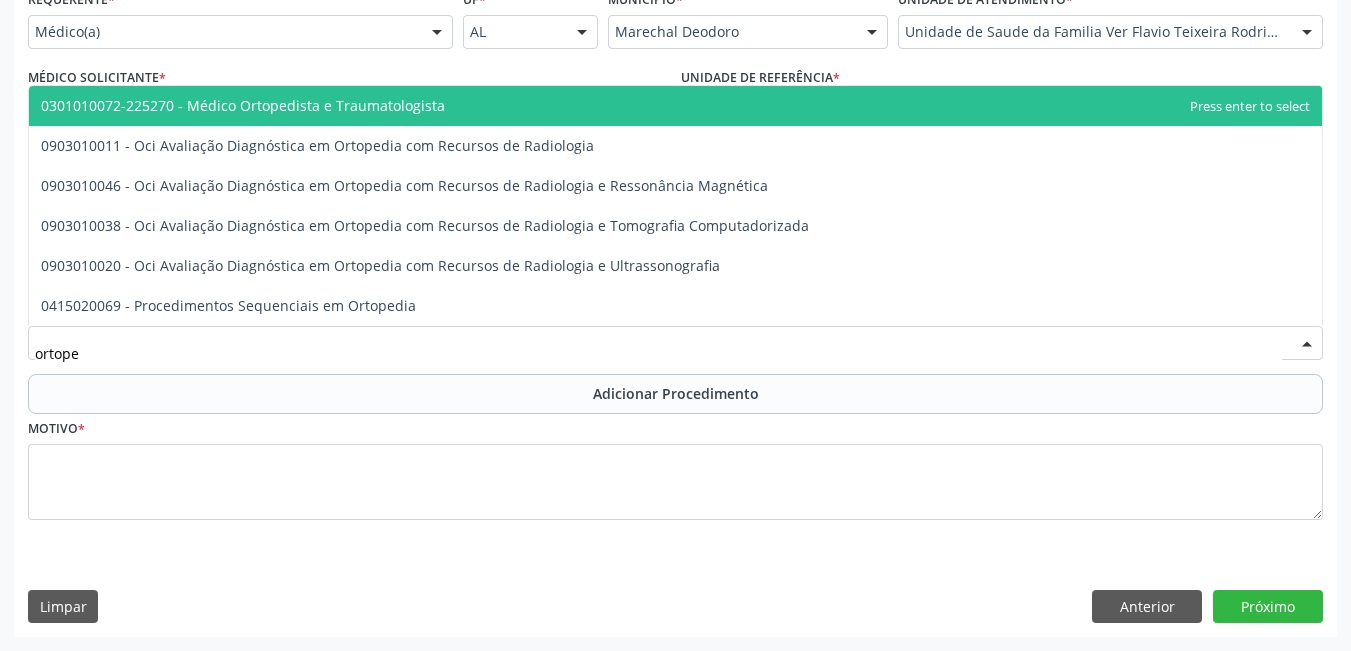 click on "0301010072-225270 - Médico Ortopedista e Traumatologista" at bounding box center (675, 106) 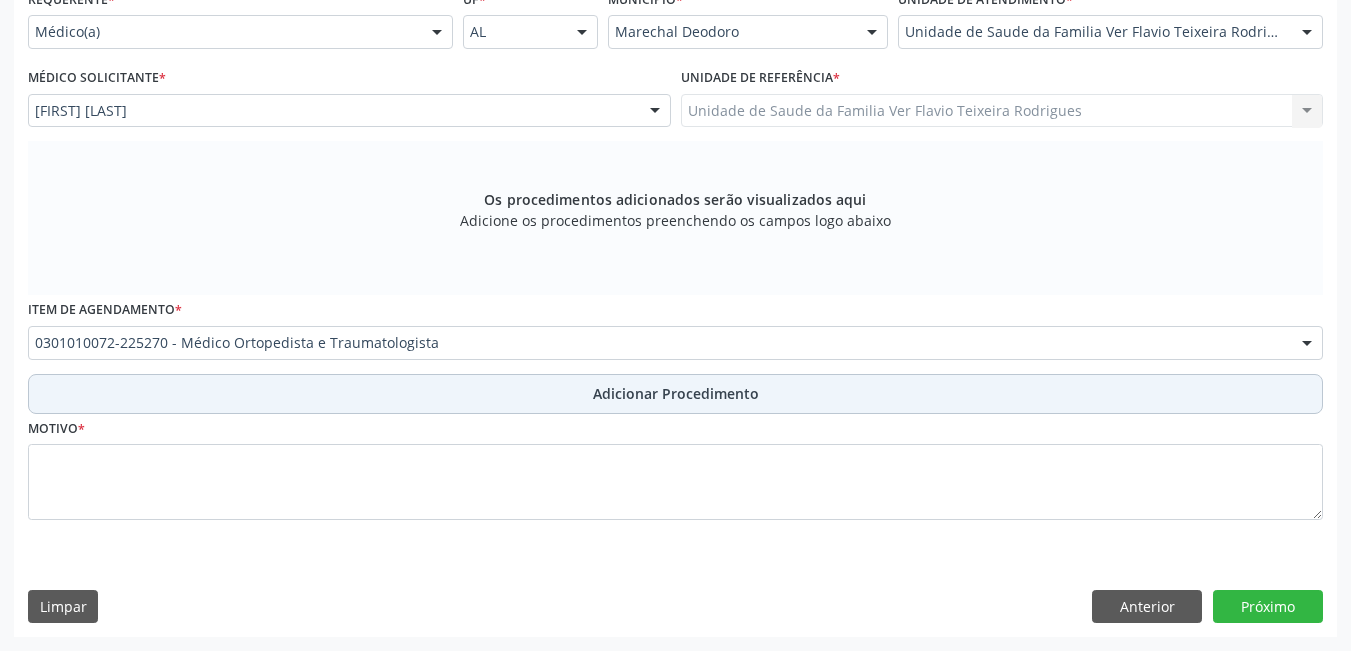 click on "Adicionar Procedimento" at bounding box center [675, 394] 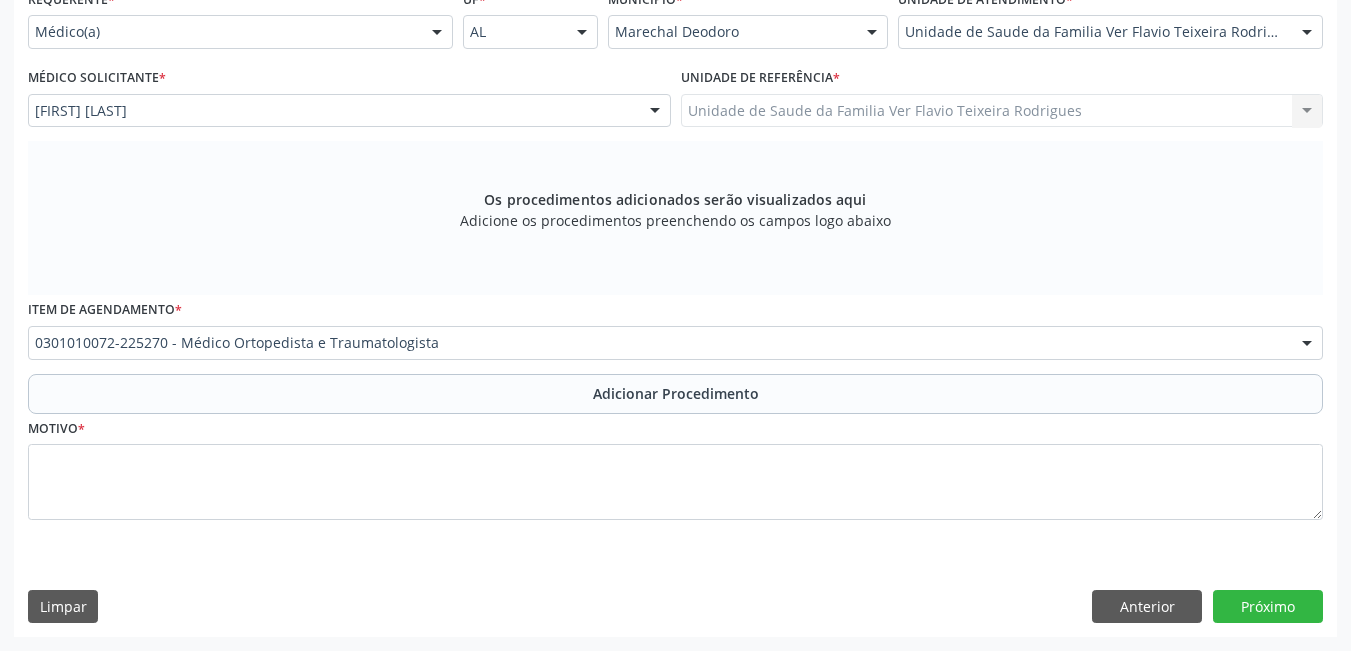 scroll, scrollTop: 402, scrollLeft: 0, axis: vertical 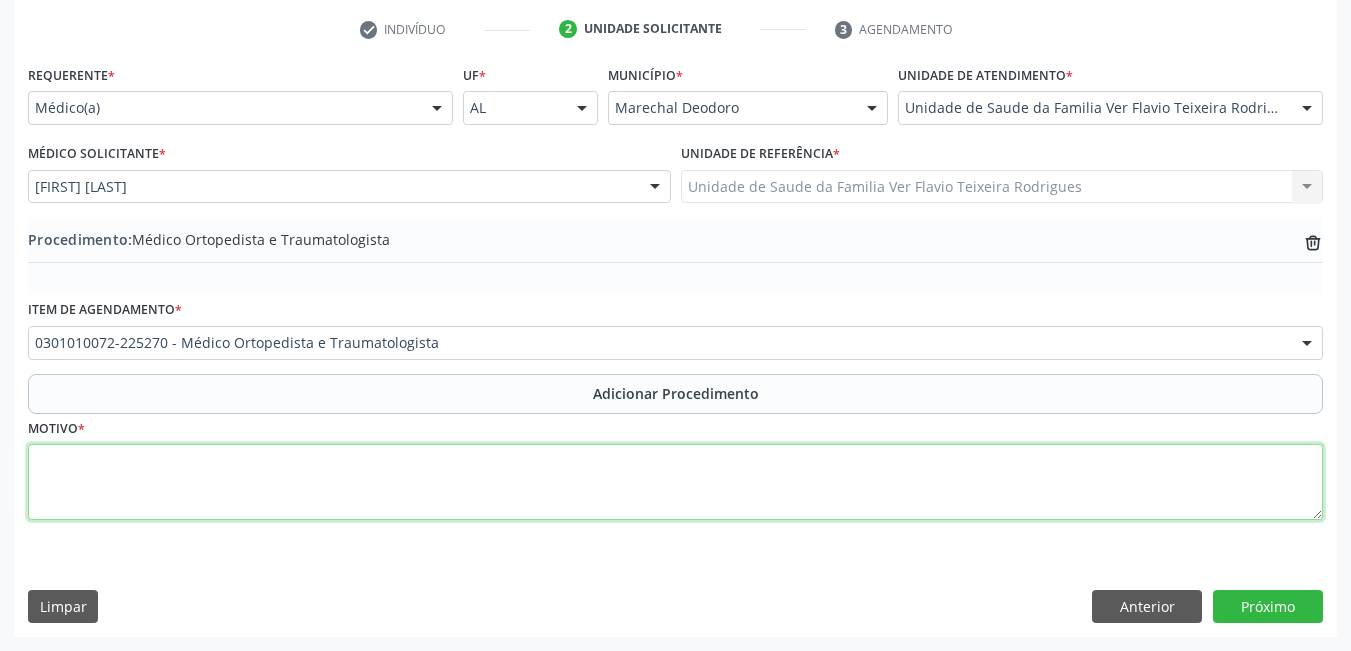 click at bounding box center (675, 482) 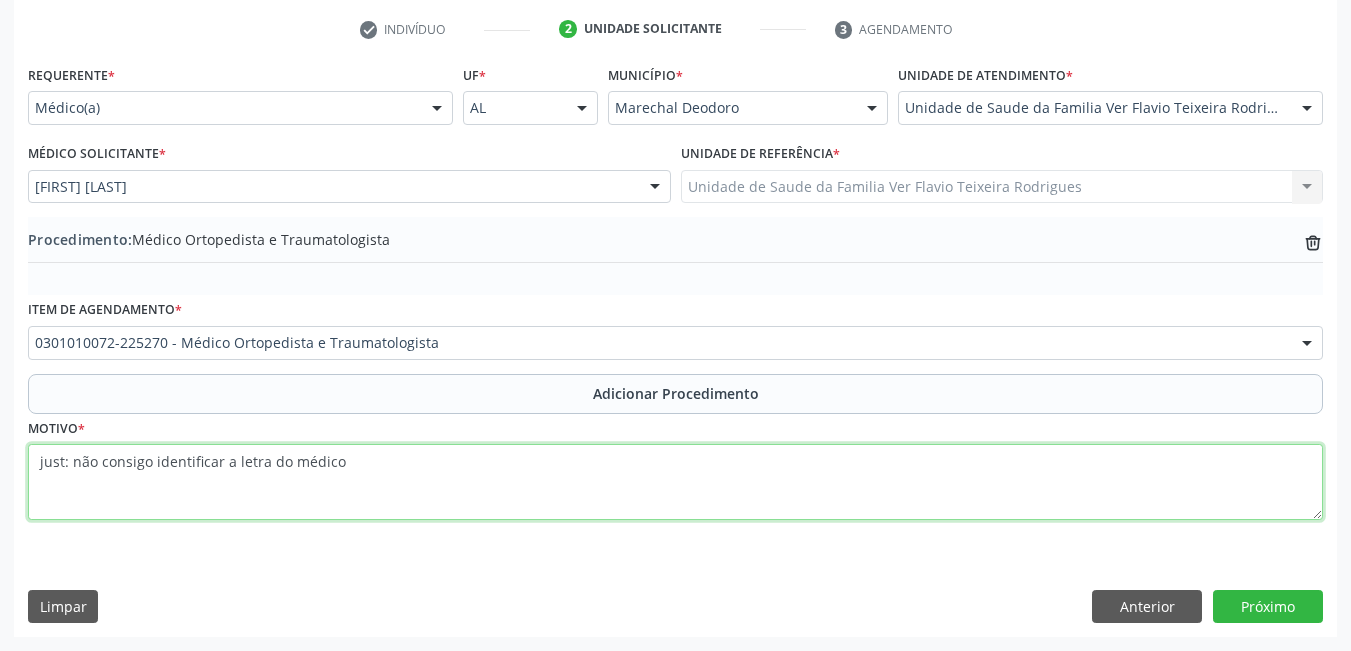 type on "just: não consigo identificar a letra do médico" 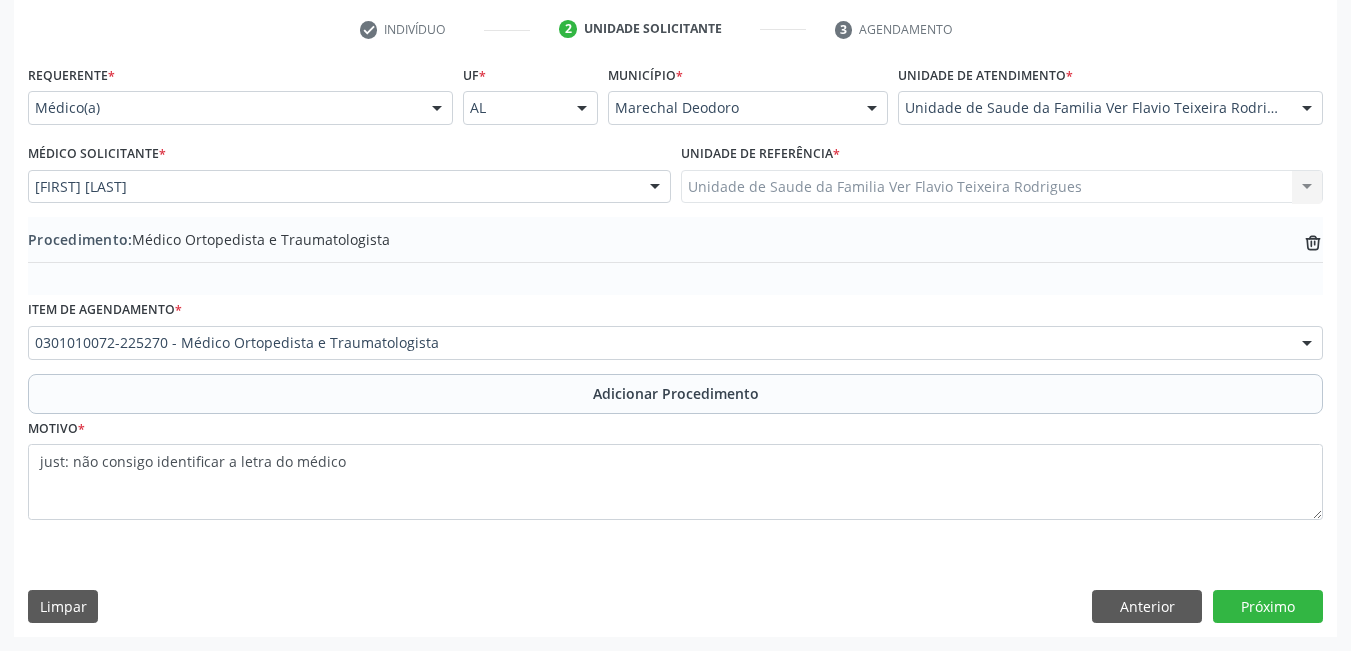 click on "Requerente
*
Médico(a)         Médico(a)   Enfermeiro(a)   Paciente
Nenhum resultado encontrado para: "   "
Não há nenhuma opção para ser exibida.
UF
*
AL         AL
Nenhum resultado encontrado para: "   "
Não há nenhuma opção para ser exibida.
Município
*
Marechal Deodoro         Marechal Deodoro
Nenhum resultado encontrado para: "   "
Não há nenhuma opção para ser exibida.
Unidade de atendimento
*
Unidade de Saude da Familia Ver Flavio Teixeira Rodrigues         Aeronave Baron 58   Aeronave Cessna   Associacao Divina Misericordia   Caps Maria Celia de Araujo Sarmento   Central Municipal de Rede de Frio de Marechal Deodoro   Central de Abastecimento Farmaceutico Caf   Centro Municipal de Especialidade Odontologica   Centro de Parto Normal Imaculada Conceicao   Centro de Saude Professor Estacio de Lima" at bounding box center (675, 348) 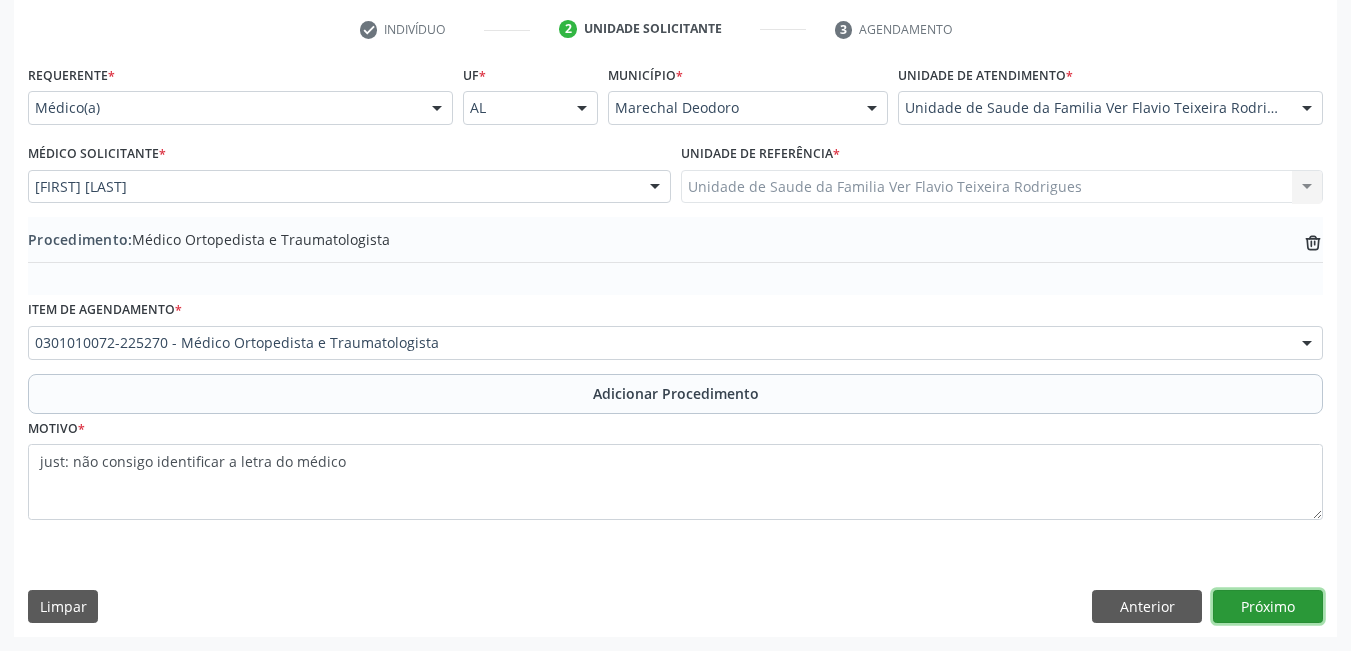 click on "Próximo" at bounding box center [1268, 607] 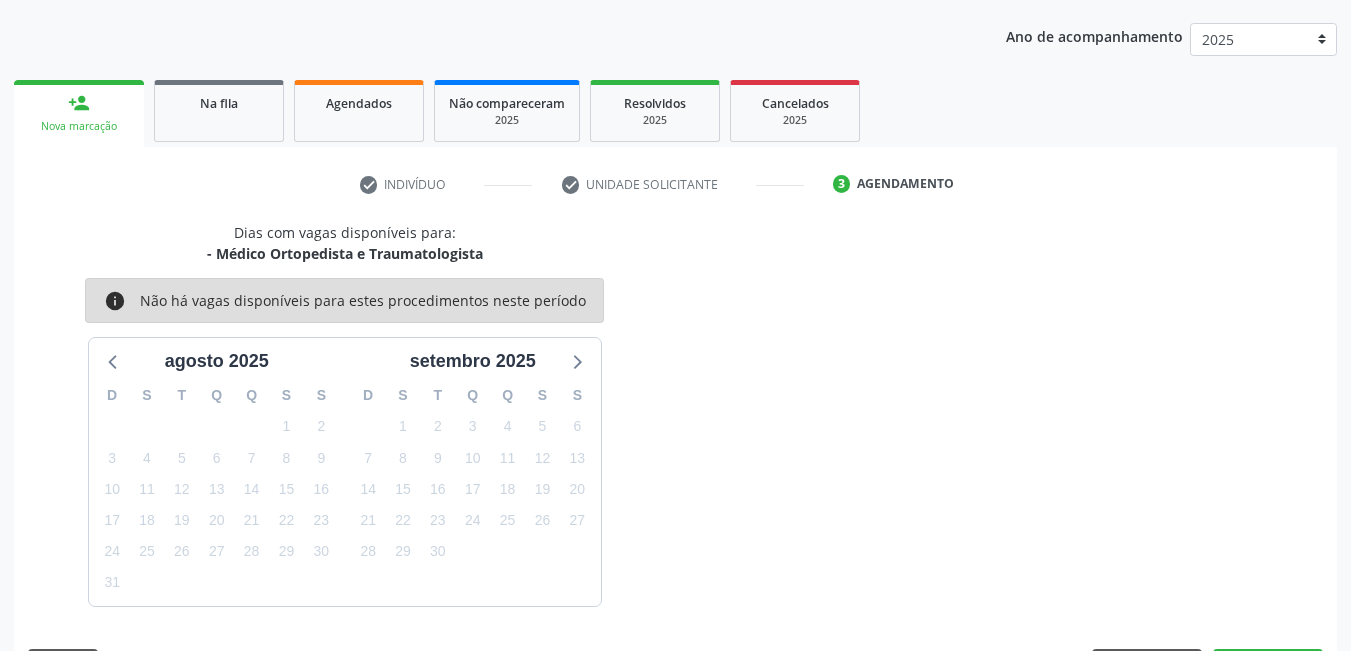 scroll, scrollTop: 306, scrollLeft: 0, axis: vertical 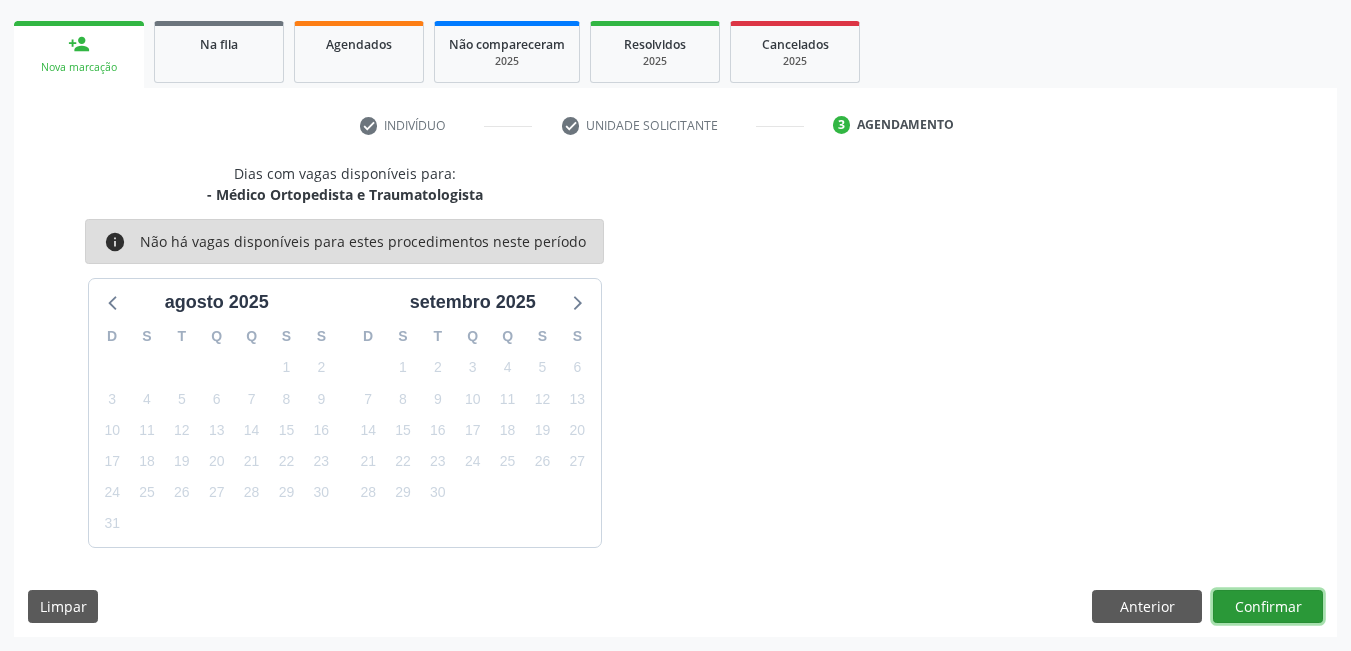 click on "Confirmar" at bounding box center (1268, 607) 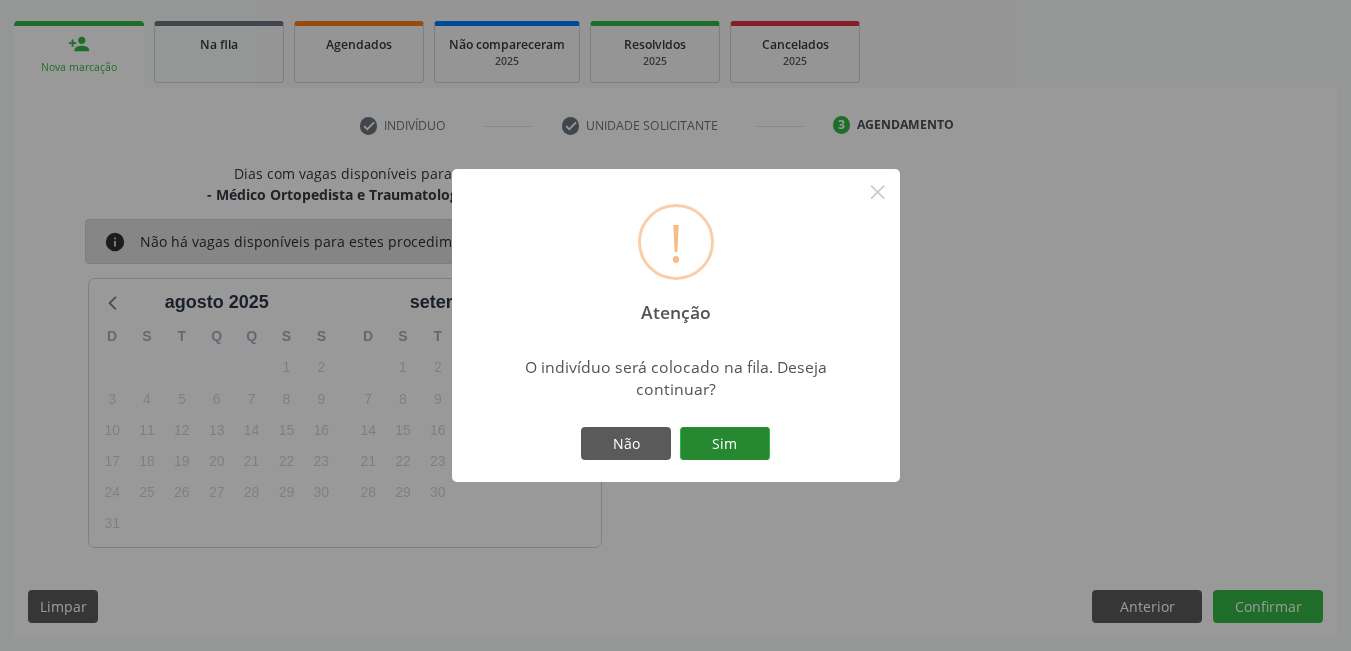 click on "Sim" at bounding box center [725, 444] 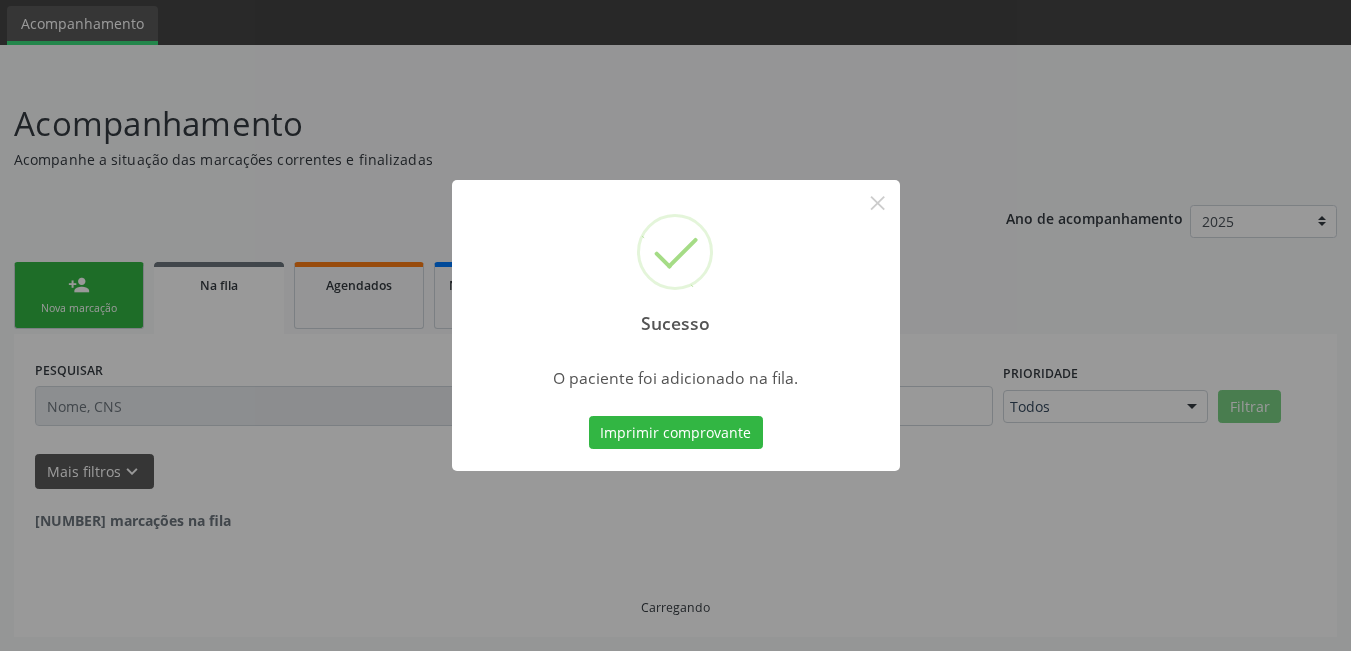 scroll, scrollTop: 44, scrollLeft: 0, axis: vertical 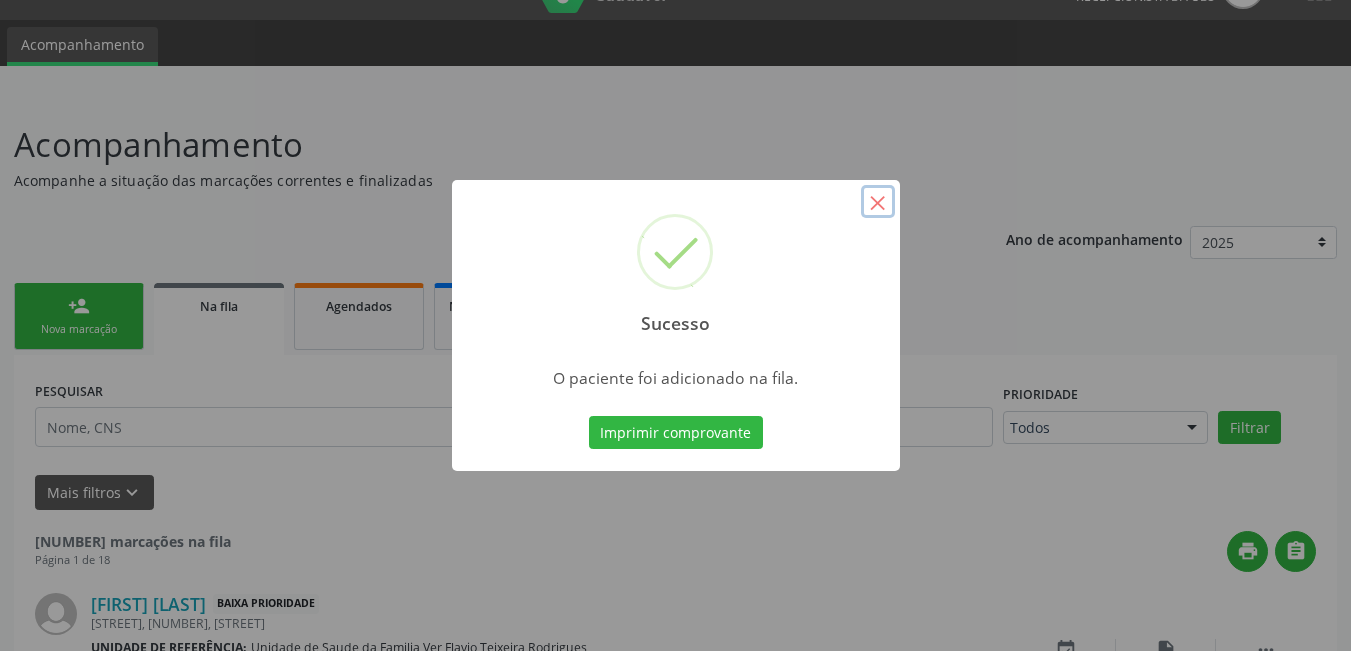 click on "×" at bounding box center (878, 202) 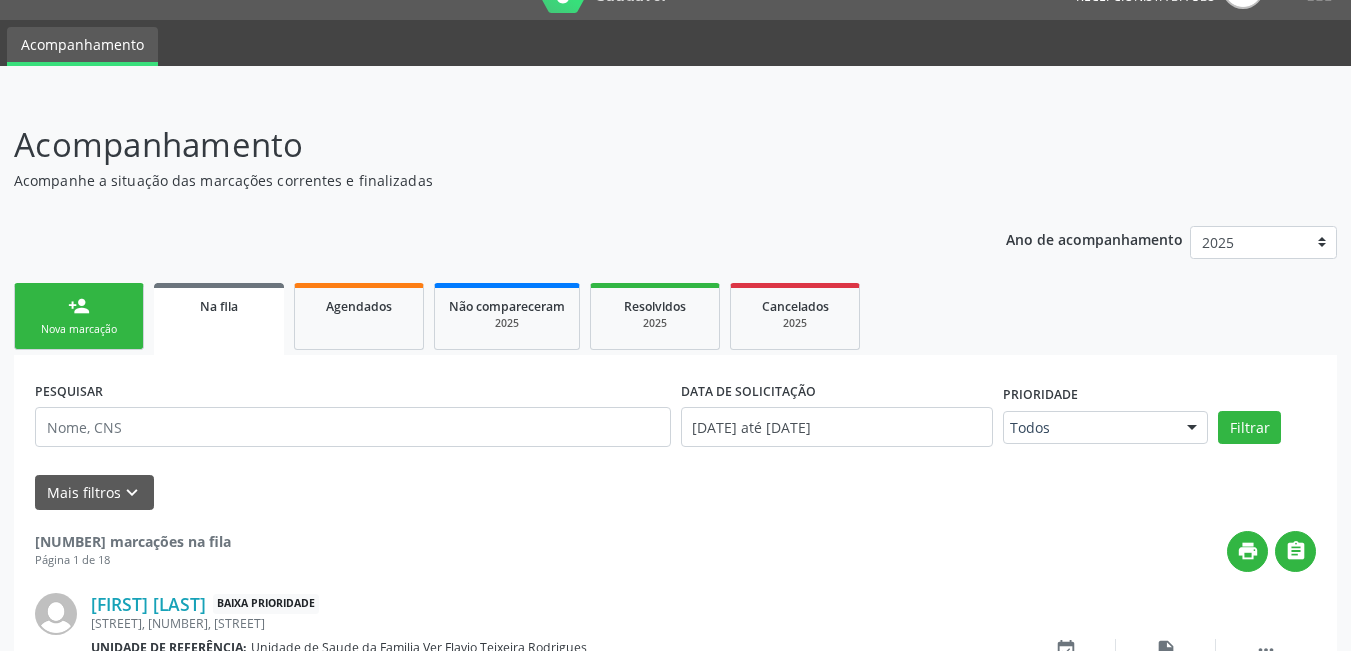 click on "person_add" at bounding box center [79, 306] 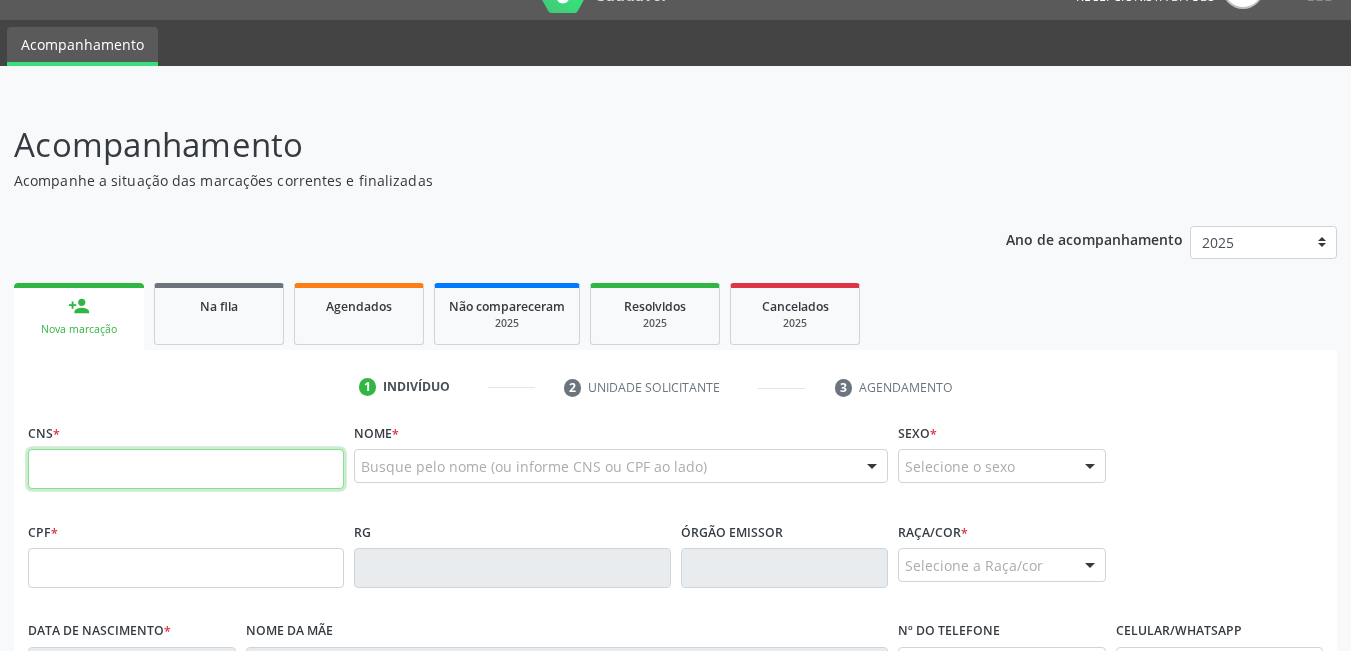 click at bounding box center (186, 469) 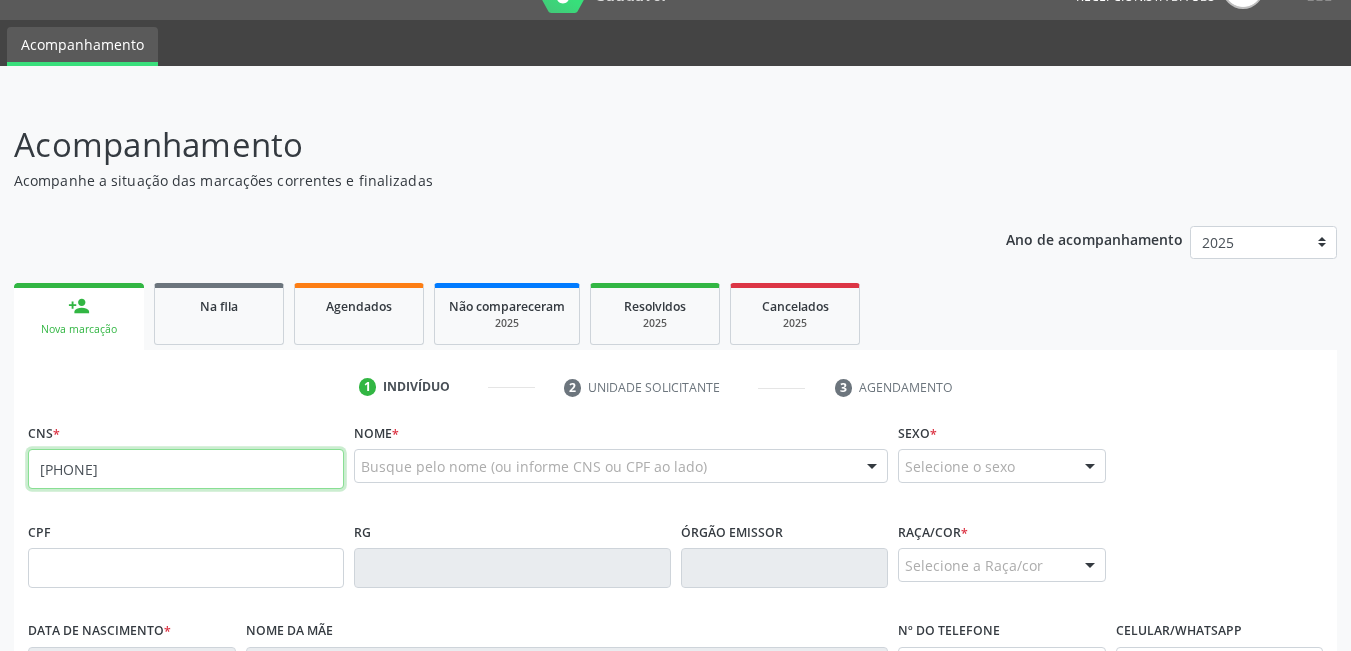 type on "702 1057 3805 5691" 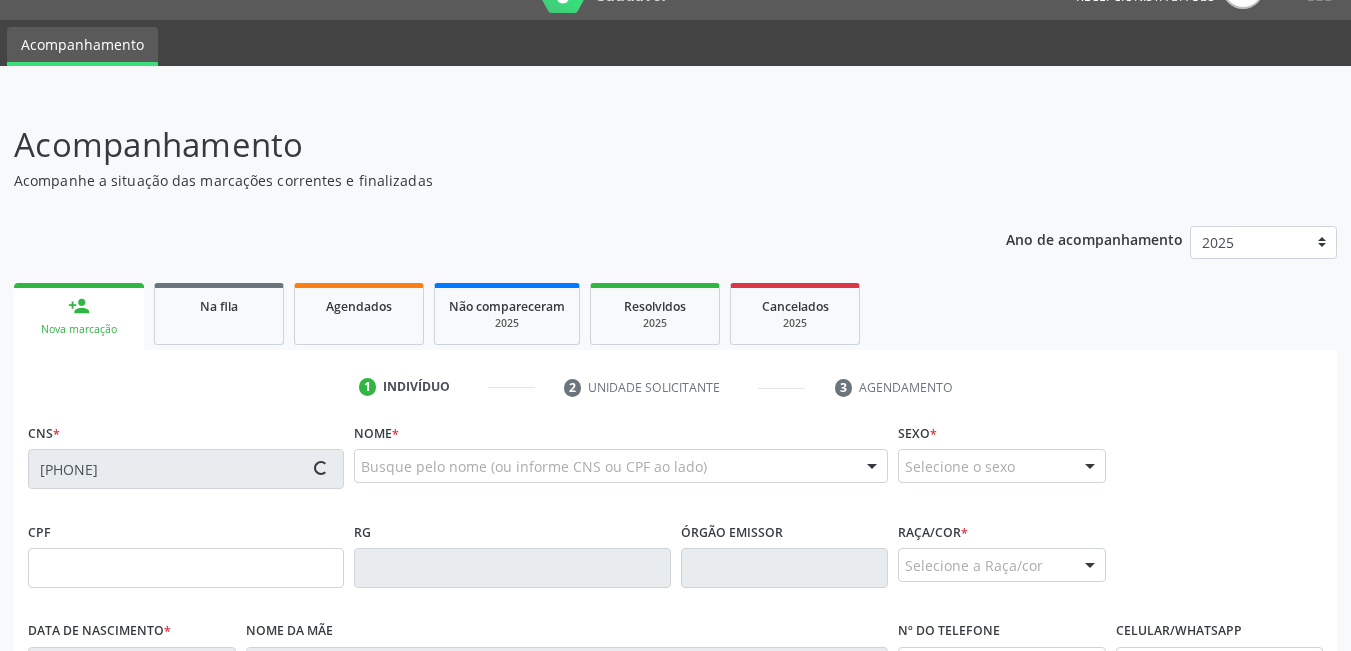 type on "122.487.584-21" 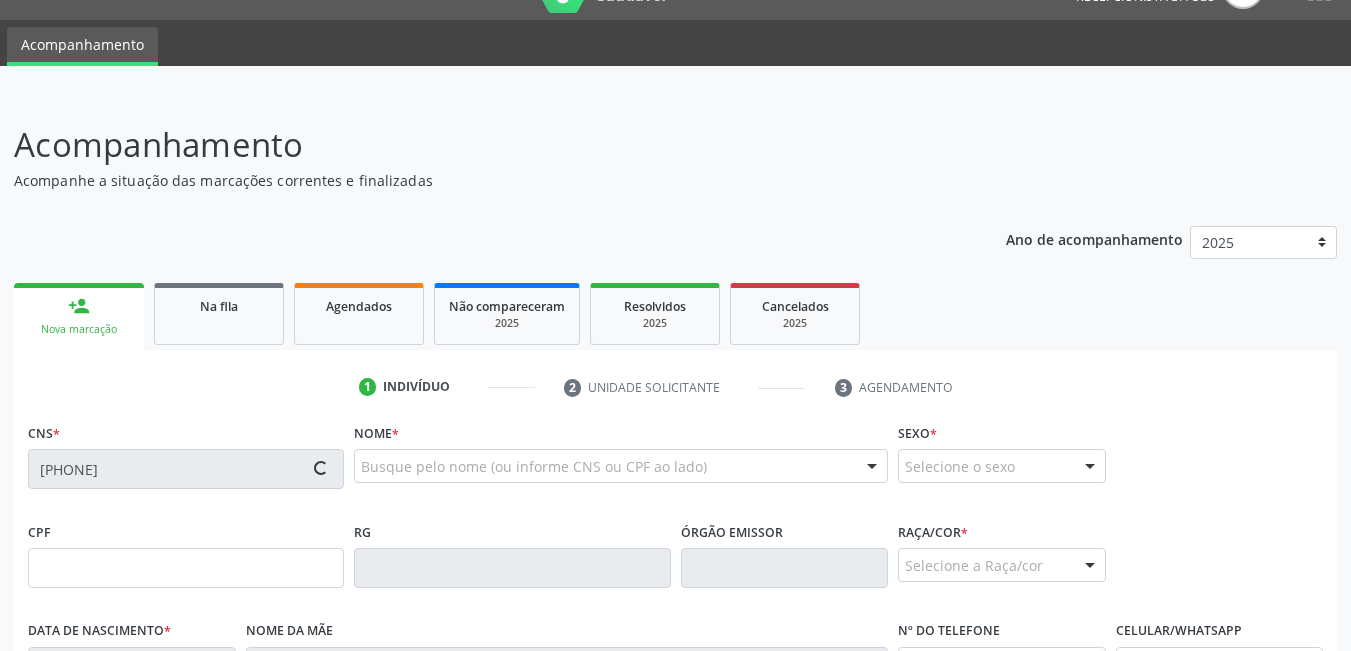 type on "10/01/1973" 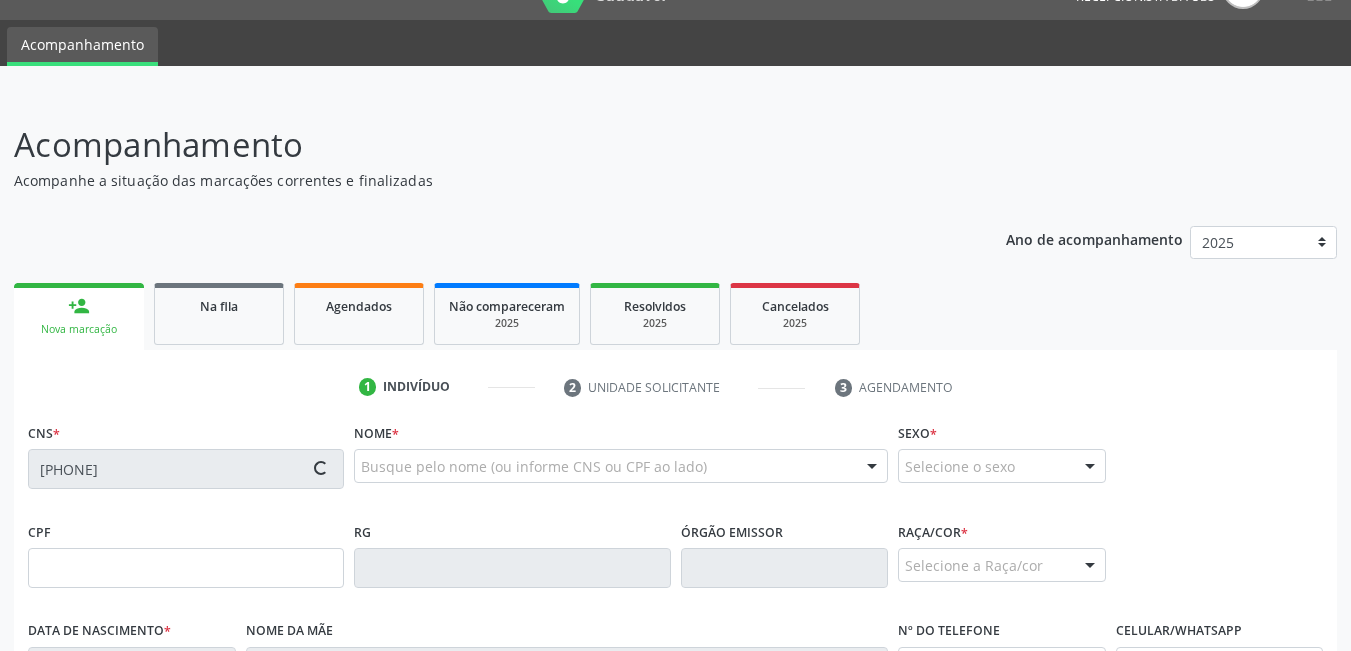 type on "Maria do Socorro Rosendo da Silva" 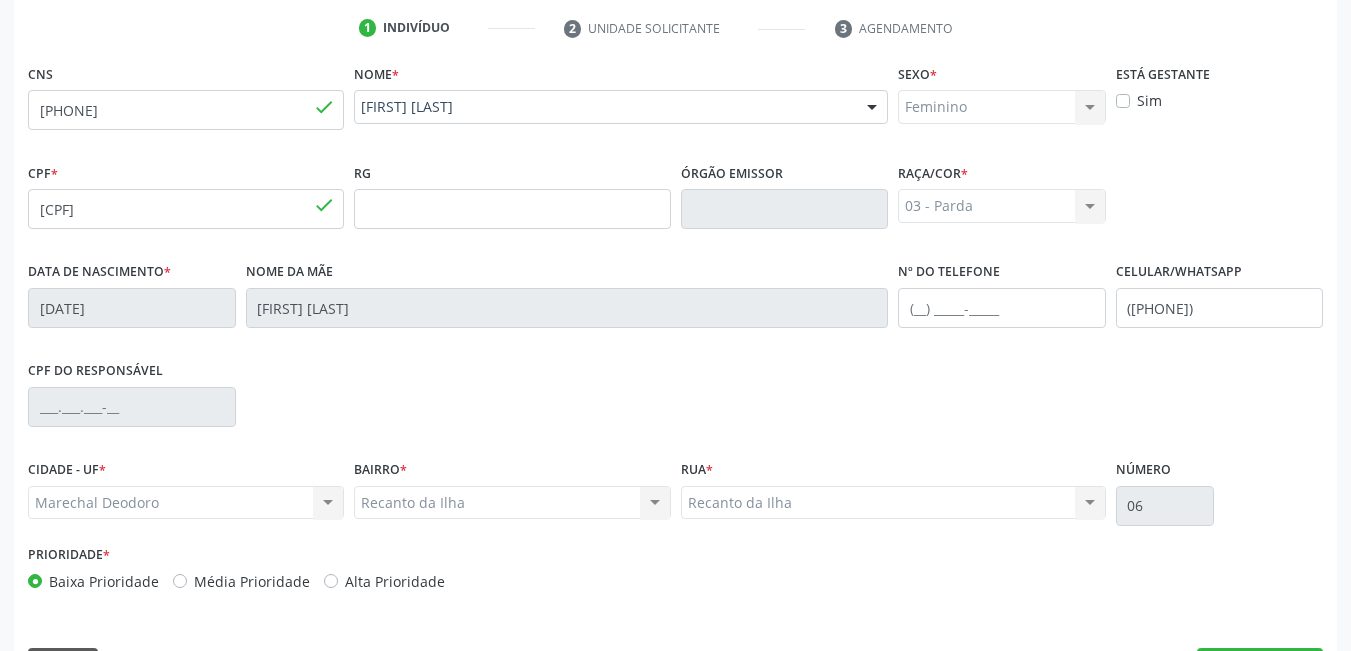scroll, scrollTop: 461, scrollLeft: 0, axis: vertical 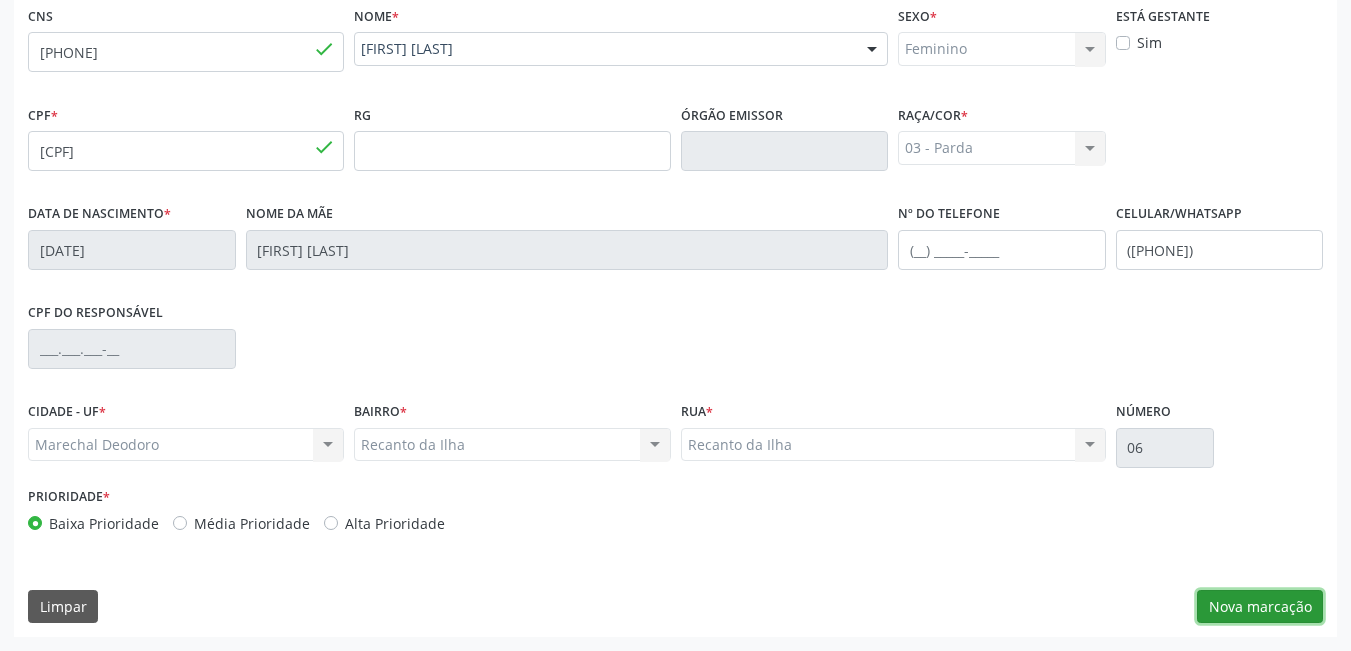 click on "Nova marcação" at bounding box center [1260, 607] 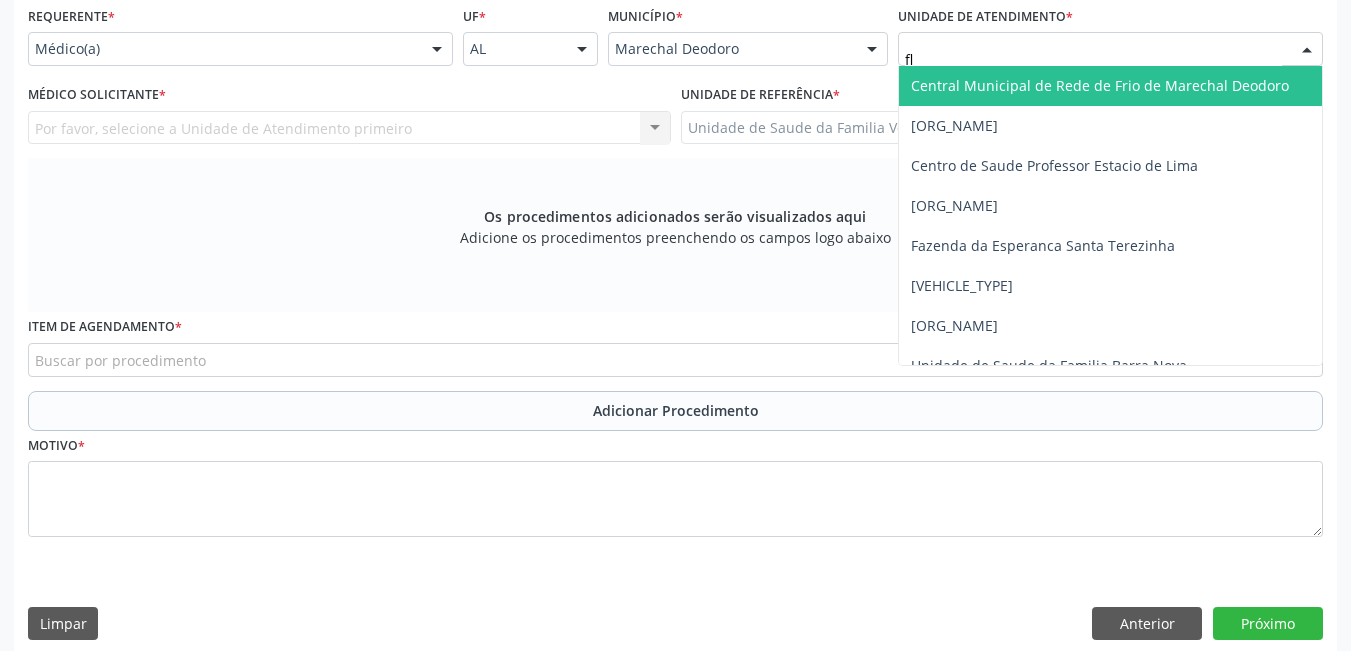 type on "fla" 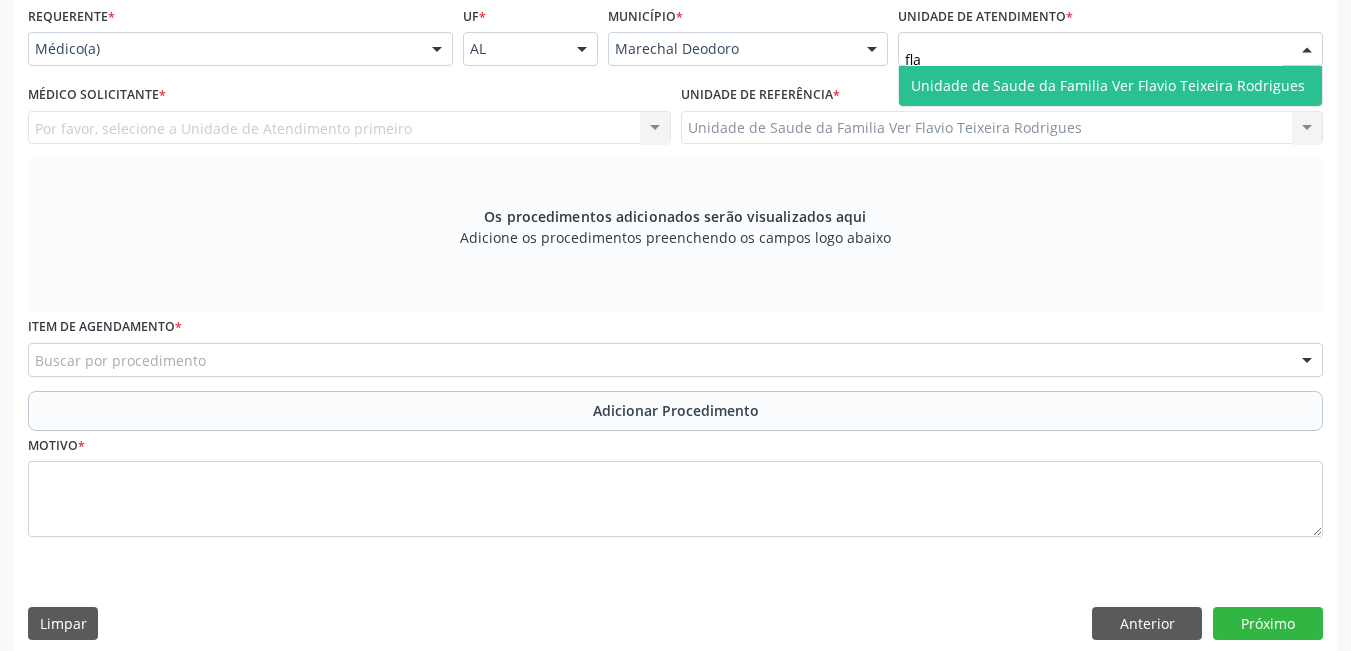 click on "Unidade de Saude da Familia Ver Flavio Teixeira Rodrigues" at bounding box center (1108, 85) 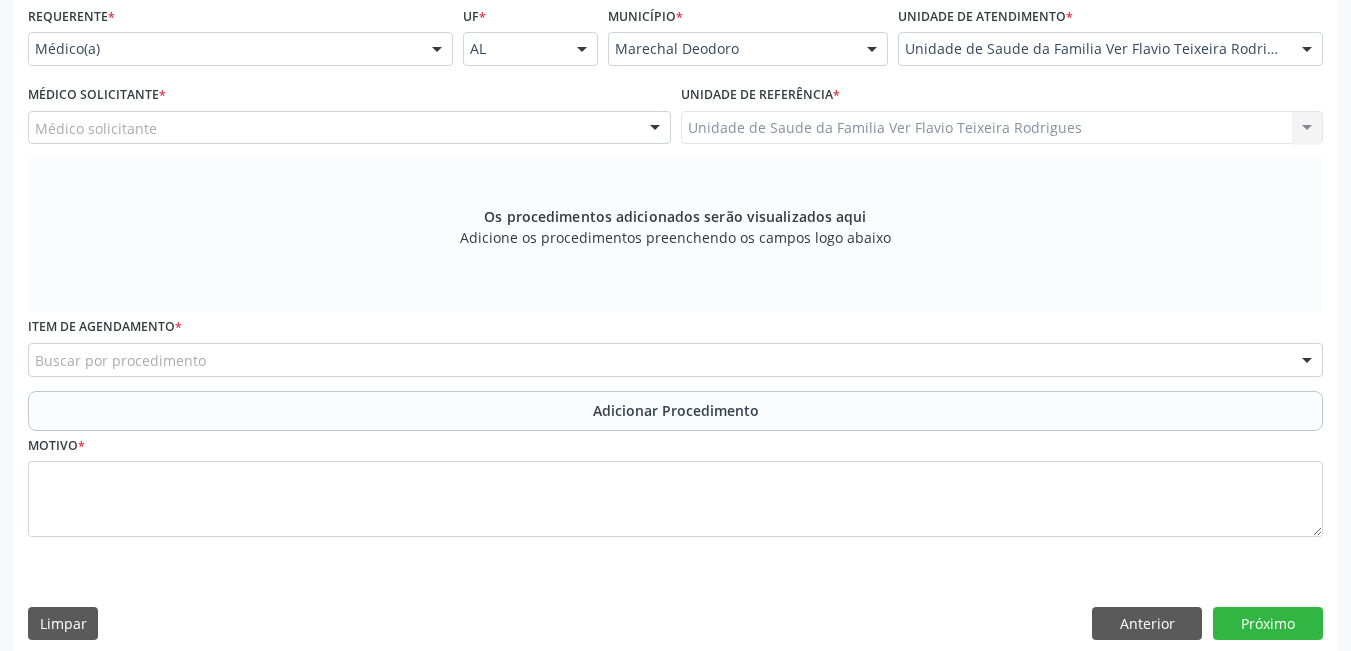 click on "Médico solicitante
[FIRST] [LAST] de [LAST]   [FIRST] [MIDDLE] [LAST] de [LAST]   [FIRST] [LAST] [LAST]   [FIRST] [MIDDLE] [LAST] [LAST]   [FIRST] [MIDDLE] [LAST] da [LAST]   [FIRST] [MIDDLE] [LAST] [LAST]   [FIRST] [MIDDLE] da [LAST] [LAST]   [FIRST] [MIDDLE] [LAST] [LAST] [LAST]   [FIRST] [MIDDLE] [LAST] [LAST]   [FIRST] [MIDDLE] [LAST] [LAST]   [FIRST] [MIDDLE] [LAST] [LAST]   [FIRST] [MIDDLE] [LAST] [LAST]   [FIRST] [MIDDLE] [LAST] [LAST]   [FIRST] [MIDDLE] [LAST] [LAST]   [FIRST] [MIDDLE] [LAST] da [LAST]   [FIRST] [MIDDLE] [LAST] [LAST] [LAST]   [FIRST] de [LAST] [LAST] [LAST]   [FIRST] [MIDDLE] [LAST] dos Santos   [FIRST] [MIDDLE] [LAST] [LAST] dos Santos   [FIRST] [MIDDLE] da [LAST] [LAST]   [FIRST] [MIDDLE] da [LAST] [LAST]   [FIRST] [MIDDLE] [LAST] [LAST]   [FIRST] [MIDDLE] [LAST] [LAST] [LAST]   [FIRST] da [LAST] [LAST]   [FIRST] [LAST] de [LAST]
Nenhum resultado encontrado para: "   "
Não há nenhuma opção para ser exibida." at bounding box center (349, 128) 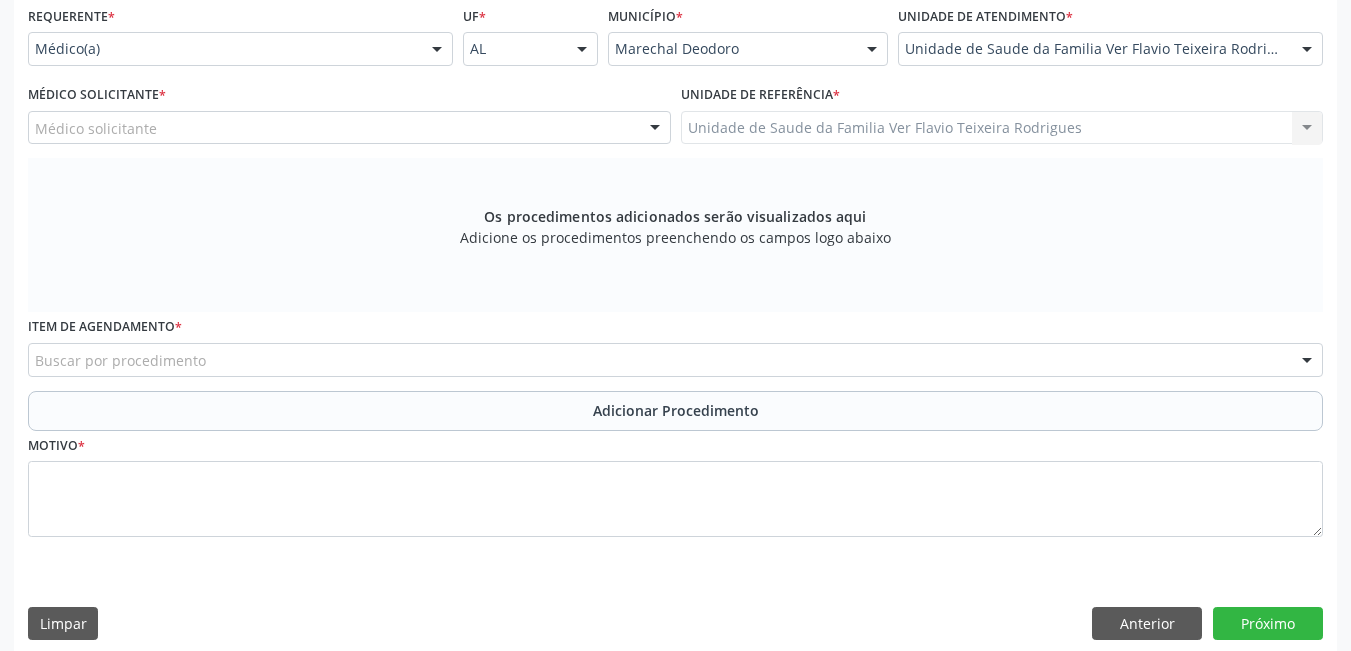 click on "Médico solicitante" at bounding box center (349, 128) 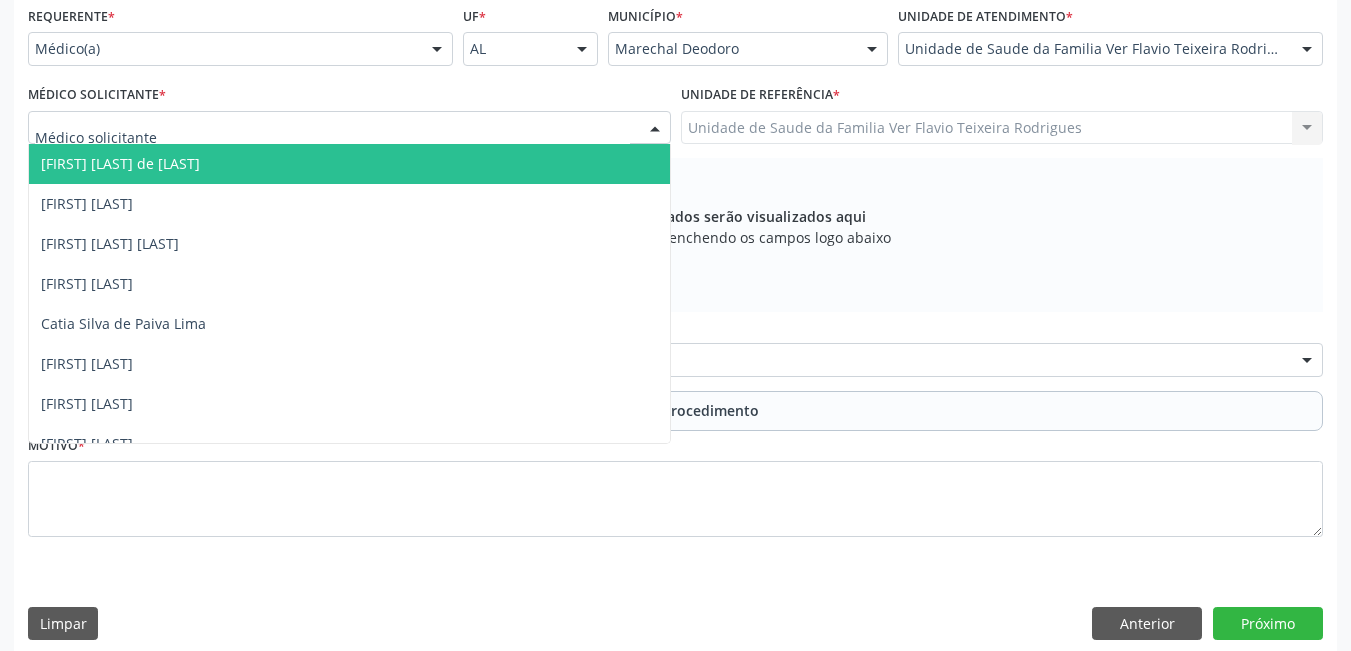 drag, startPoint x: 184, startPoint y: 171, endPoint x: 172, endPoint y: 127, distance: 45.607018 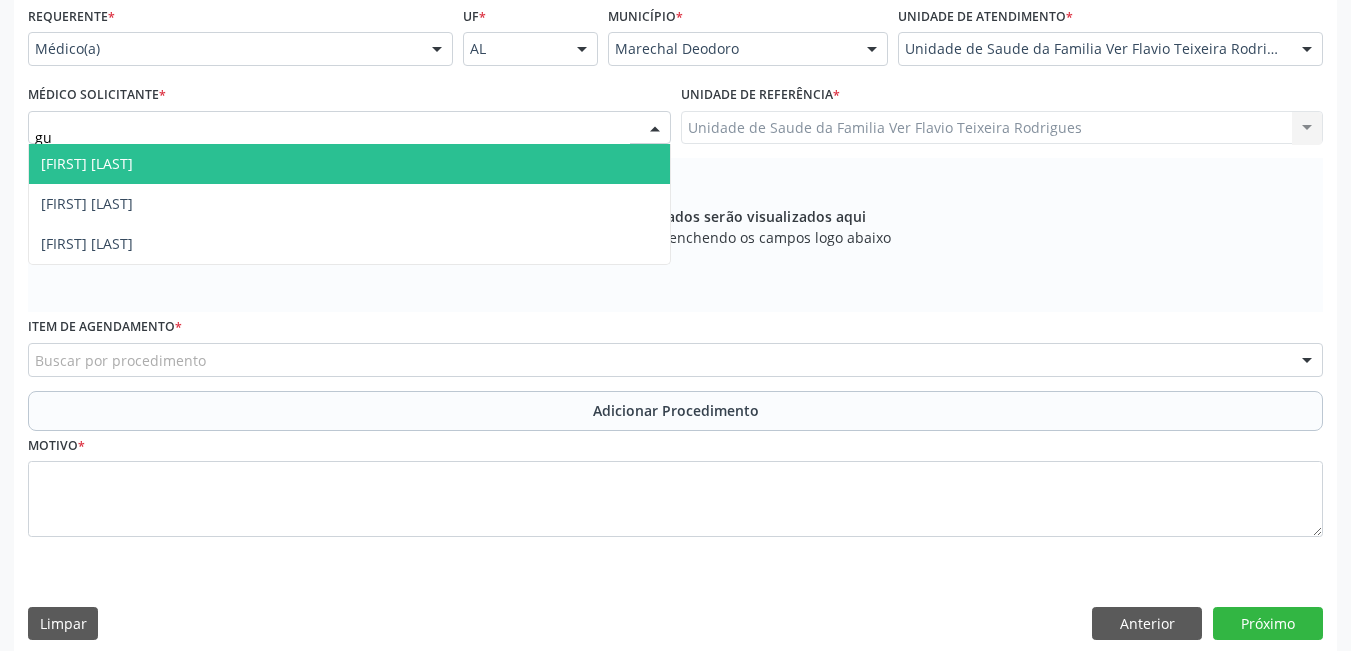 type on "gus" 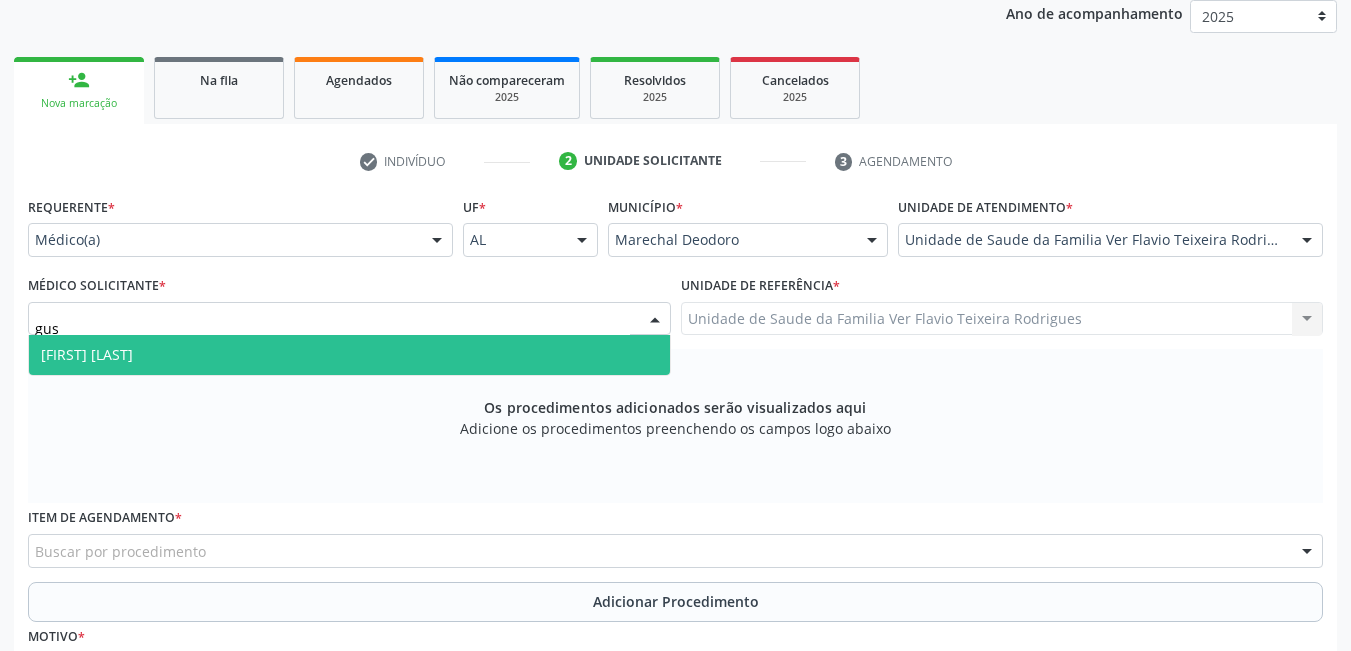 scroll, scrollTop: 261, scrollLeft: 0, axis: vertical 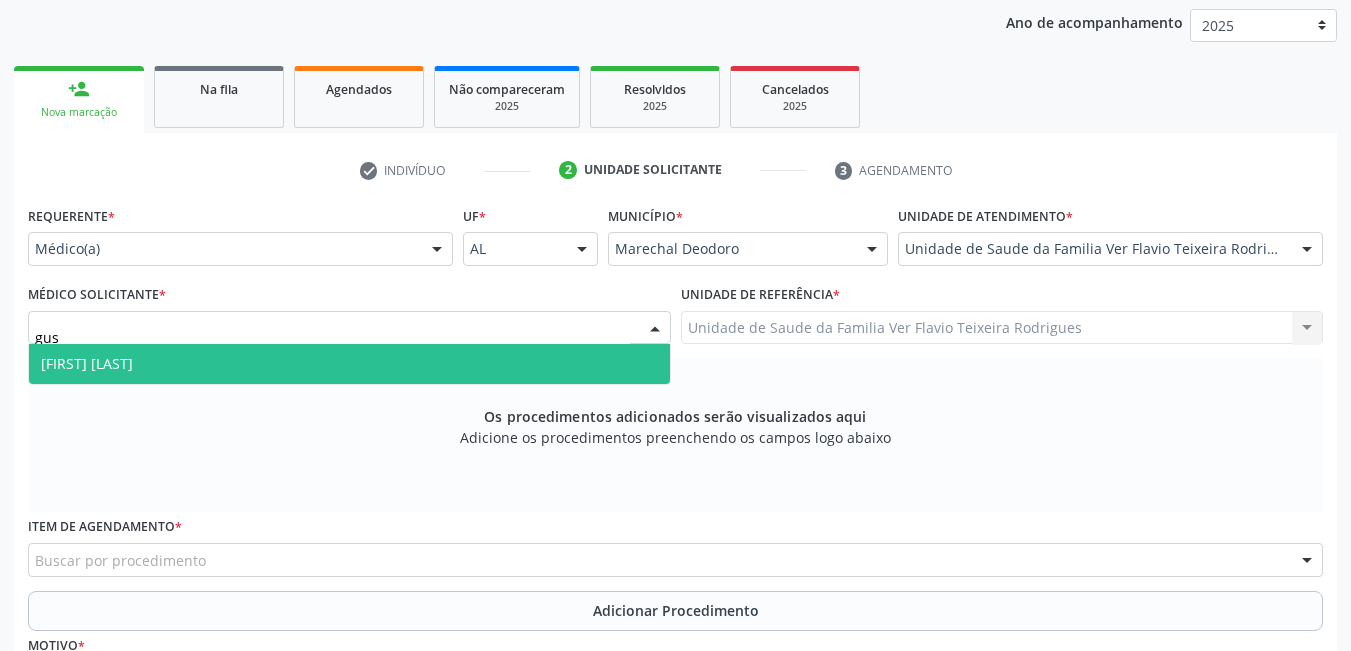 click on "[FIRST] [LAST] [LAST]" at bounding box center [349, 364] 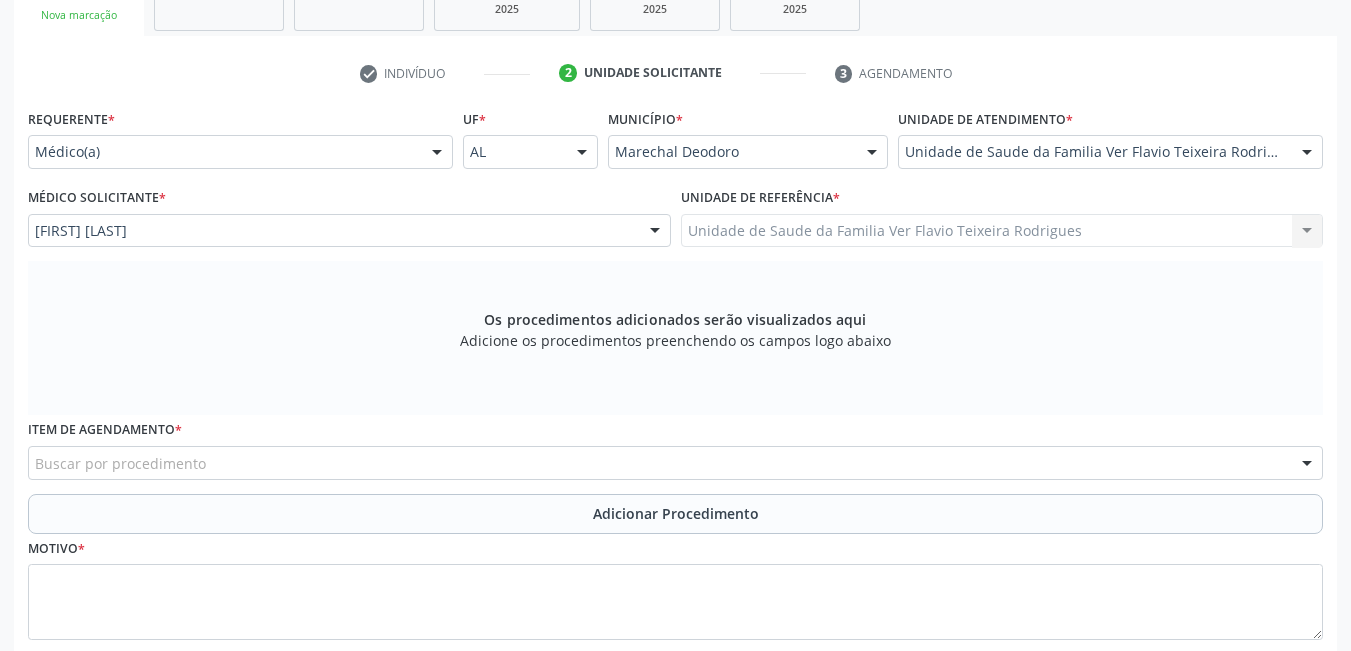 scroll, scrollTop: 478, scrollLeft: 0, axis: vertical 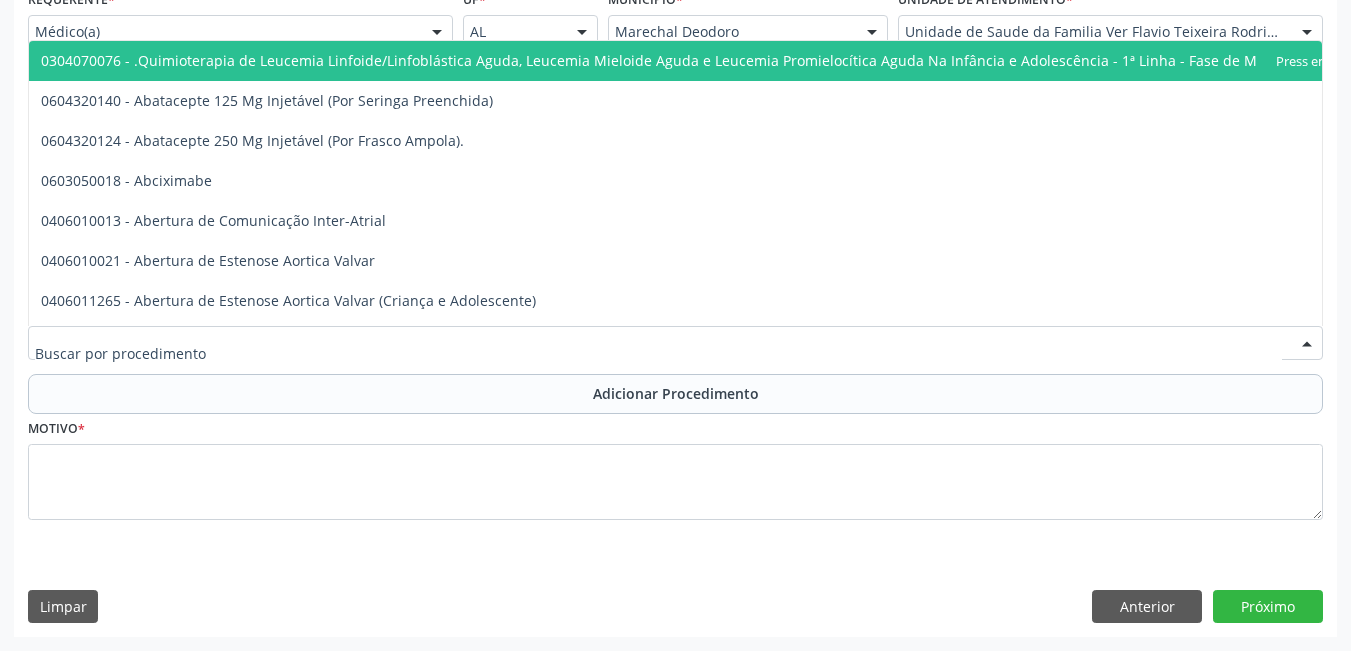 click at bounding box center [675, 343] 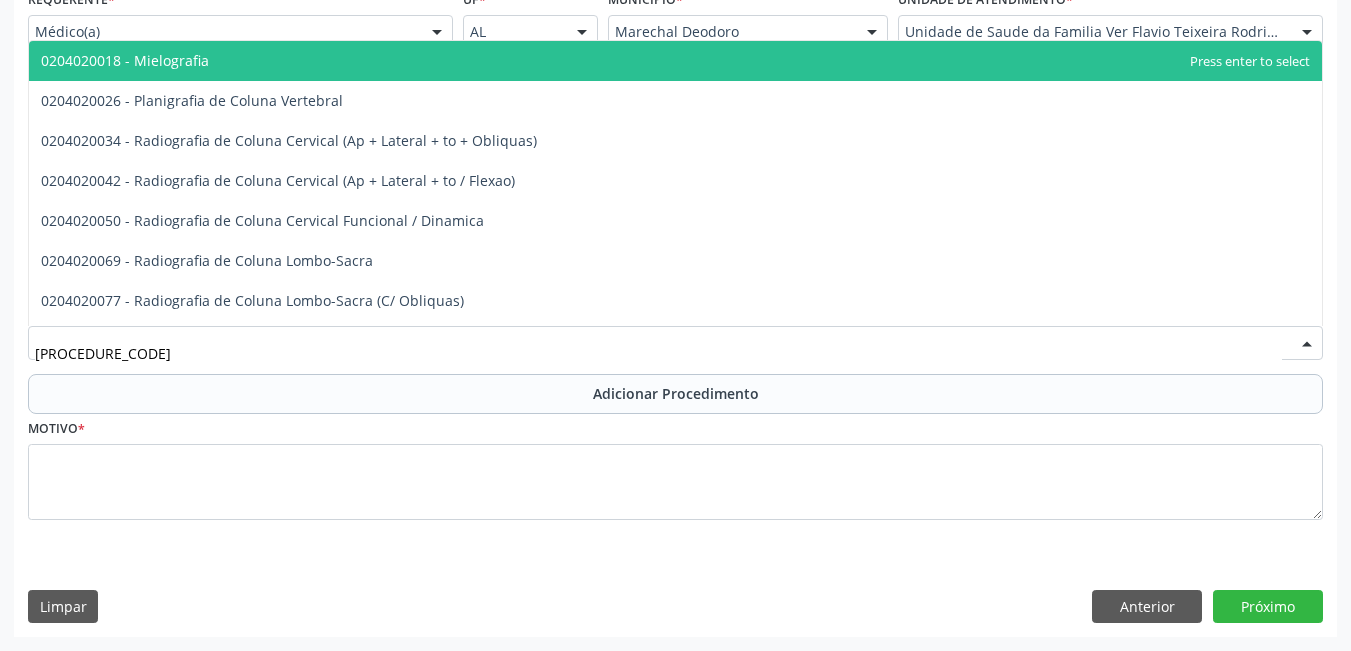 type on "02040200" 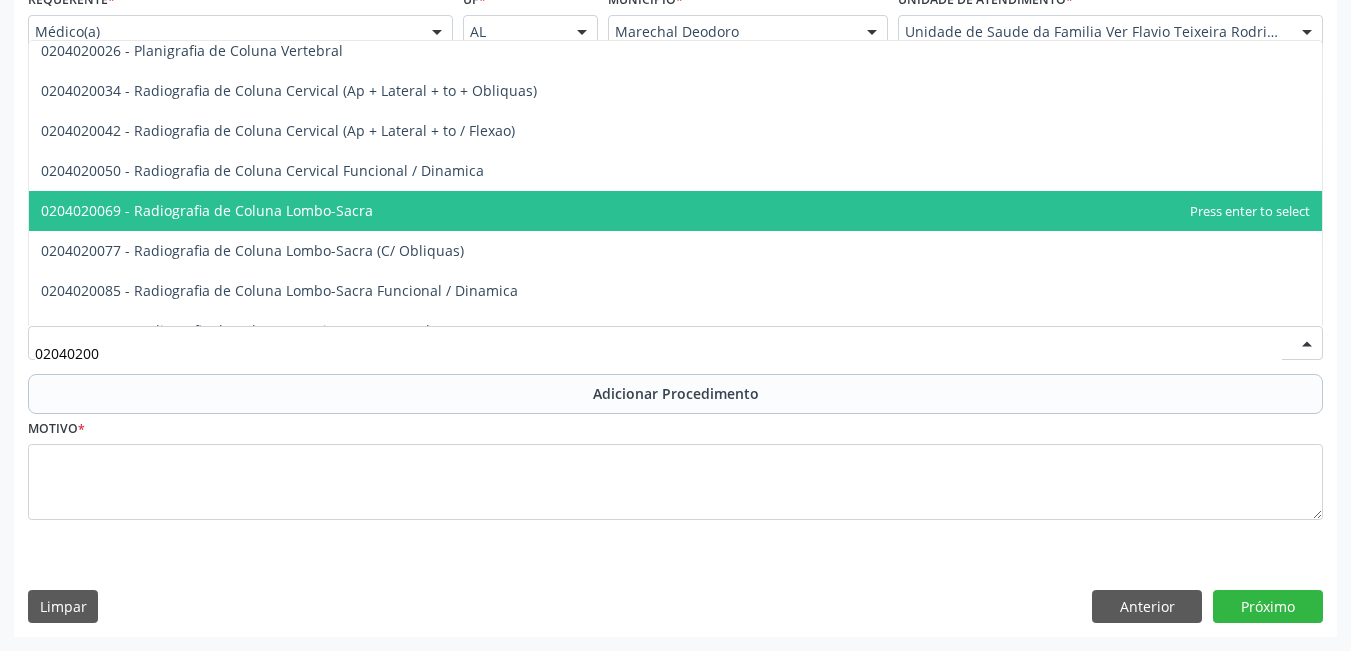 scroll, scrollTop: 75, scrollLeft: 0, axis: vertical 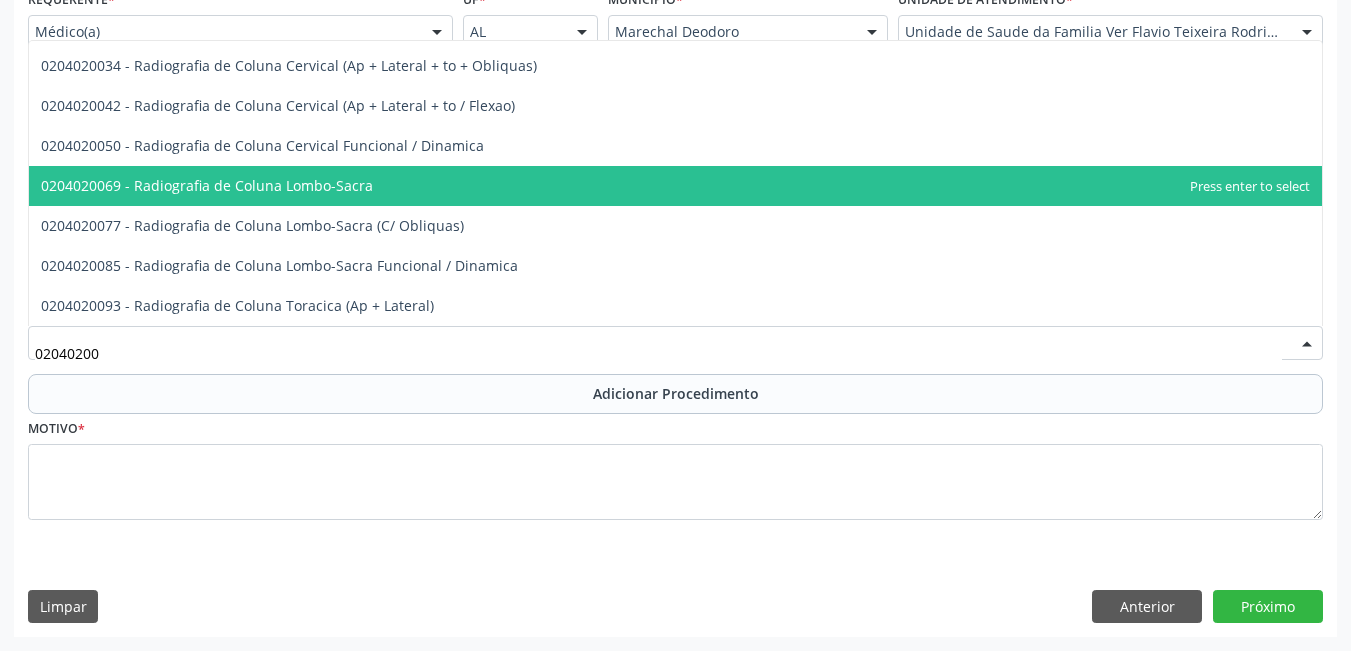 click on "0204020069 - Radiografia de Coluna Lombo-Sacra" at bounding box center [207, 185] 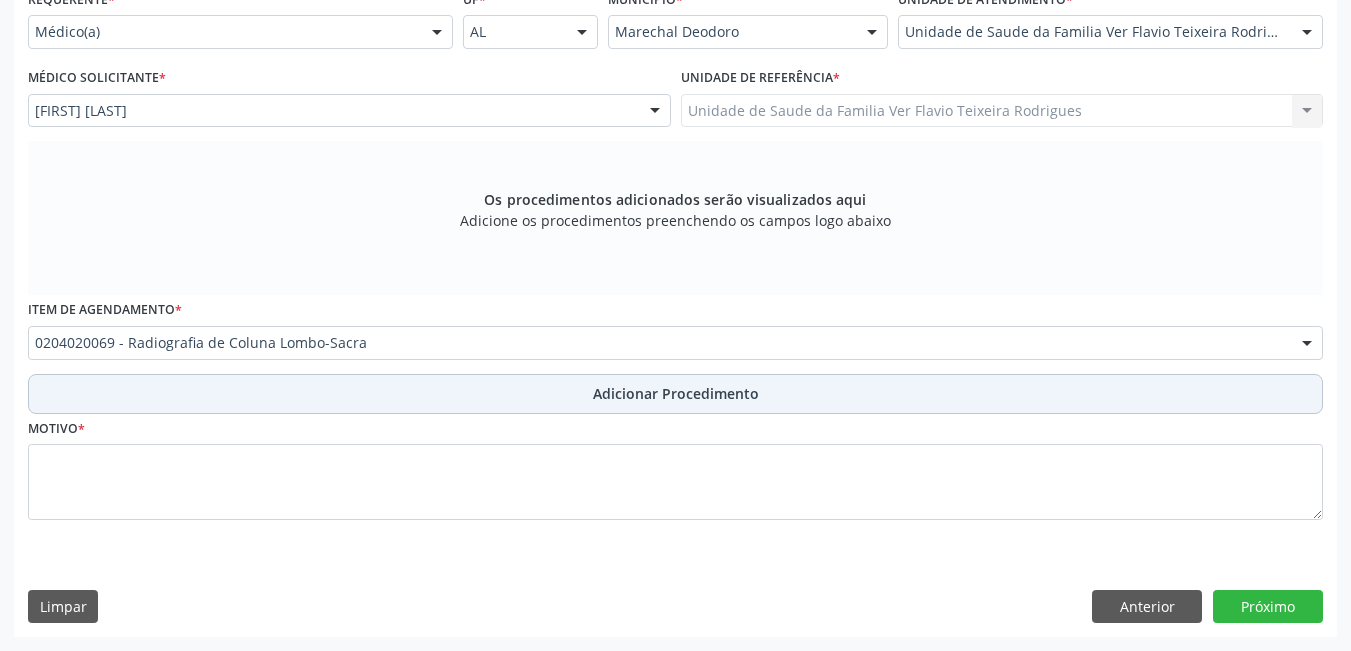 click on "Adicionar Procedimento" at bounding box center [675, 394] 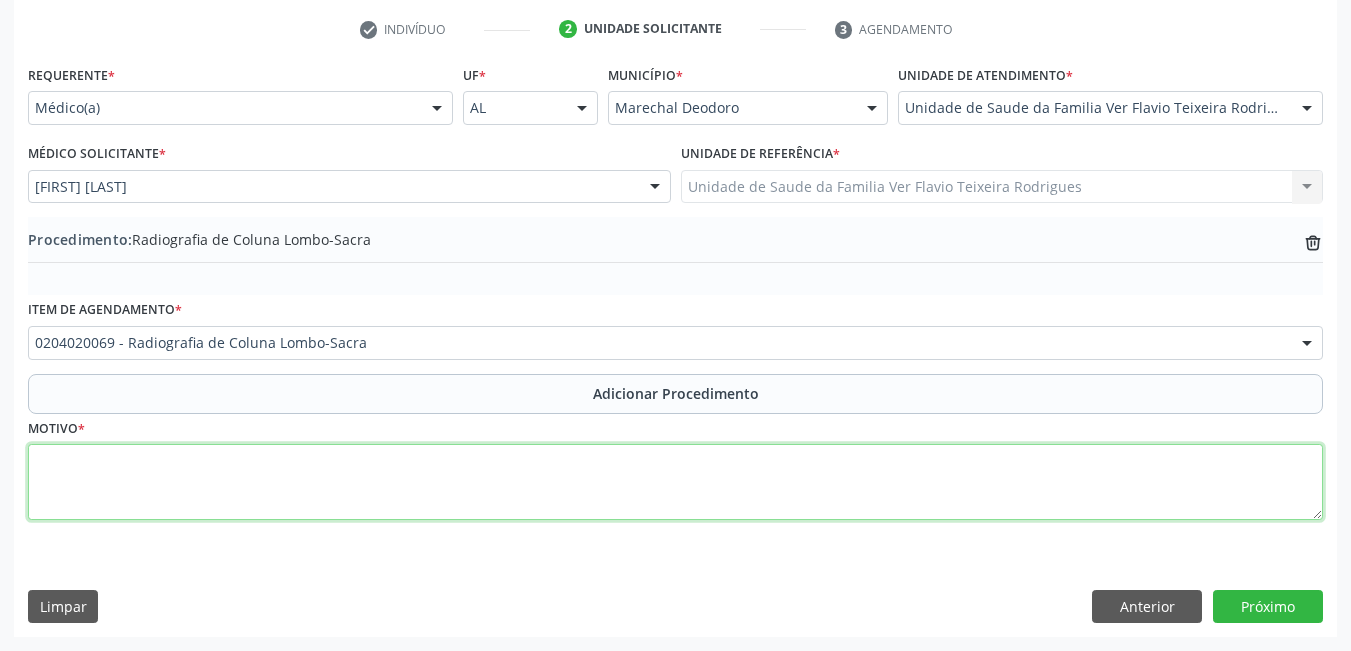 click at bounding box center [675, 482] 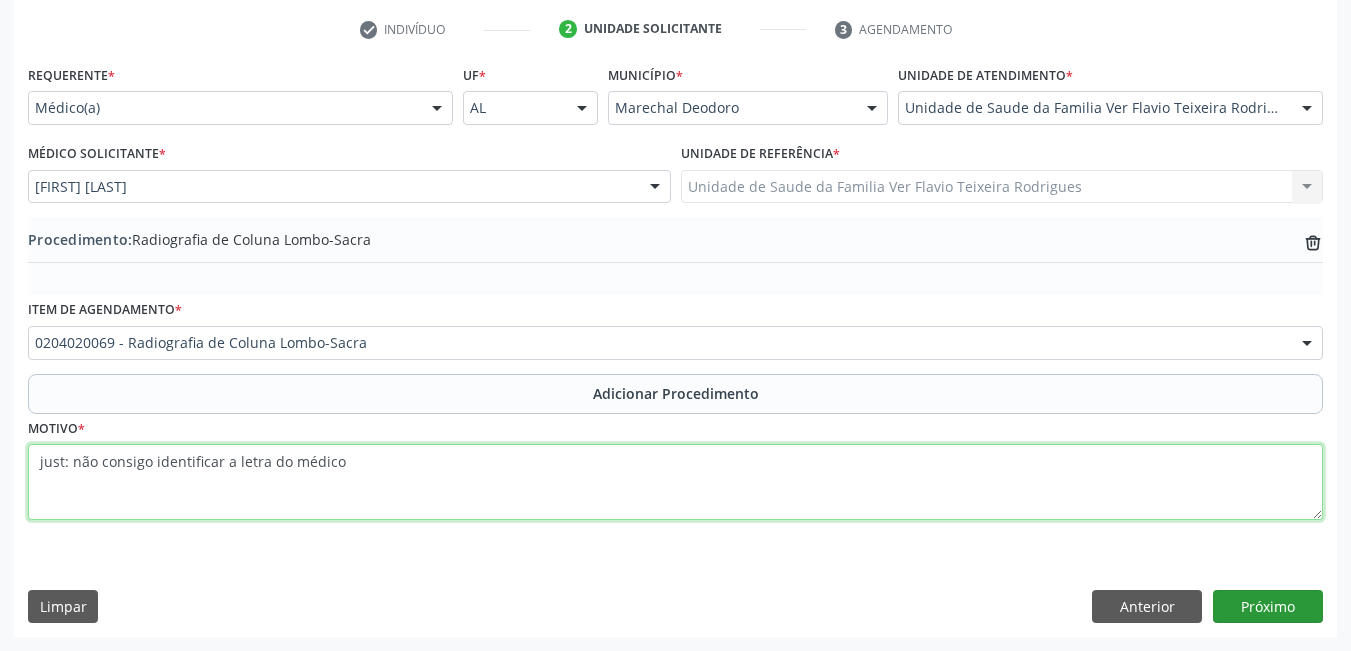 type on "just: não consigo identificar a letra do médico" 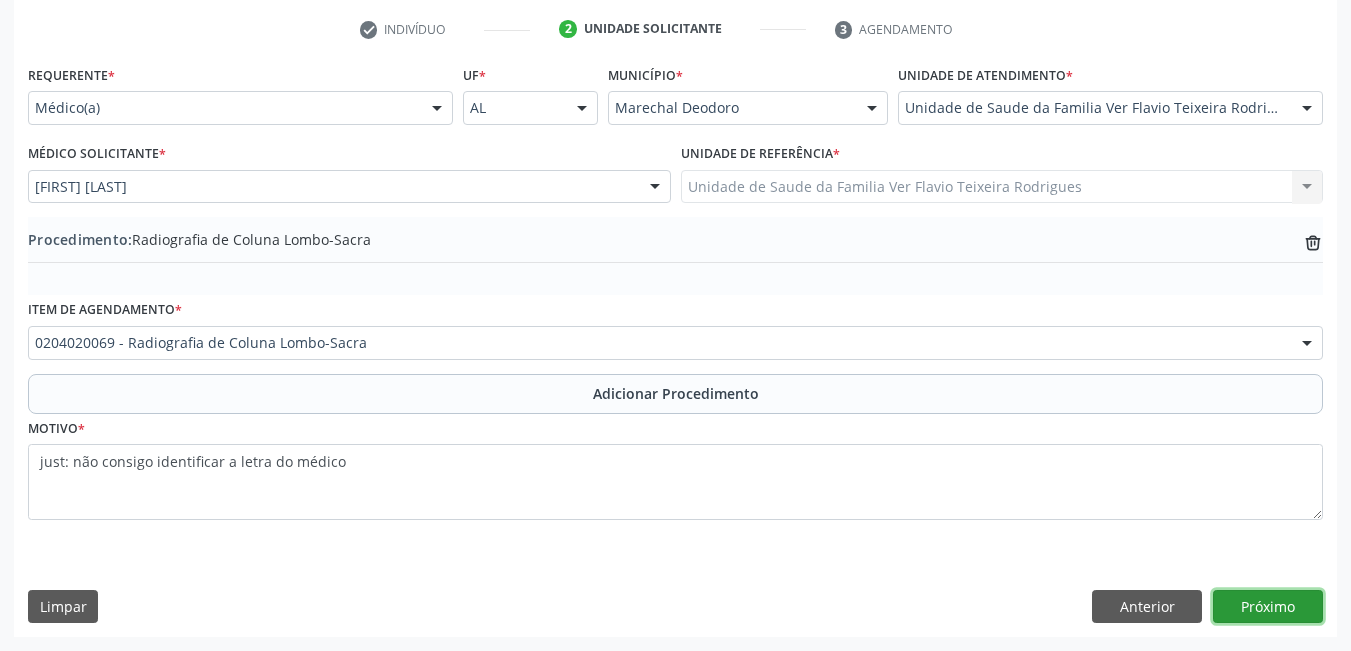 click on "Próximo" at bounding box center [1268, 607] 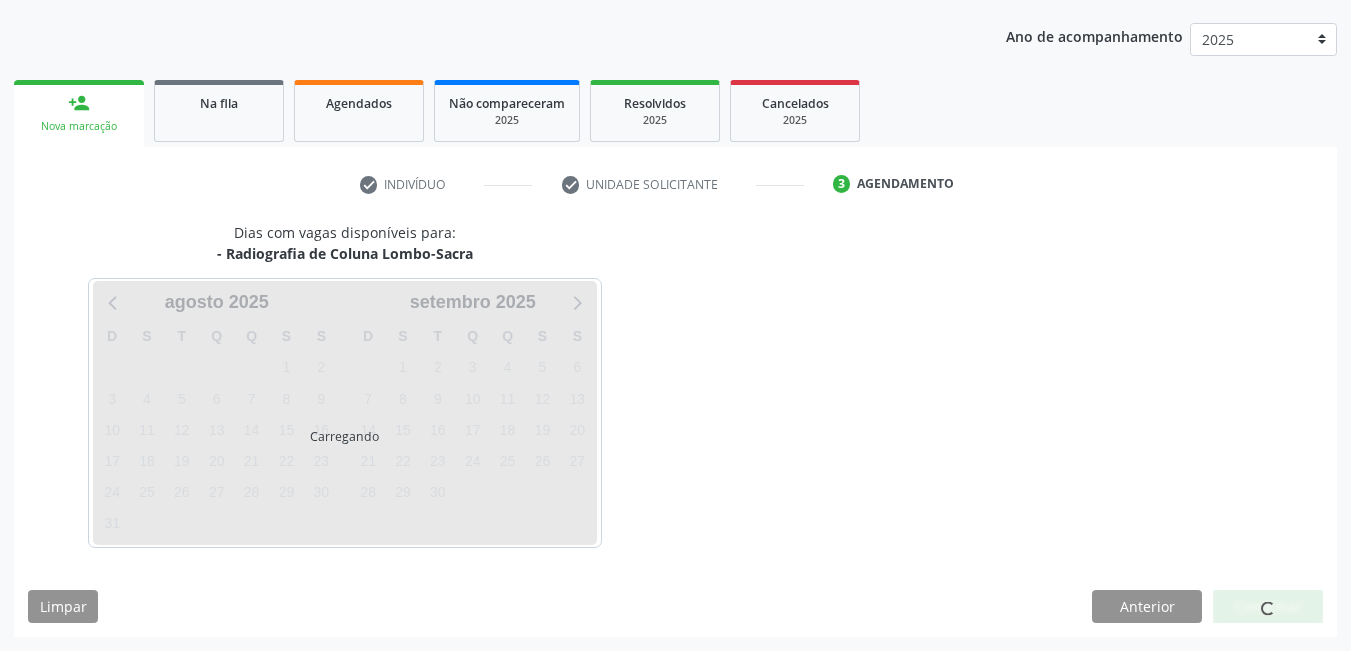 scroll, scrollTop: 306, scrollLeft: 0, axis: vertical 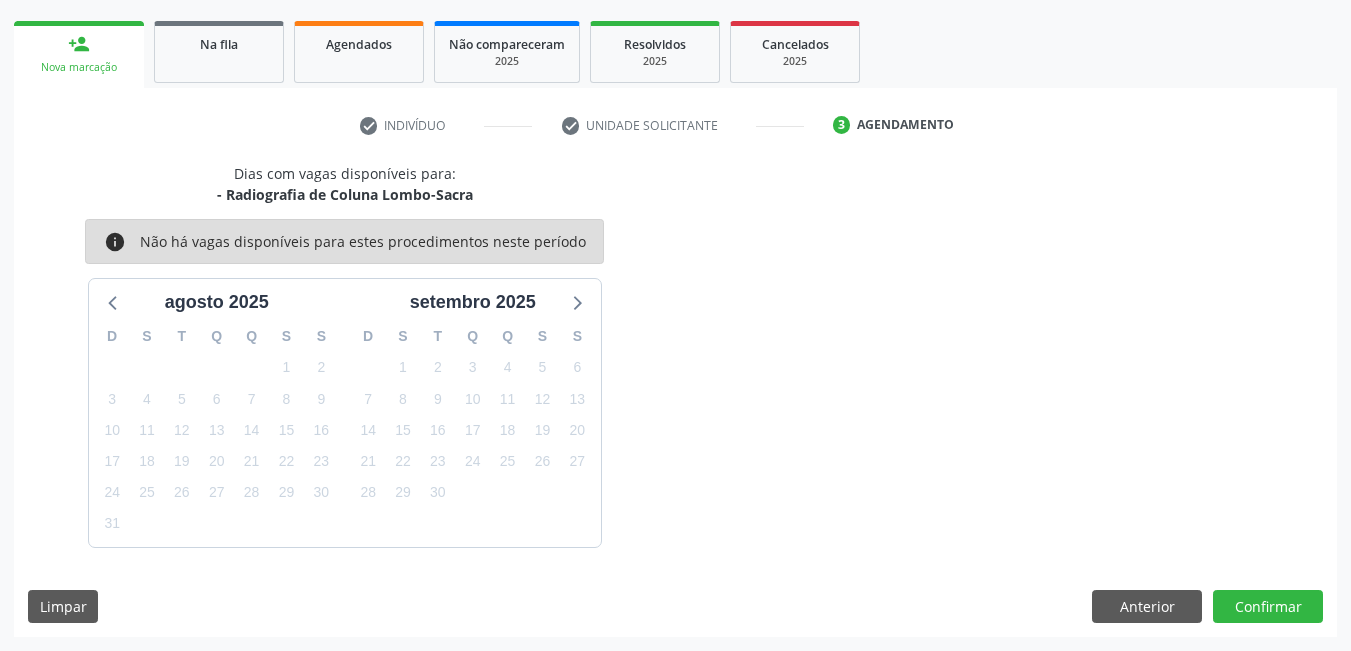 click on "Dias com vagas disponíveis para:
- Radiografia de Coluna Lombo-Sacra
info
Não há vagas disponíveis para estes procedimentos neste período
agosto 2025 D S T Q Q S S 27 28 29 30 31 1 2 3 4 5 6 7 8 9 10 11 12 13 14 15 16 17 18 19 20 21 22 23 24 25 26 27 28 29 30 31 1 2 3 4 5 6 setembro 2025 D S T Q Q S S 31 1 2 3 4 5 6 7 8 9 10 11 12 13 14 15 16 17 18 19 20 21 22 23 24 25 26 27 28 29 30 1 2 3 4 5 6 7 8 9 10 11
Limpar
Anterior
Confirmar" at bounding box center [675, 400] 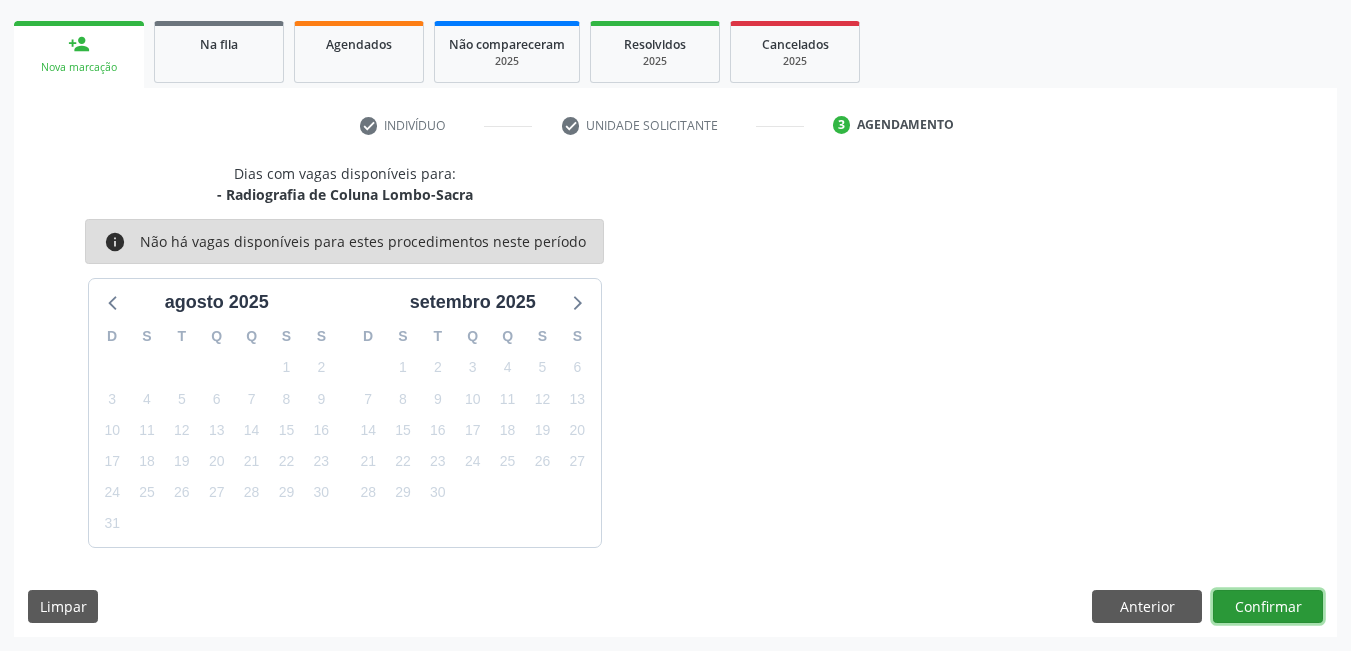 click on "Confirmar" at bounding box center [1268, 607] 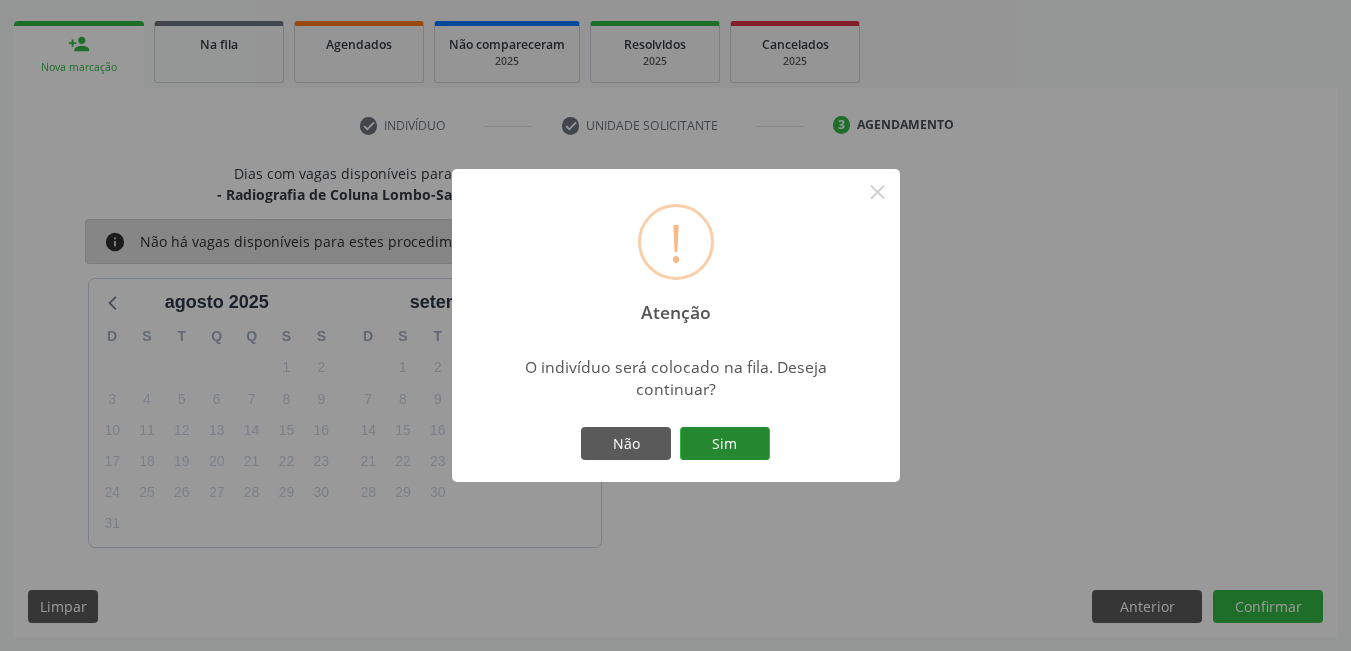 click on "Sim" at bounding box center [725, 444] 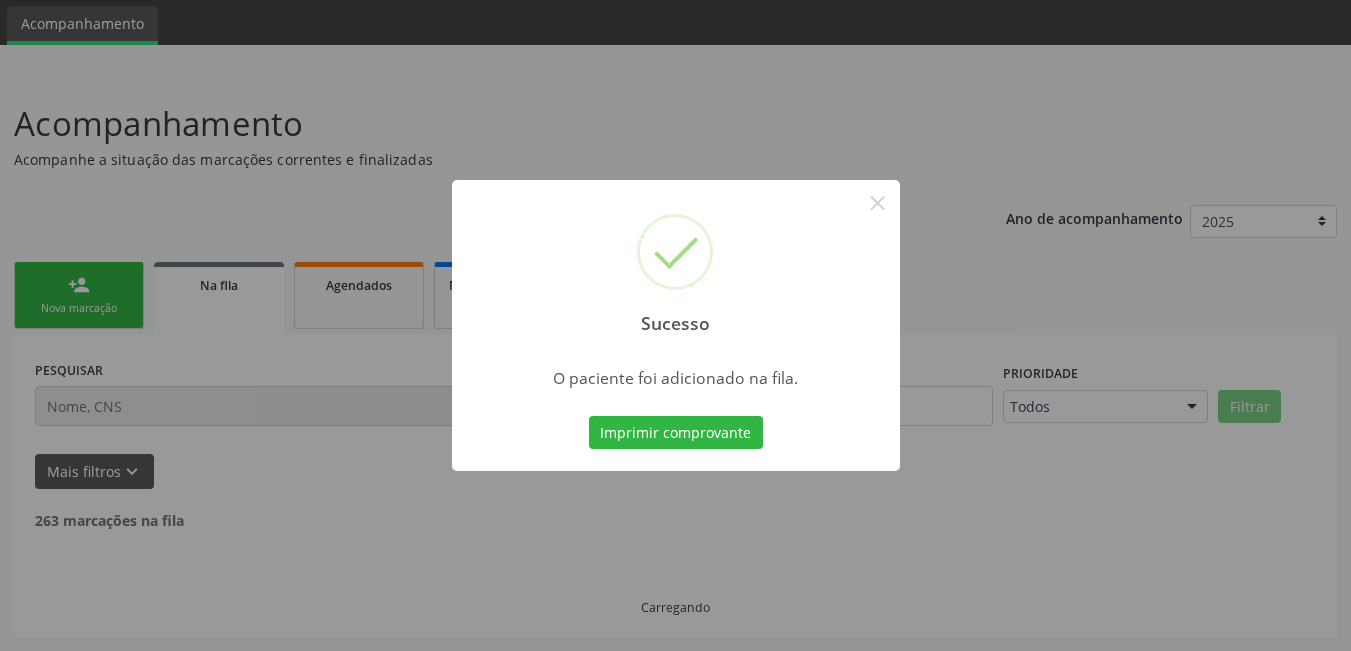 scroll, scrollTop: 44, scrollLeft: 0, axis: vertical 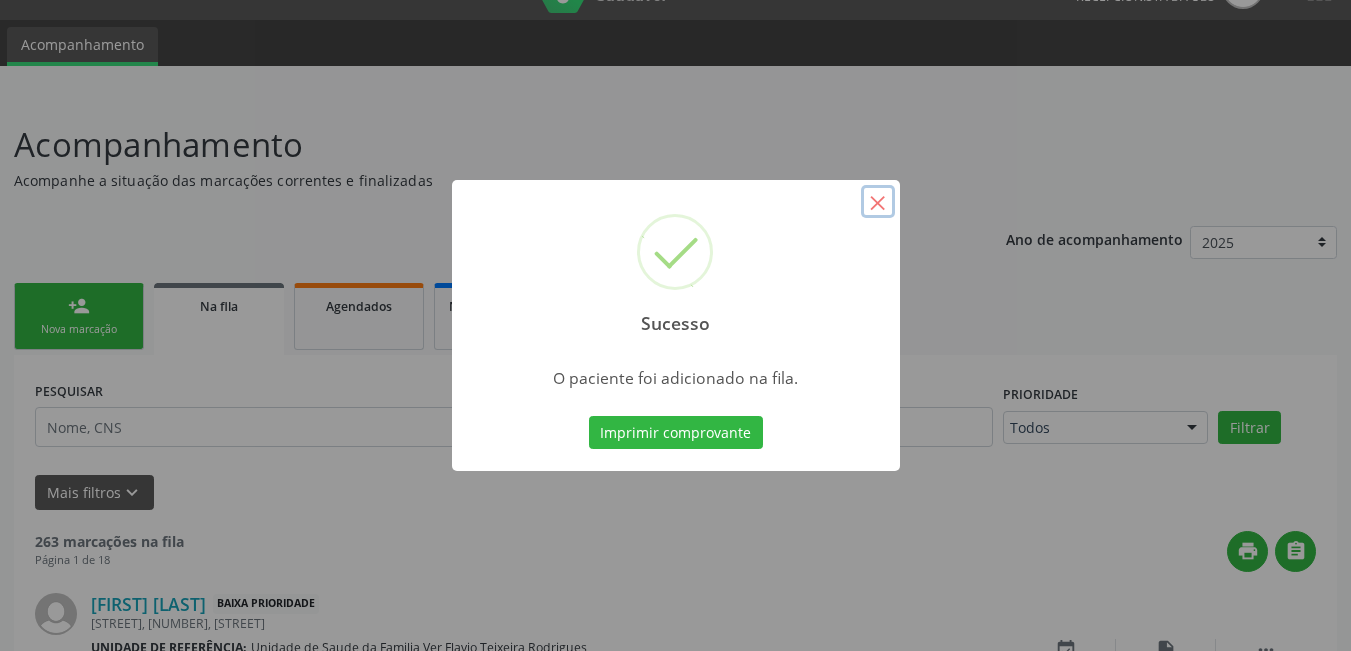 click on "×" at bounding box center [878, 202] 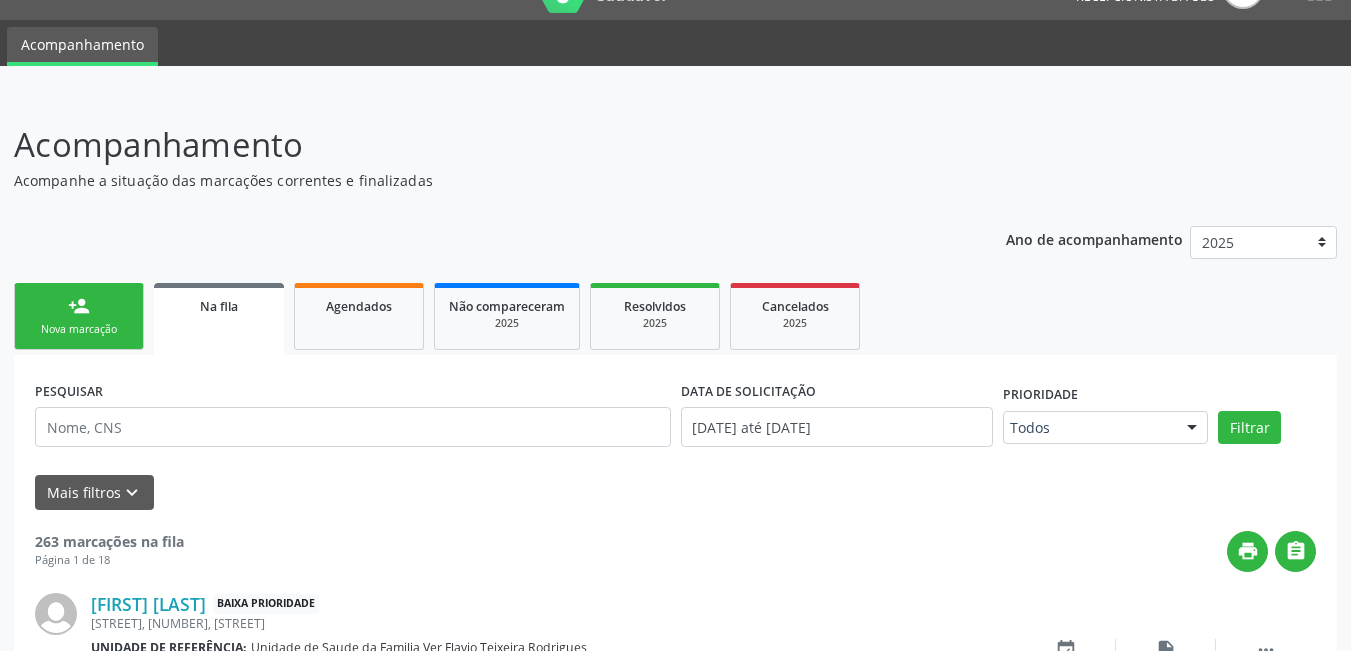 click on "person_add
Nova marcação" at bounding box center [79, 316] 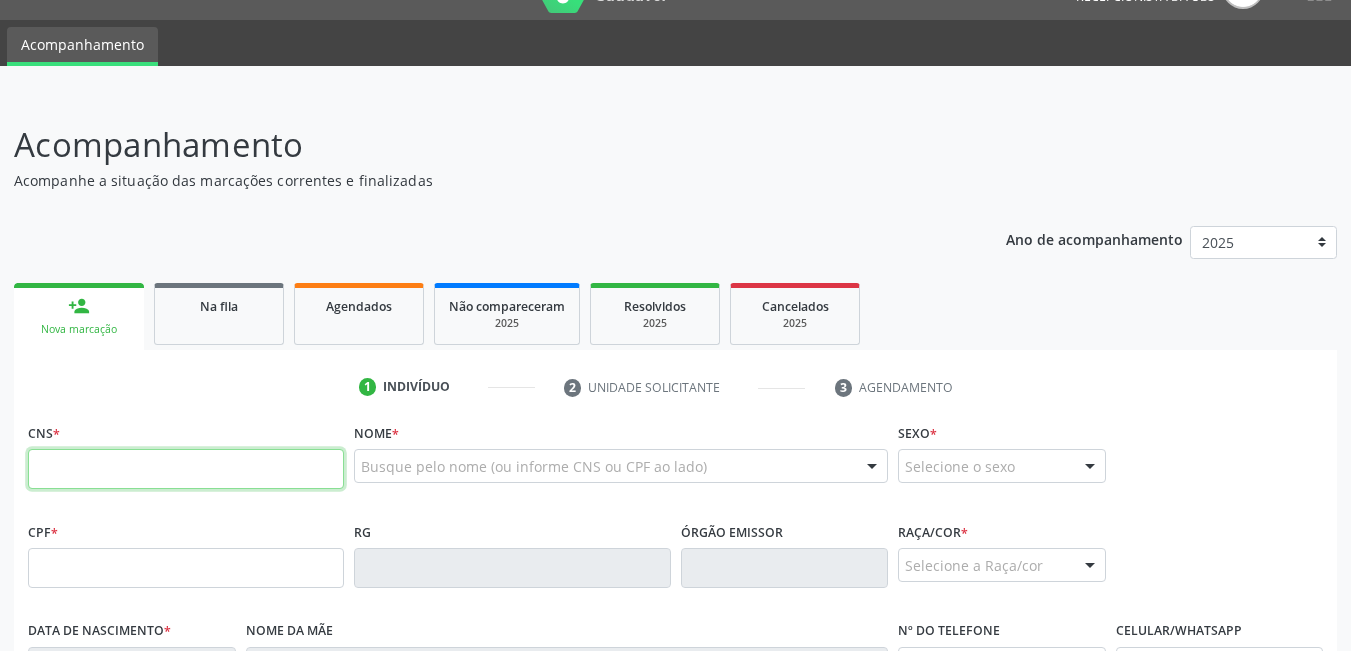 click at bounding box center (186, 469) 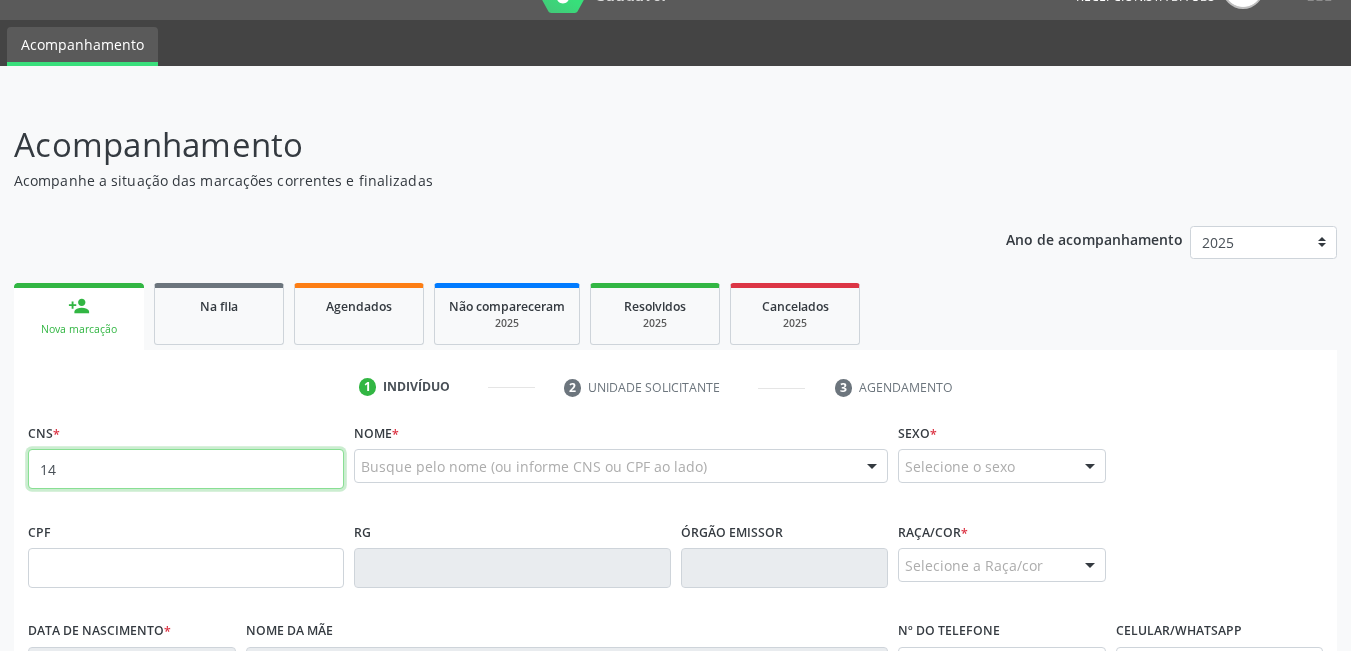 type on "1" 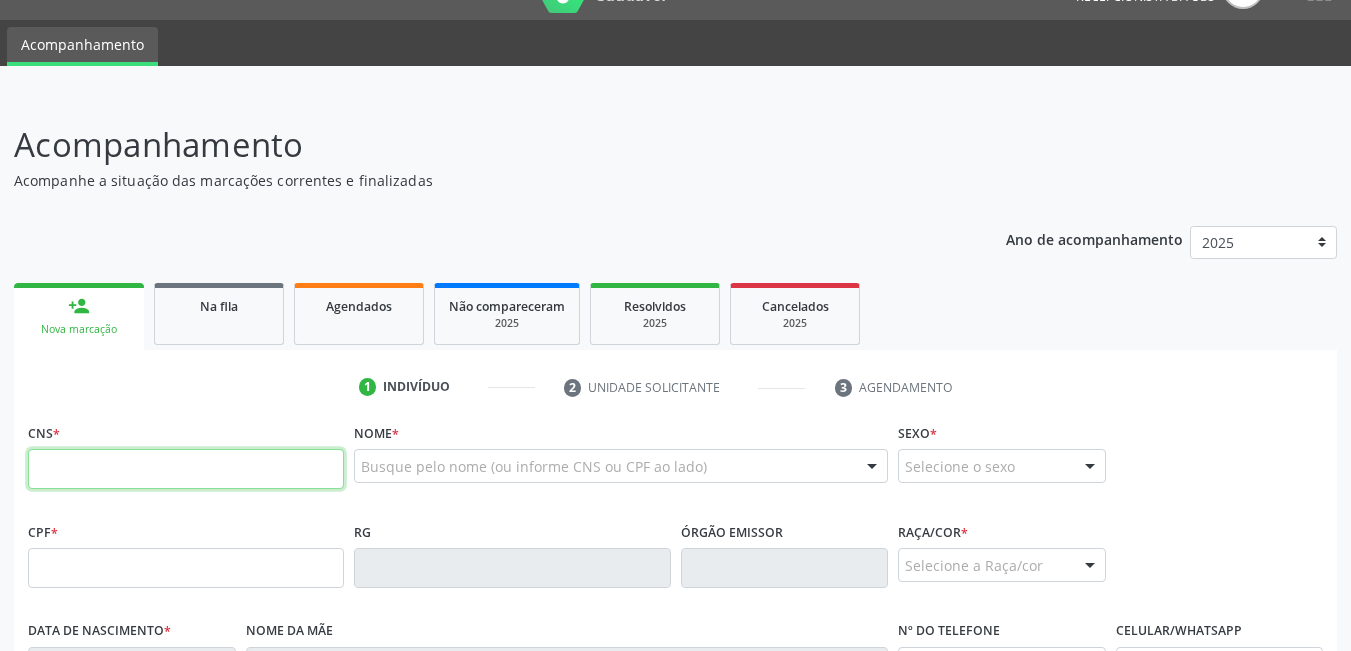 drag, startPoint x: 145, startPoint y: 484, endPoint x: 133, endPoint y: 469, distance: 19.209373 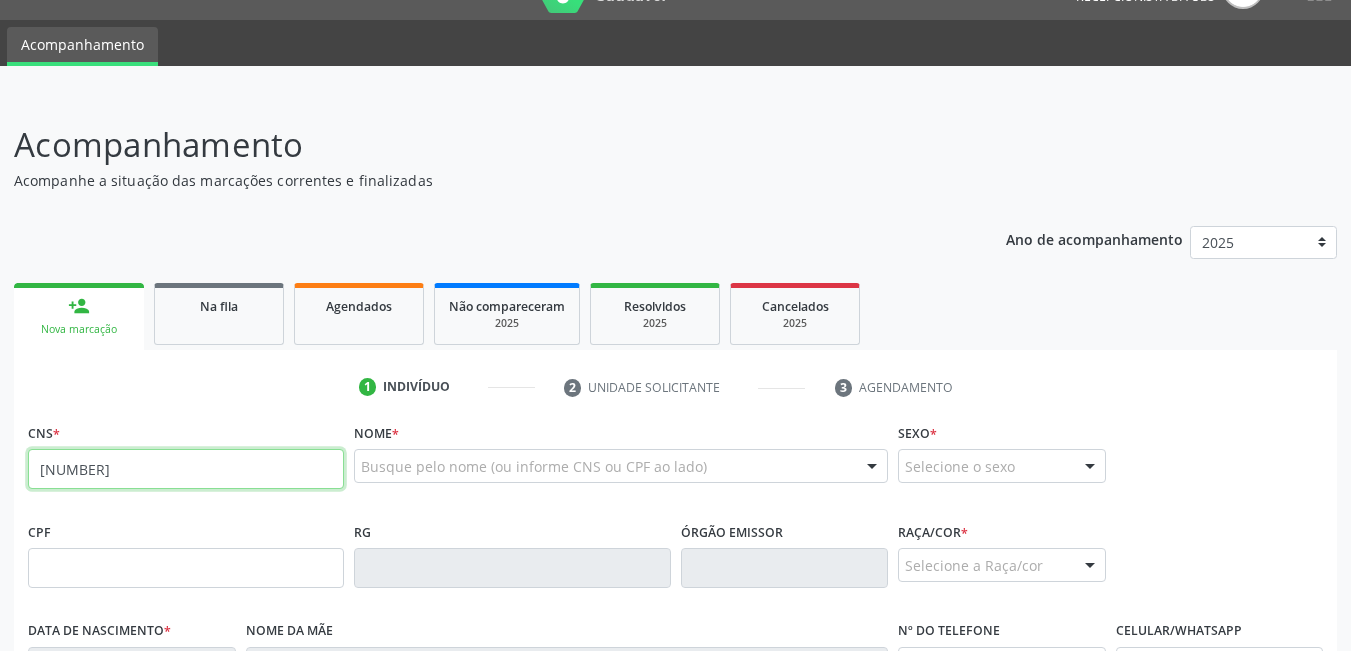 type on "708 0073 3651 0620" 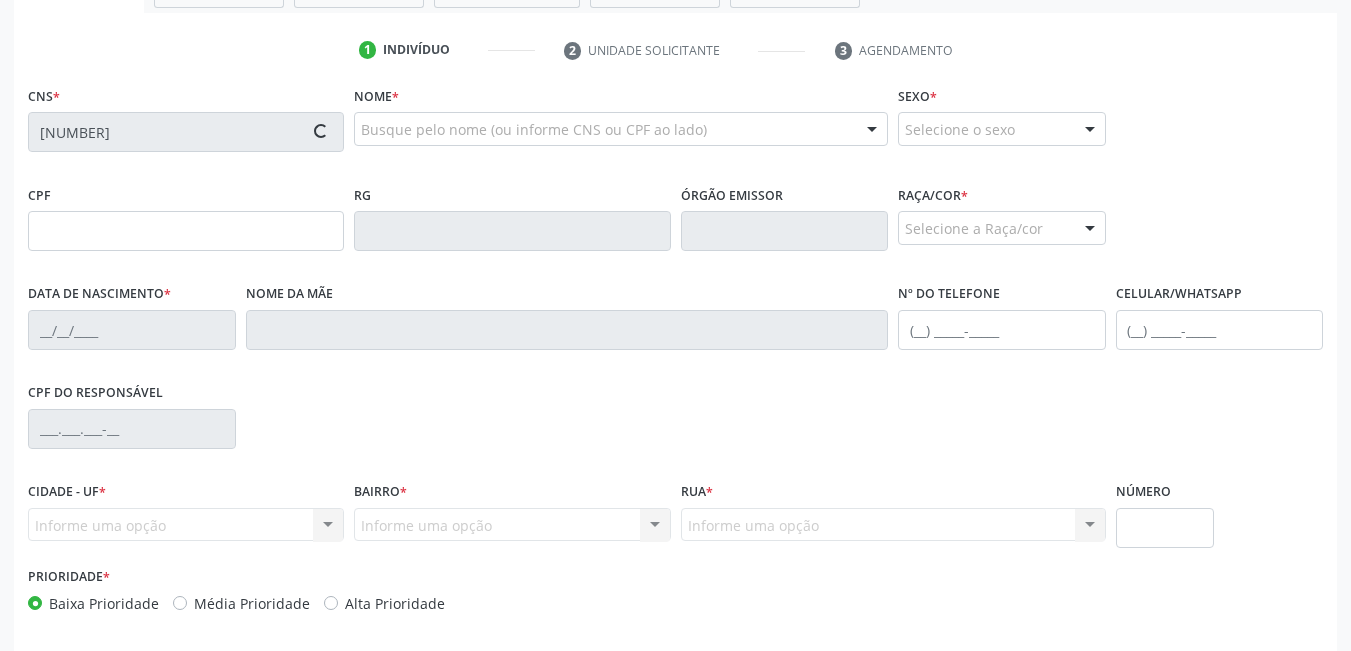 scroll, scrollTop: 444, scrollLeft: 0, axis: vertical 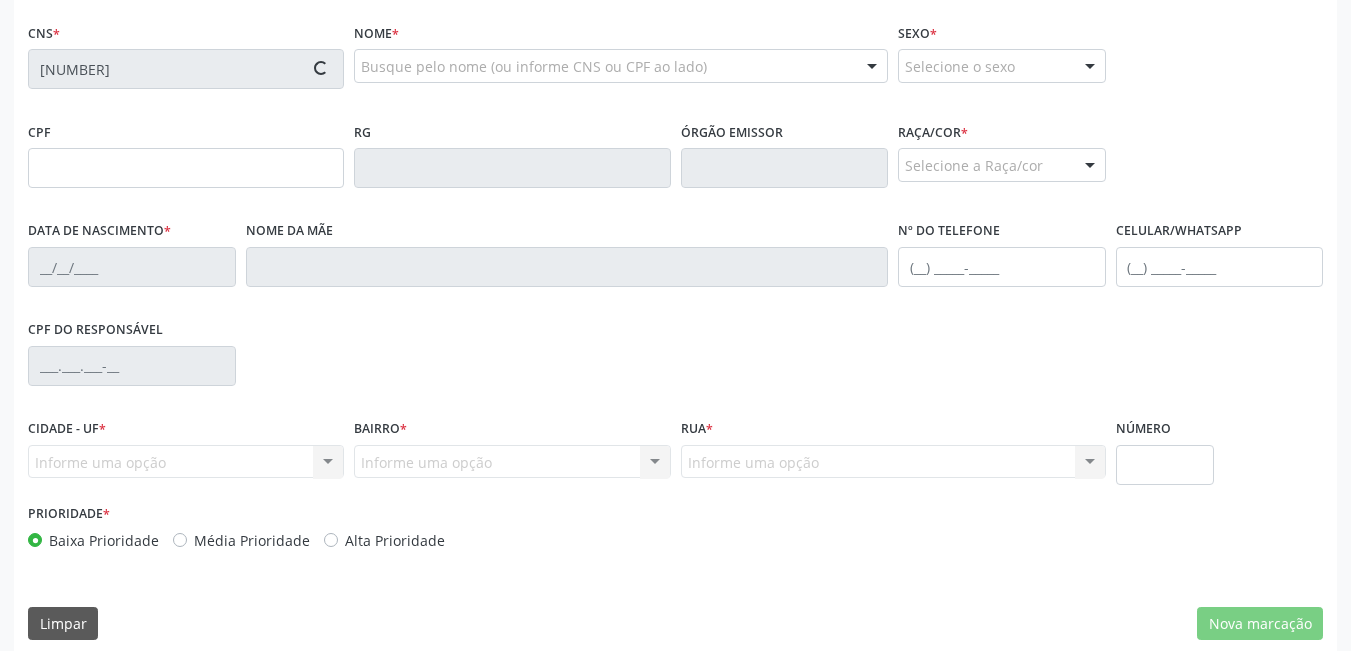 type on "142.542.624-77" 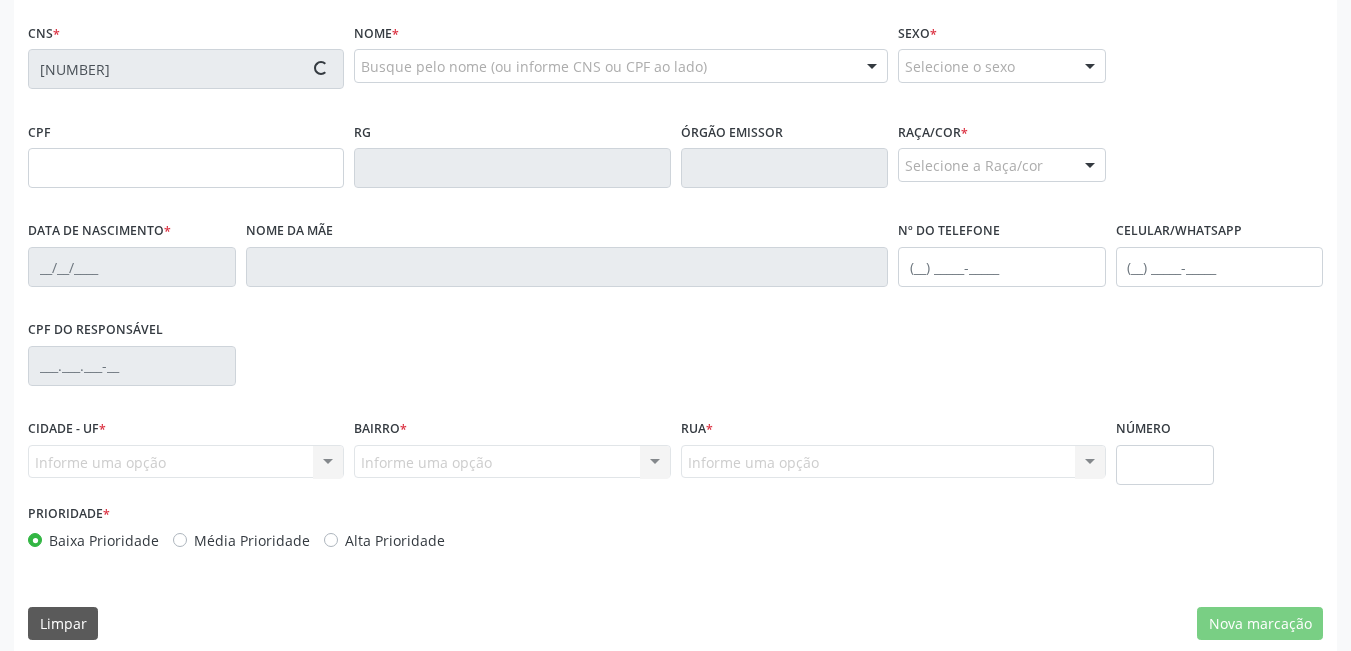 type on "03/12/2008" 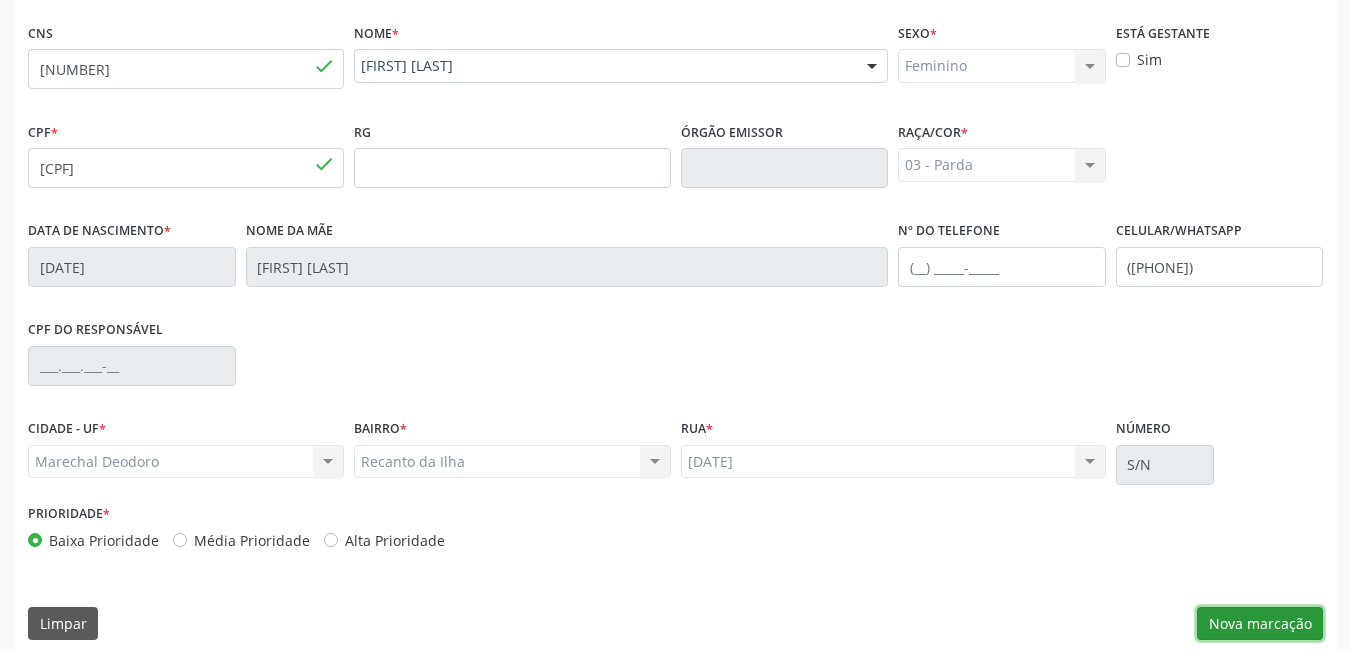 click on "Nova marcação" at bounding box center (1260, 624) 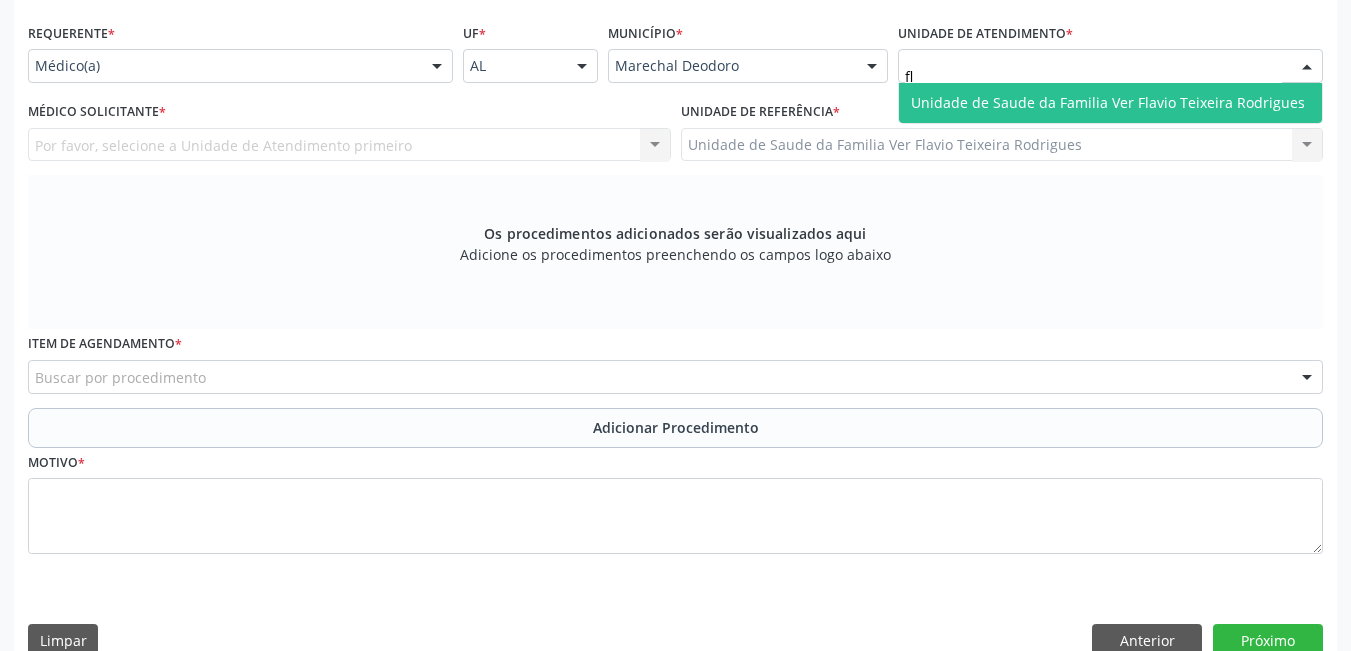 type on "fla" 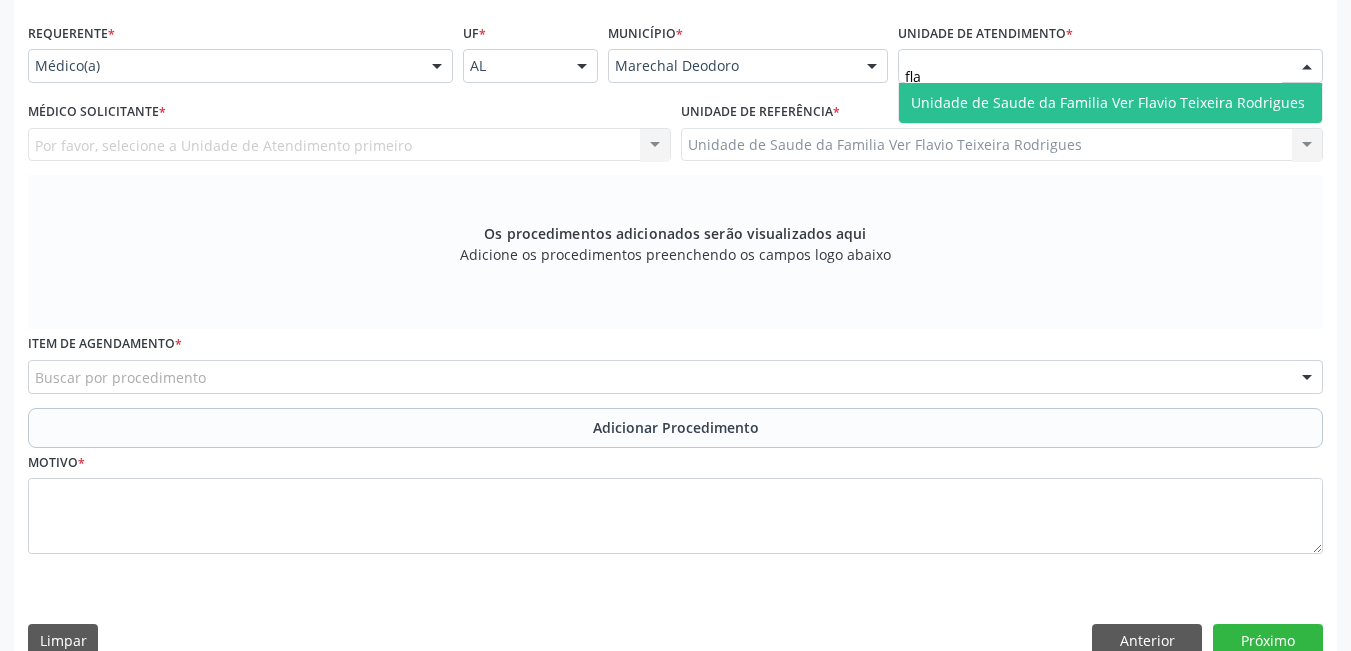 click on "Unidade de Saude da Familia Ver Flavio Teixeira Rodrigues" at bounding box center [1110, 103] 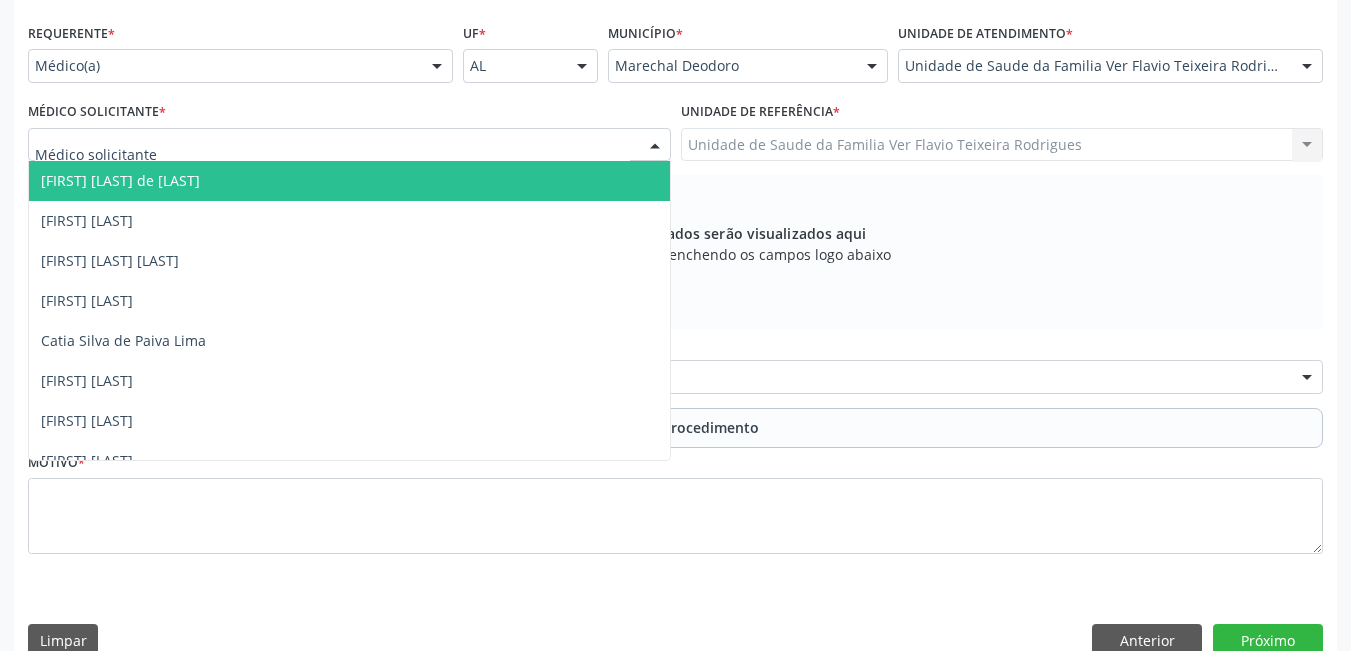 click on "[FIRST] [LAST] de [LAST]" at bounding box center (120, 180) 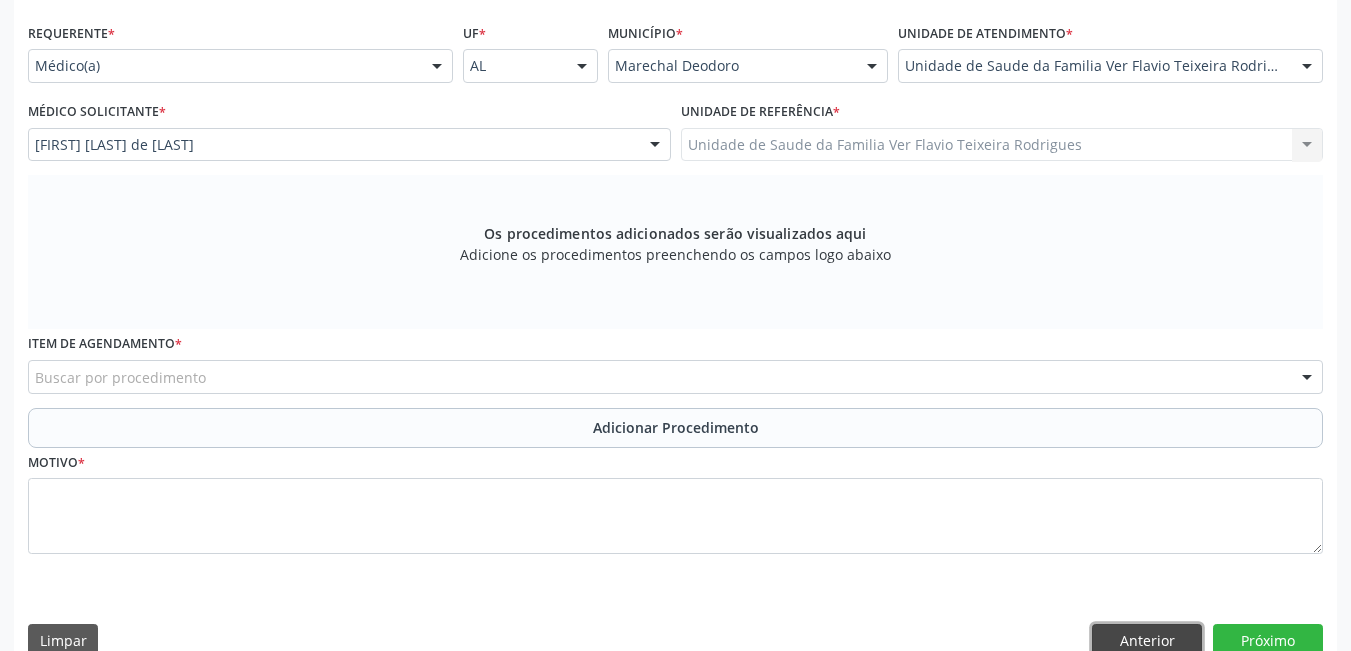 click on "Anterior" at bounding box center [1147, 641] 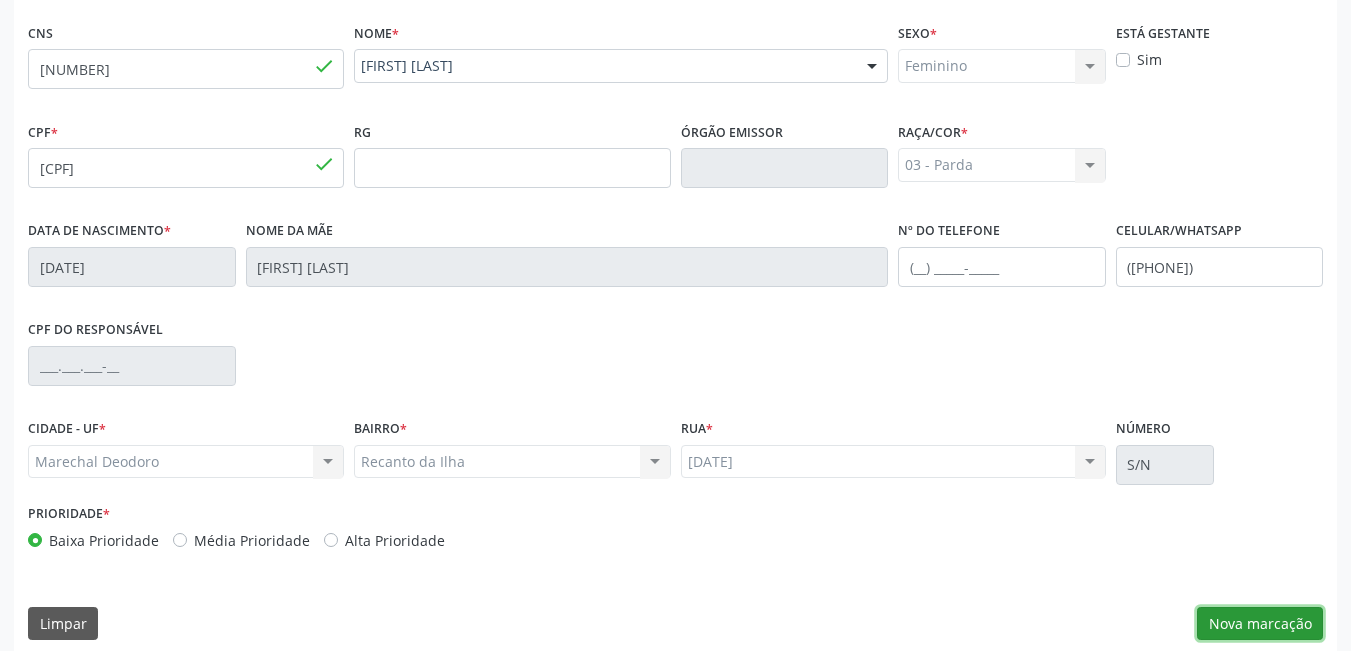 click on "Nova marcação" at bounding box center (1260, 624) 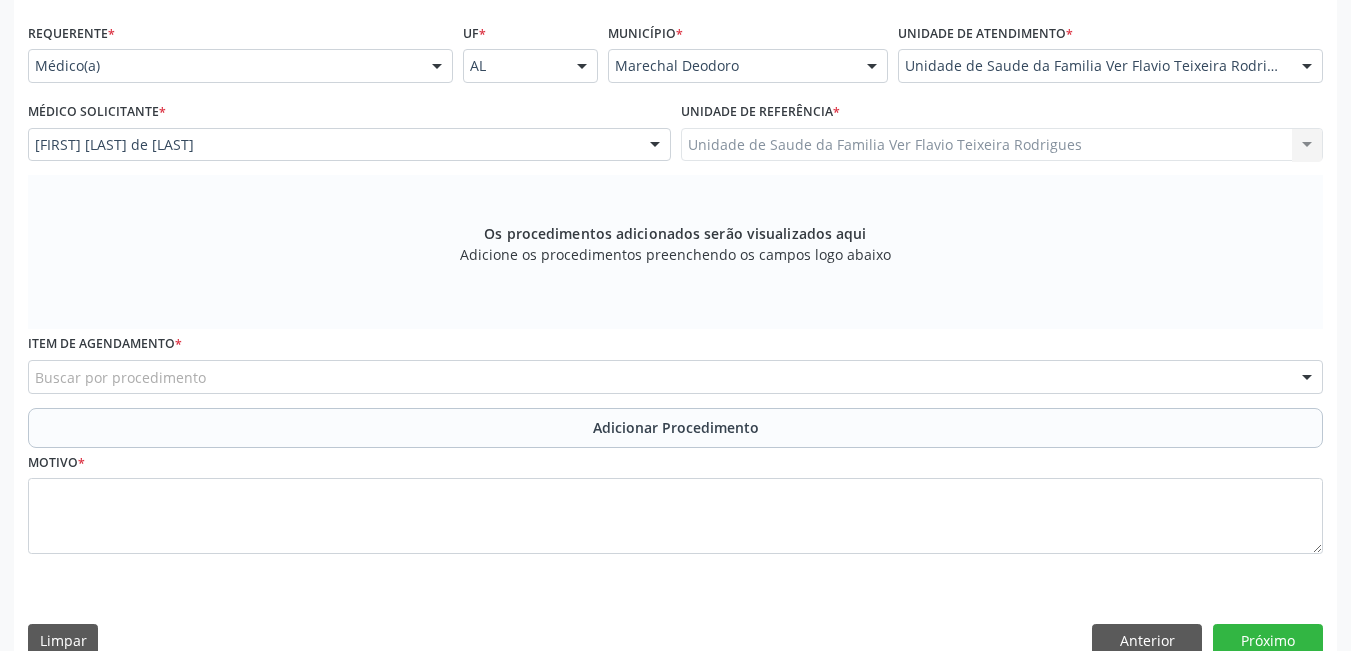 click on "Item de agendamento
*
Buscar por procedimento
0304070076 - .Quimioterapia de Leucemia Linfoide/Linfoblástica Aguda, Leucemia Mieloide Aguda e Leucemia Promielocítica Aguda Na Infância e Adolescência - 1ª Linha - Fase de Manutenção   0604320140 - Abatacepte 125 Mg Injetável (Por Seringa Preenchida)   0604320124 - Abatacepte 250 Mg Injetável (Por Frasco Ampola).   0603050018 - Abciximabe   0406010013 - Abertura de Comunicação Inter-Atrial   0406010021 - Abertura de Estenose Aortica Valvar   0406011265 - Abertura de Estenose Aortica Valvar (Criança e Adolescente)   0406010030 - Abertura de Estenose Pulmonar Valvar   0406011273 - Abertura de Estenose Pulmonar Valvar (Criança e Adolescente)   0301080011 - Abordagem Cognitiva Comportamental do Fumante (Por Atendimento / Paciente)   0307020010 - Acesso A Polpa Dentaria e Medicacao (Por Dente)   0604660030 - Acetazolamida 250 Mg (Por Comprimido)     0604600011 - Acitretina 10 Mg (Por Capsula)" at bounding box center (675, 361) 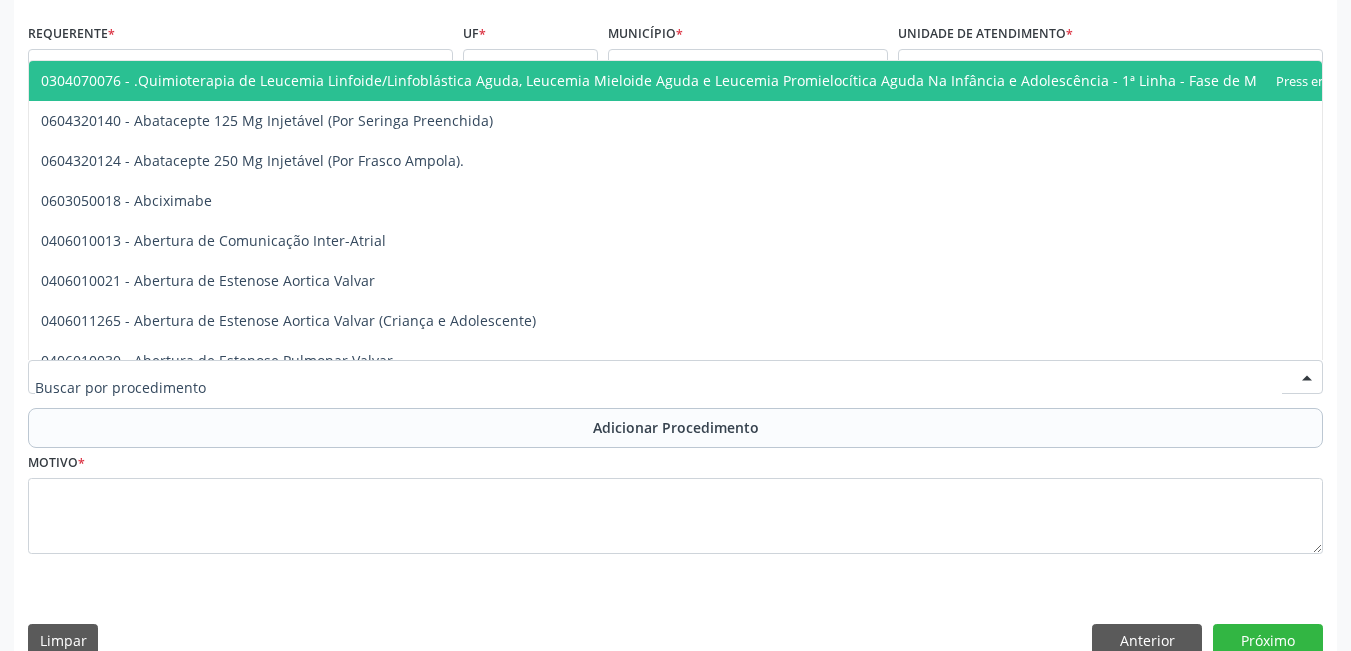 click at bounding box center (675, 377) 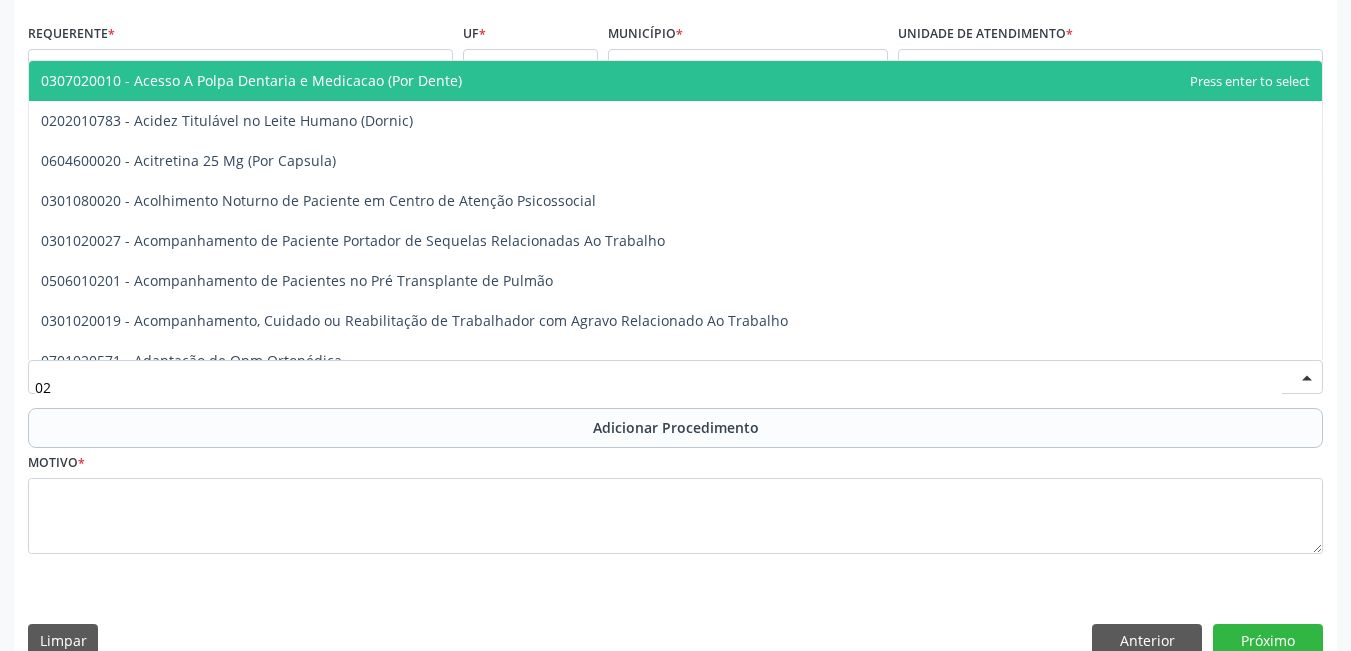 type on "0" 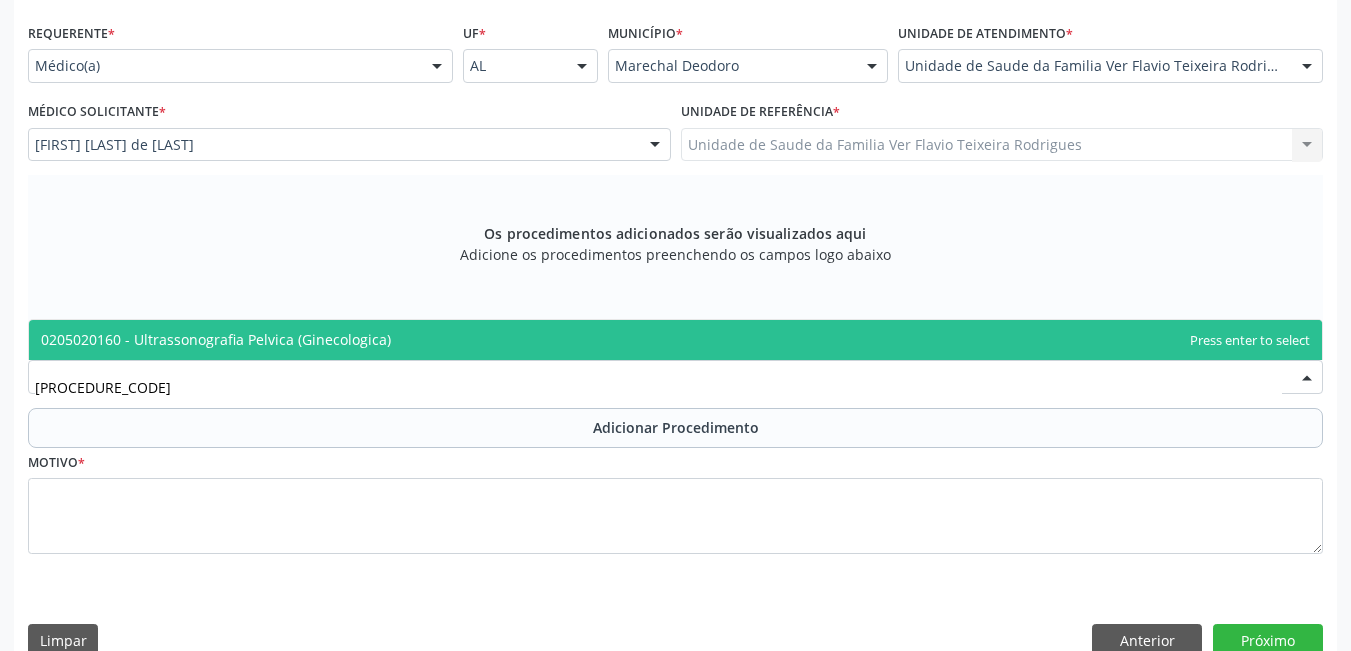 type on "0205020160" 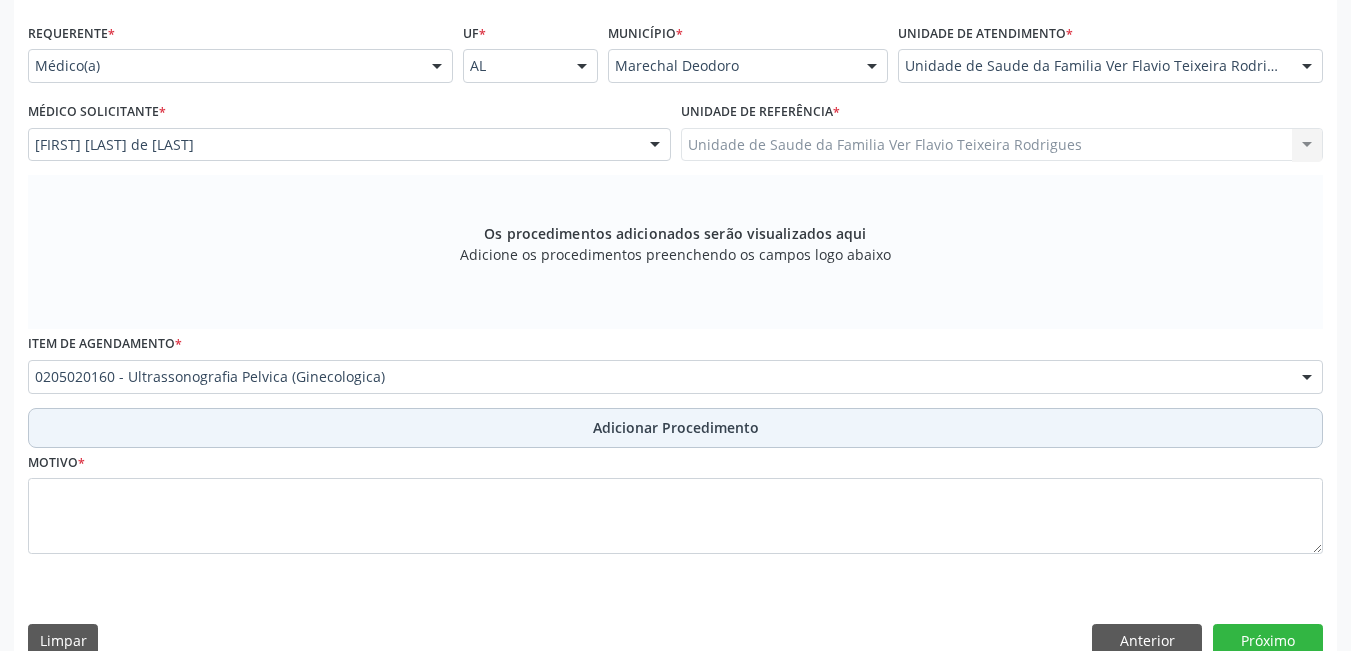 click on "Adicionar Procedimento" at bounding box center (675, 428) 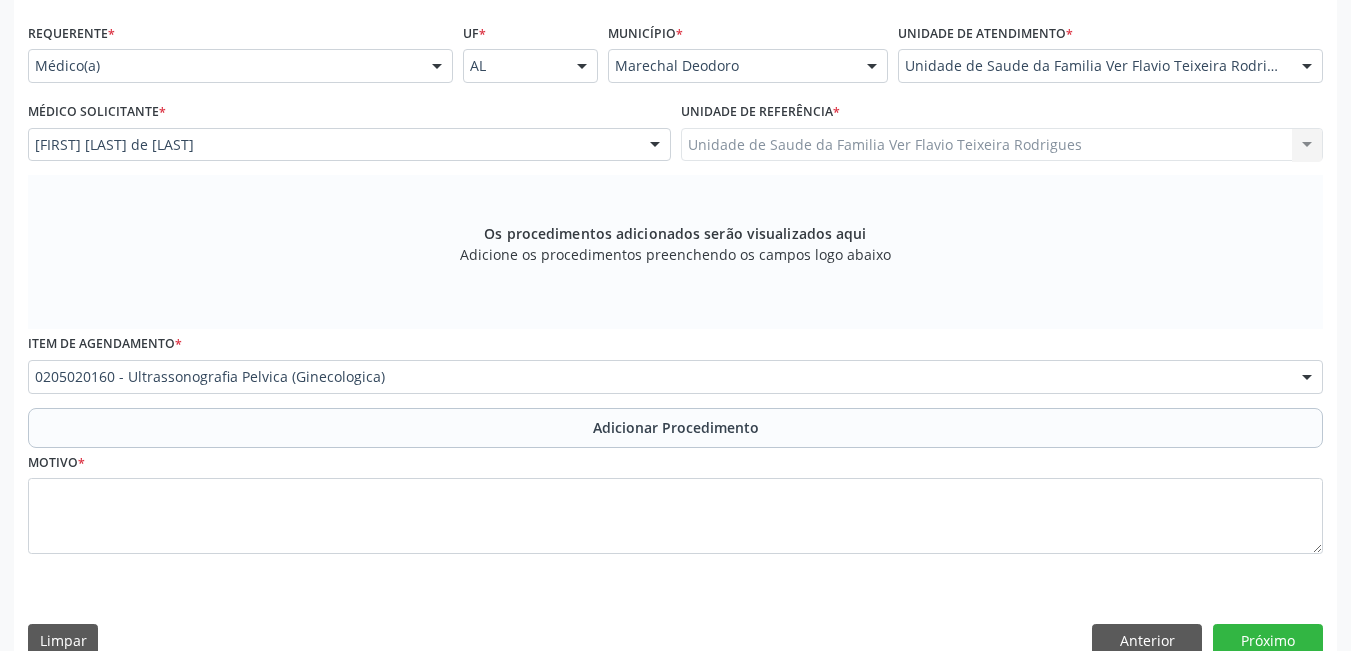 scroll, scrollTop: 402, scrollLeft: 0, axis: vertical 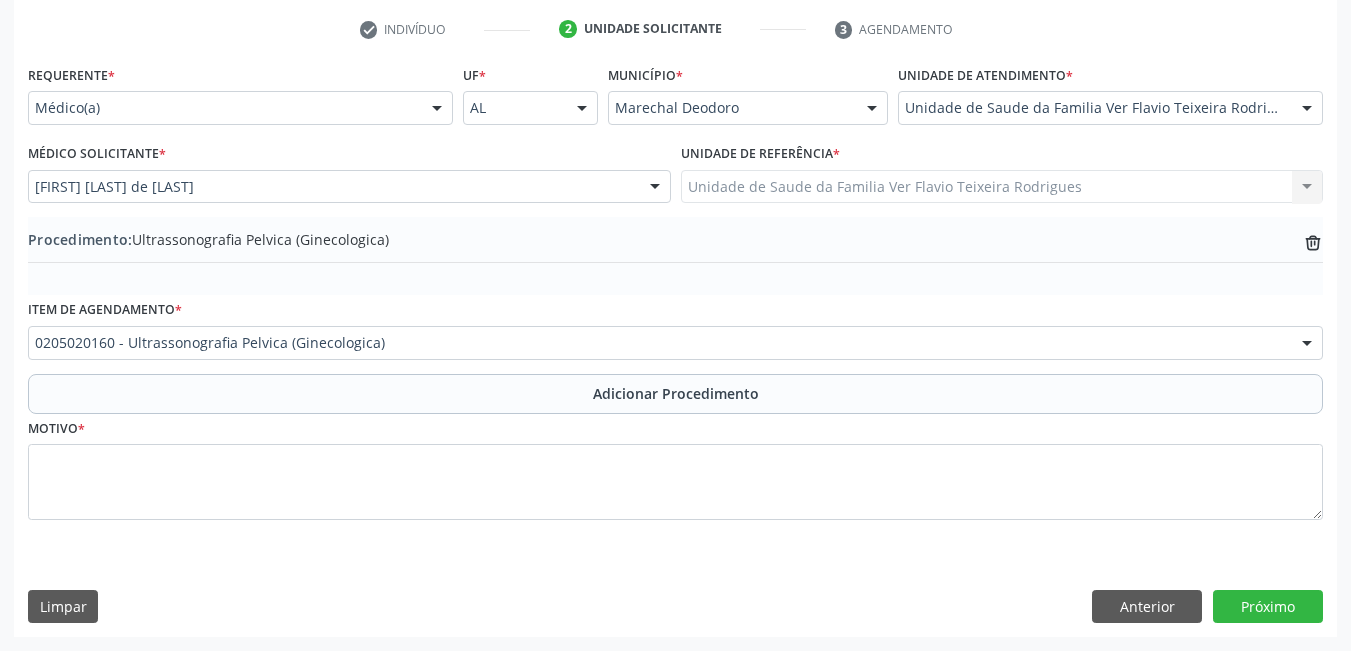 click on "Motivo
*" at bounding box center (675, 481) 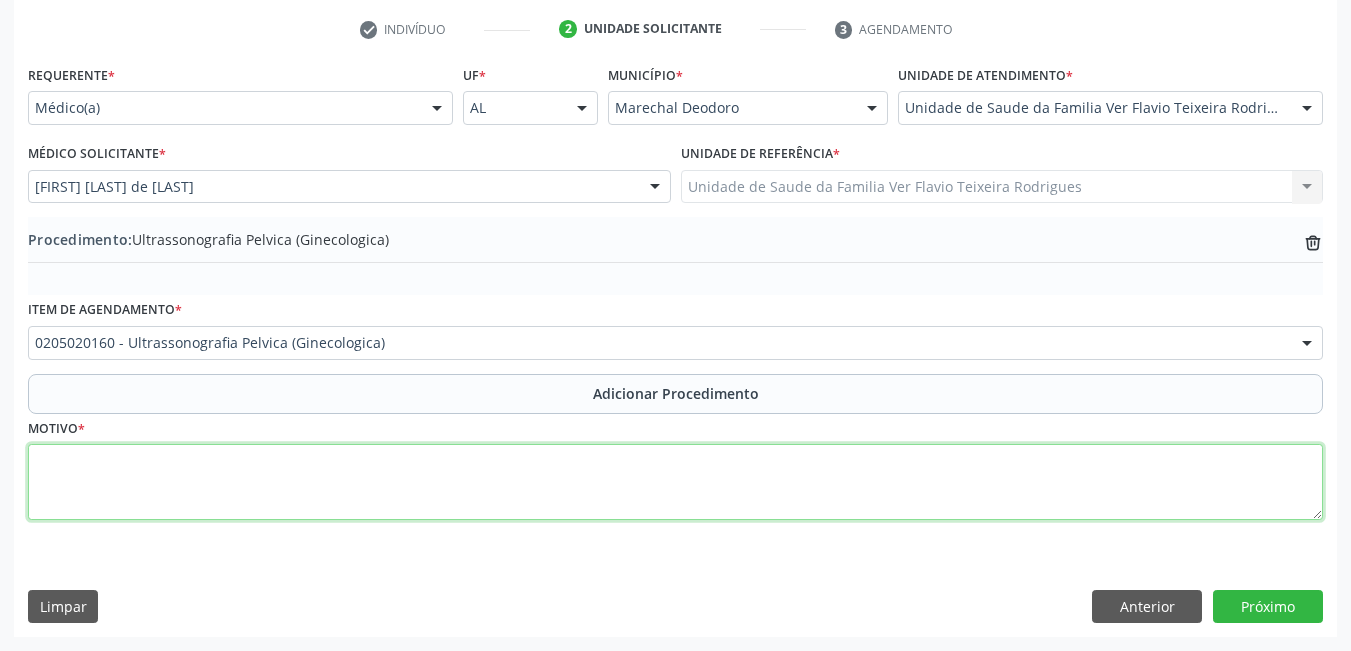 click at bounding box center [675, 482] 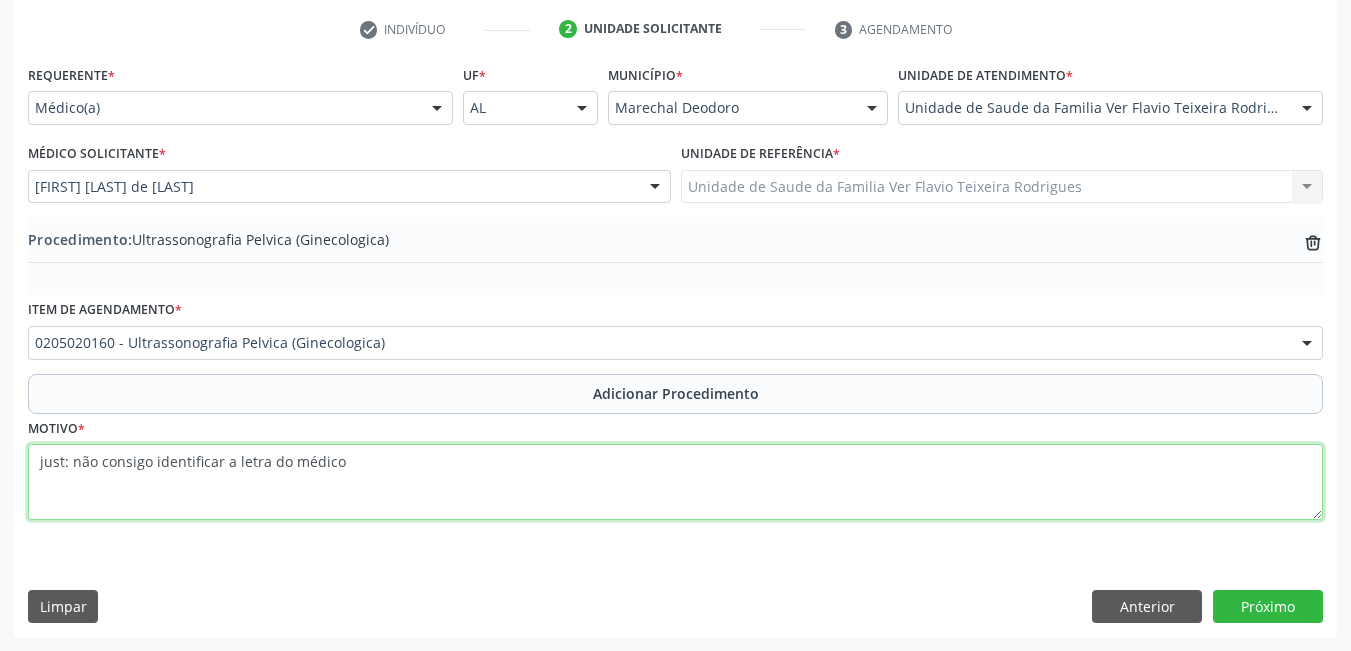 drag, startPoint x: 352, startPoint y: 472, endPoint x: 64, endPoint y: 472, distance: 288 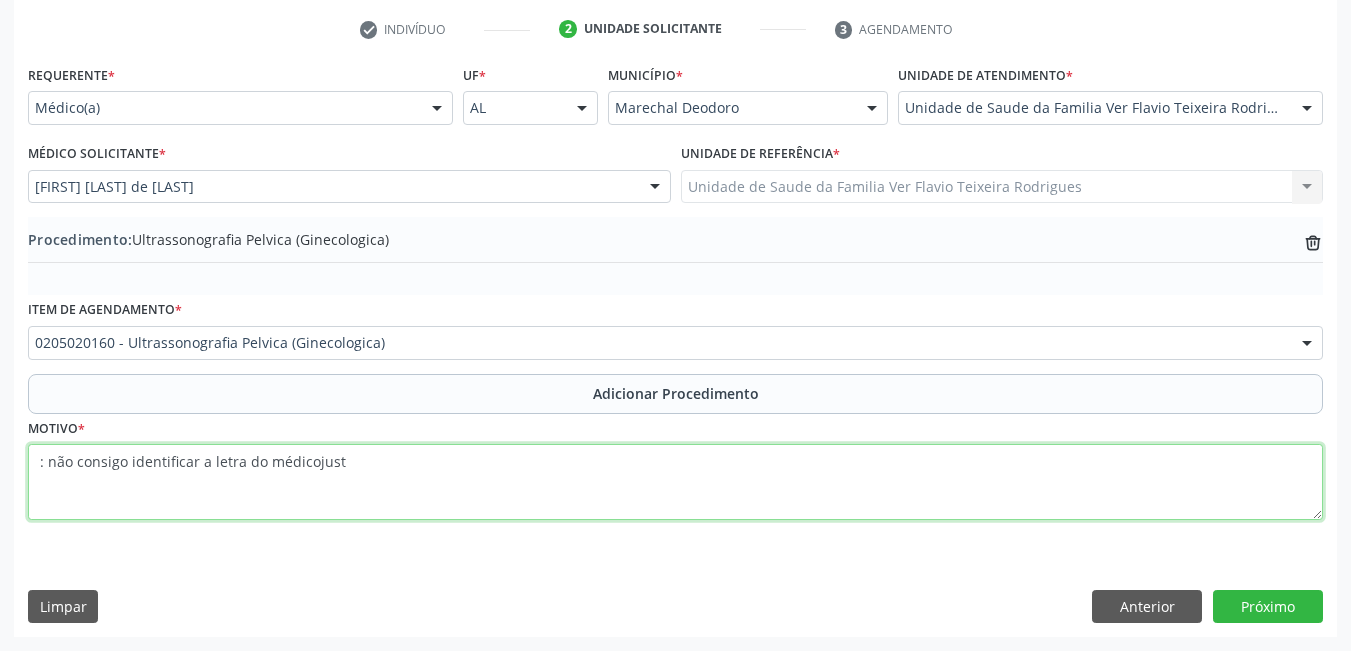 click on ": não consigo identificar a letra do médicojust" at bounding box center (675, 482) 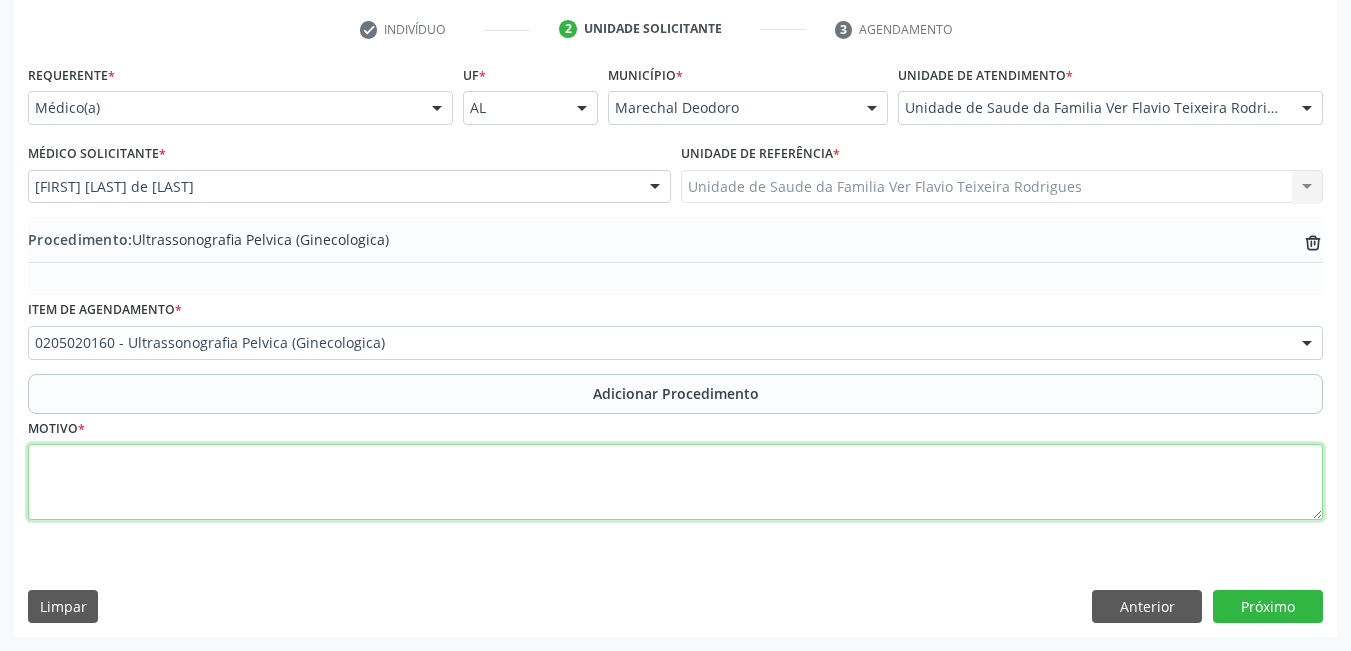 click at bounding box center (675, 482) 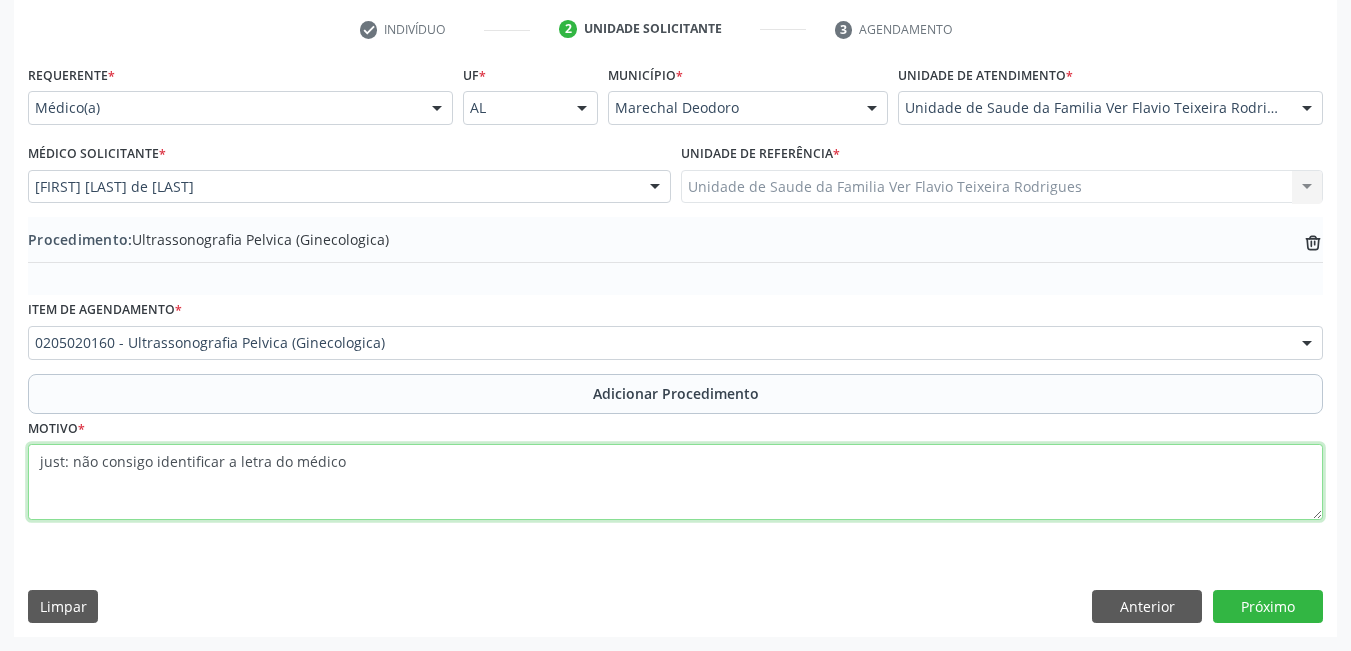 drag, startPoint x: 340, startPoint y: 458, endPoint x: 116, endPoint y: 441, distance: 224.64417 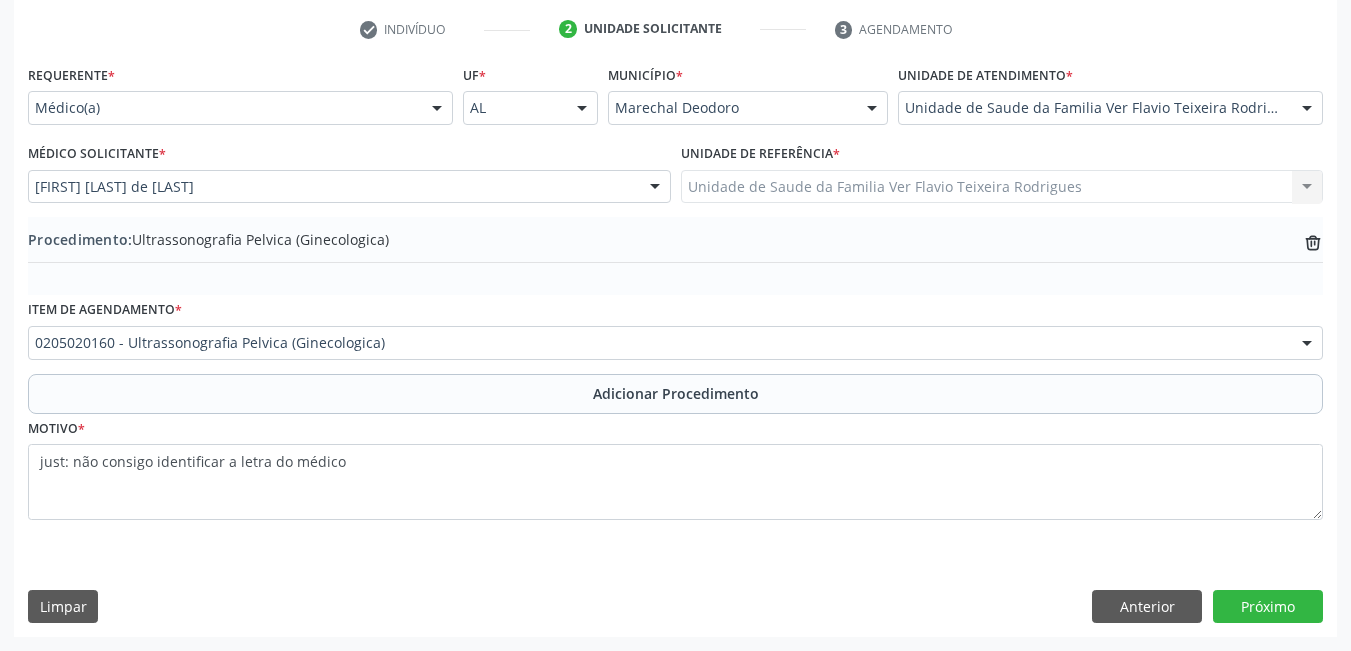 drag, startPoint x: 116, startPoint y: 441, endPoint x: 42, endPoint y: 446, distance: 74.168724 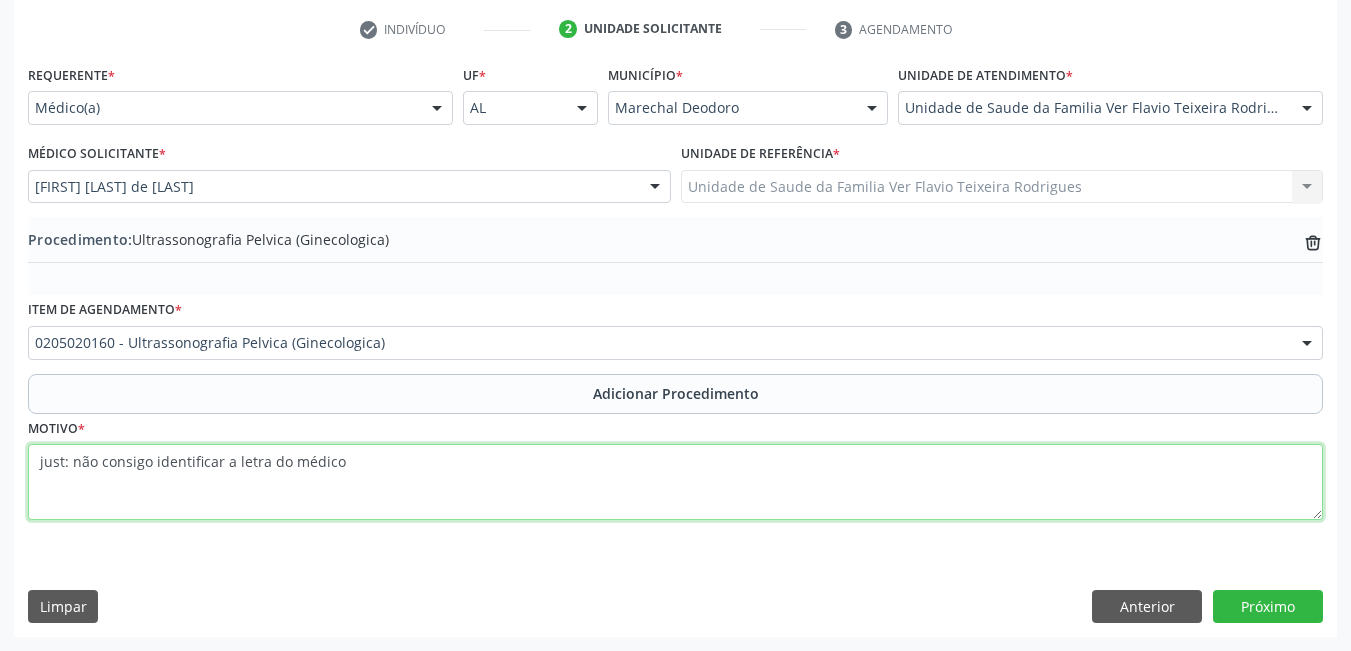 drag, startPoint x: 42, startPoint y: 446, endPoint x: 49, endPoint y: 458, distance: 13.892444 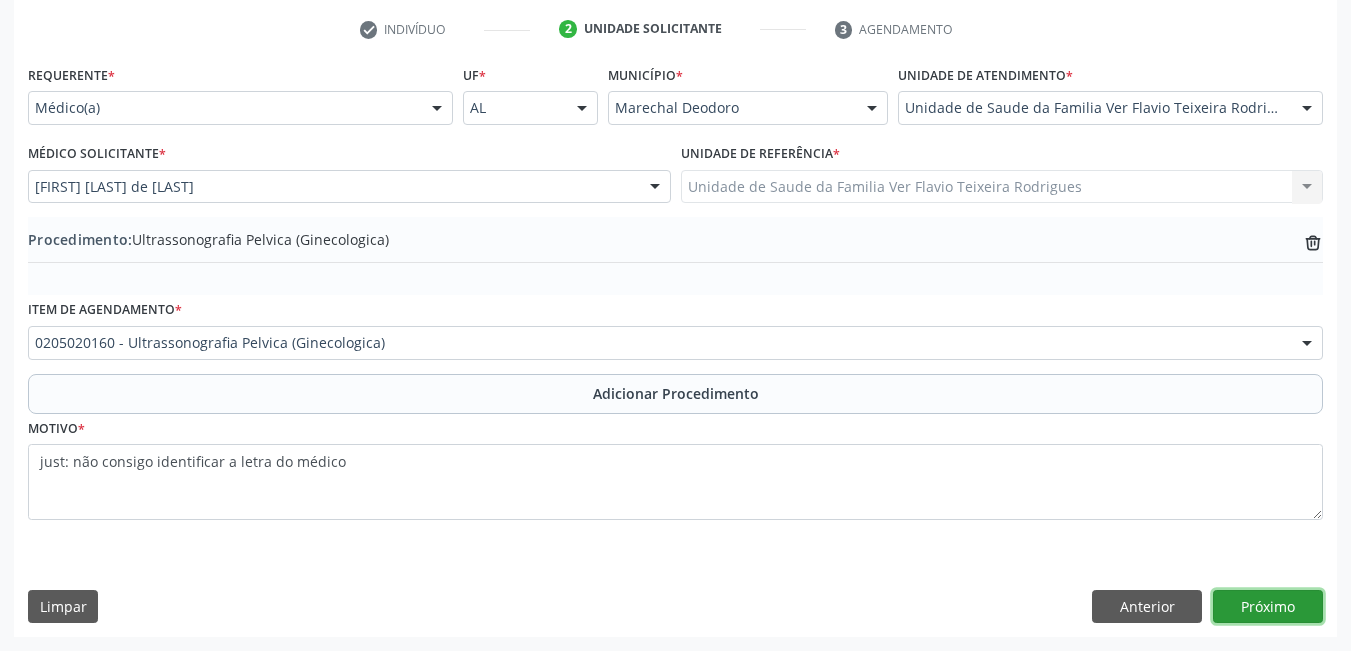 click on "Próximo" at bounding box center [1268, 607] 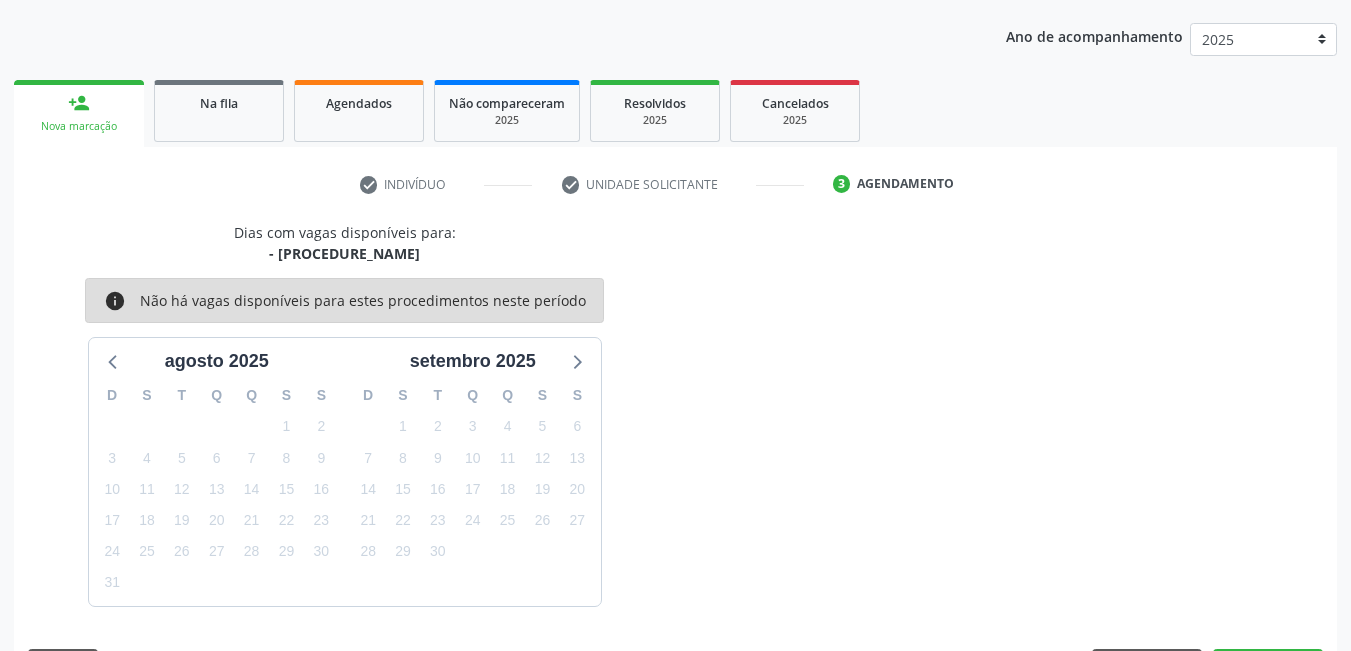 scroll, scrollTop: 306, scrollLeft: 0, axis: vertical 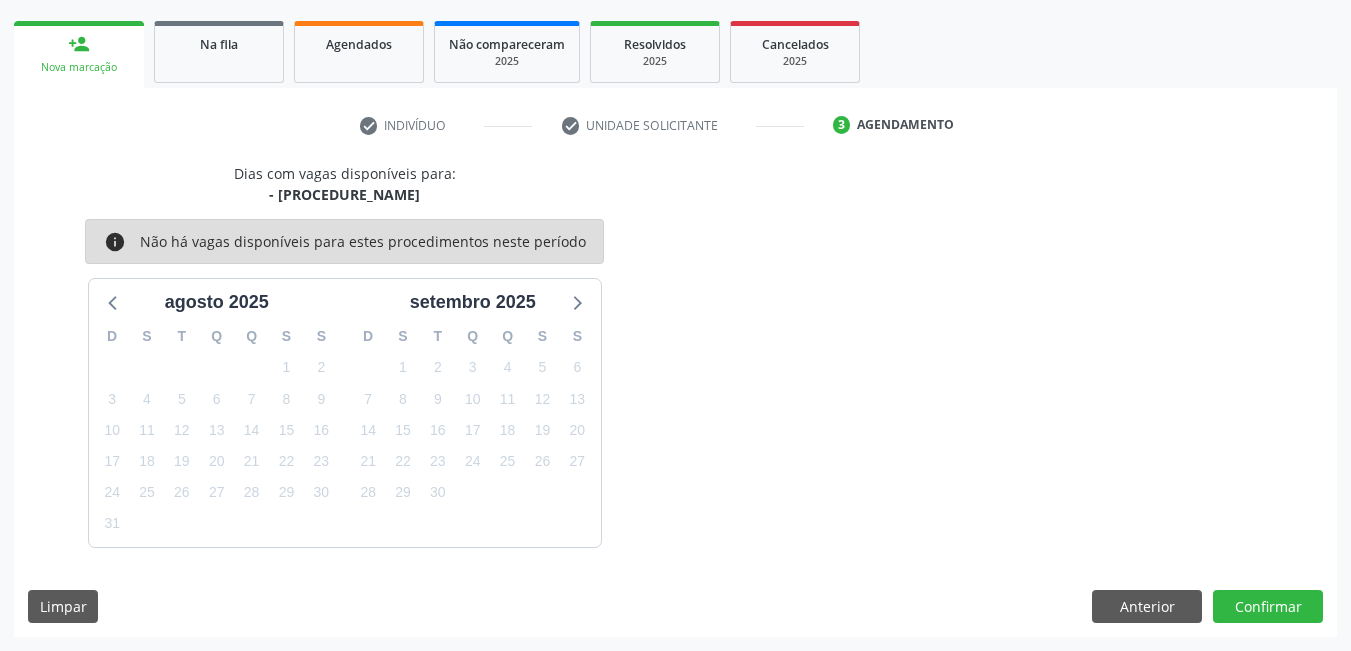 click on "Dias com vagas disponíveis para:
- Ultrassonografia Pelvica (Ginecologica)
info
Não há vagas disponíveis para estes procedimentos neste período
agosto 2025 D S T Q Q S S 27 28 29 30 31 1 2 3 4 5 6 7 8 9 10 11 12 13 14 15 16 17 18 19 20 21 22 23 24 25 26 27 28 29 30 31 1 2 3 4 5 6 setembro 2025 D S T Q Q S S 31 1 2 3 4 5 6 7 8 9 10 11 12 13 14 15 16 17 18 19 20 21 22 23 24 25 26 27 28 29 30 1 2 3 4 5 6 7 8 9 10 11
Limpar
Anterior
Confirmar" at bounding box center [675, 400] 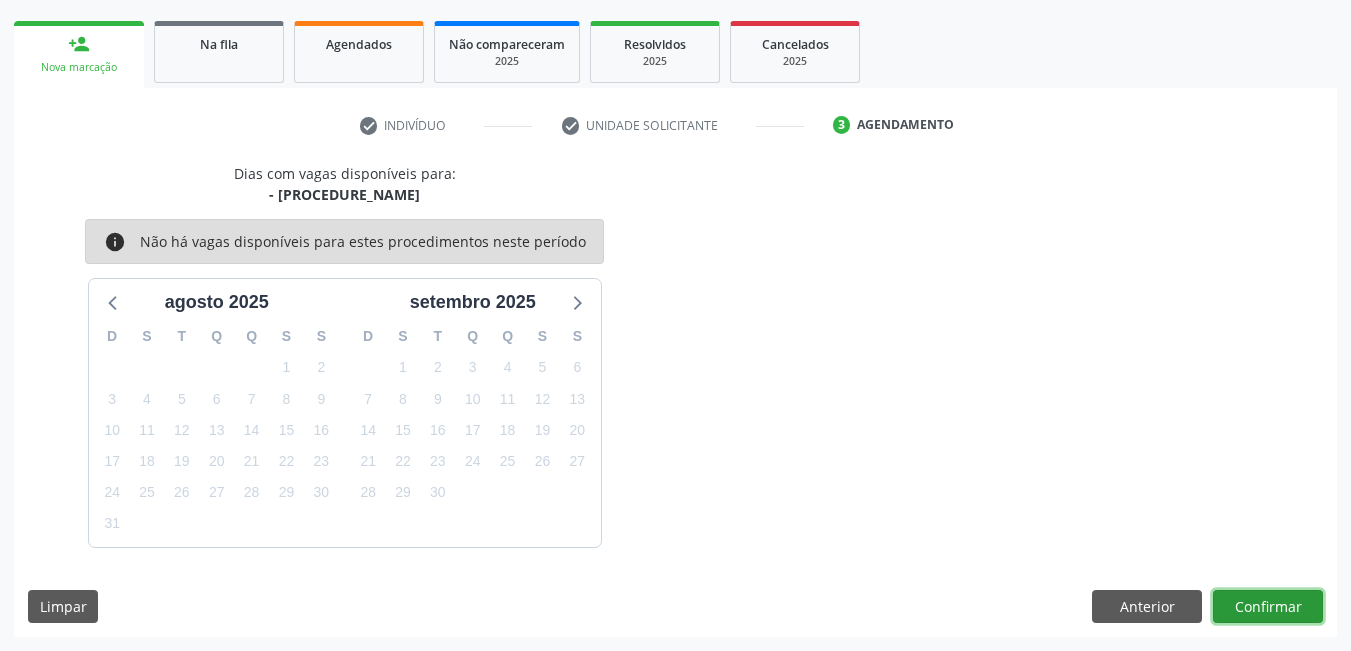 click on "Confirmar" at bounding box center [1268, 607] 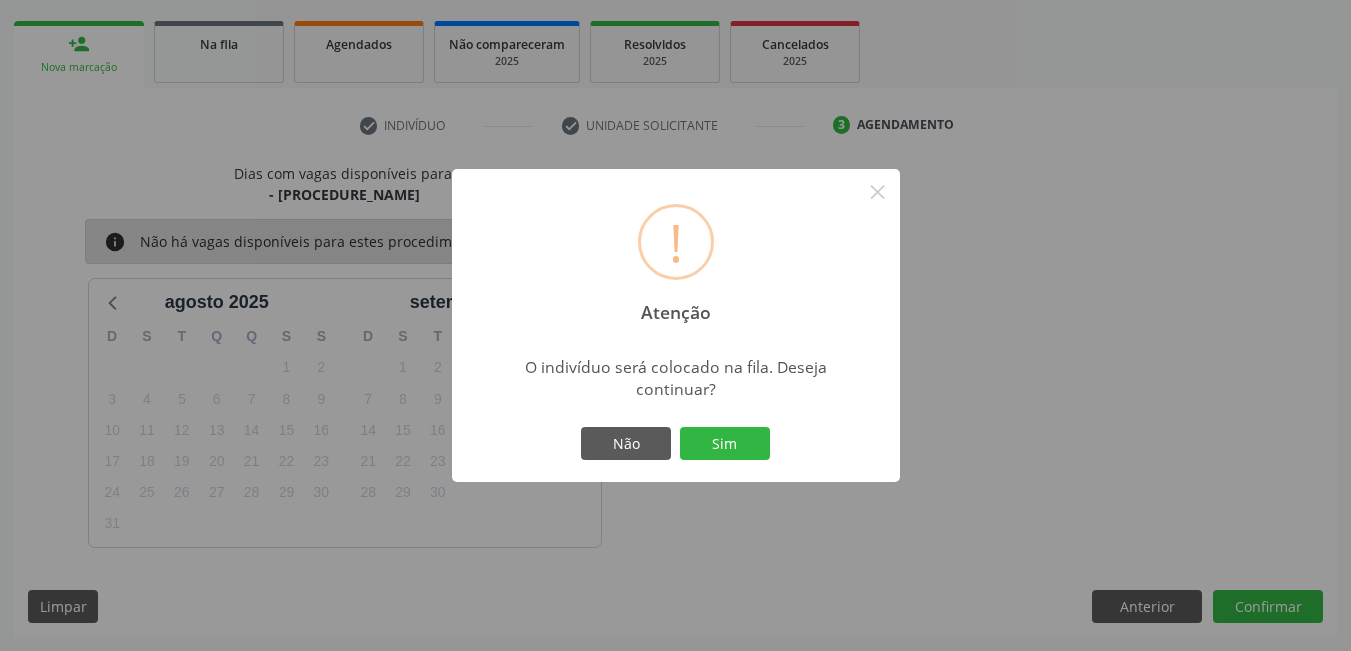 click on "! Atenção × O indivíduo será colocado na fila. Deseja continuar? Não Sim" at bounding box center (676, 326) 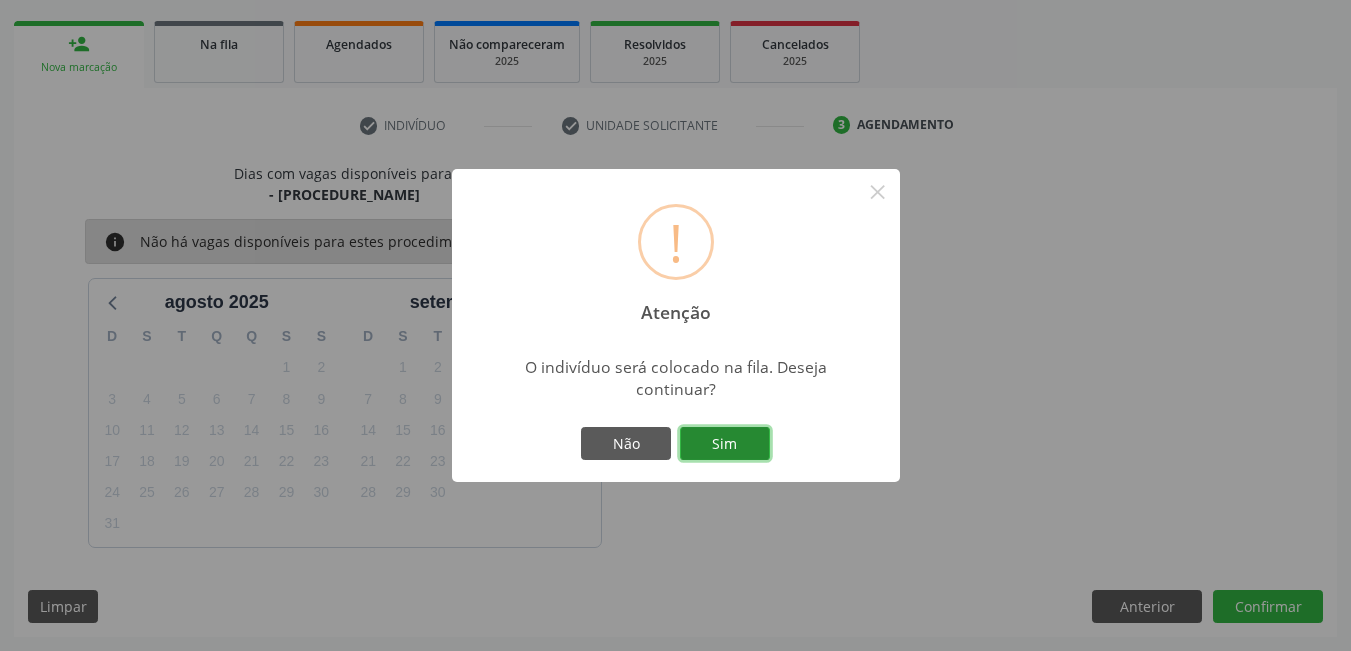click on "Sim" at bounding box center (725, 444) 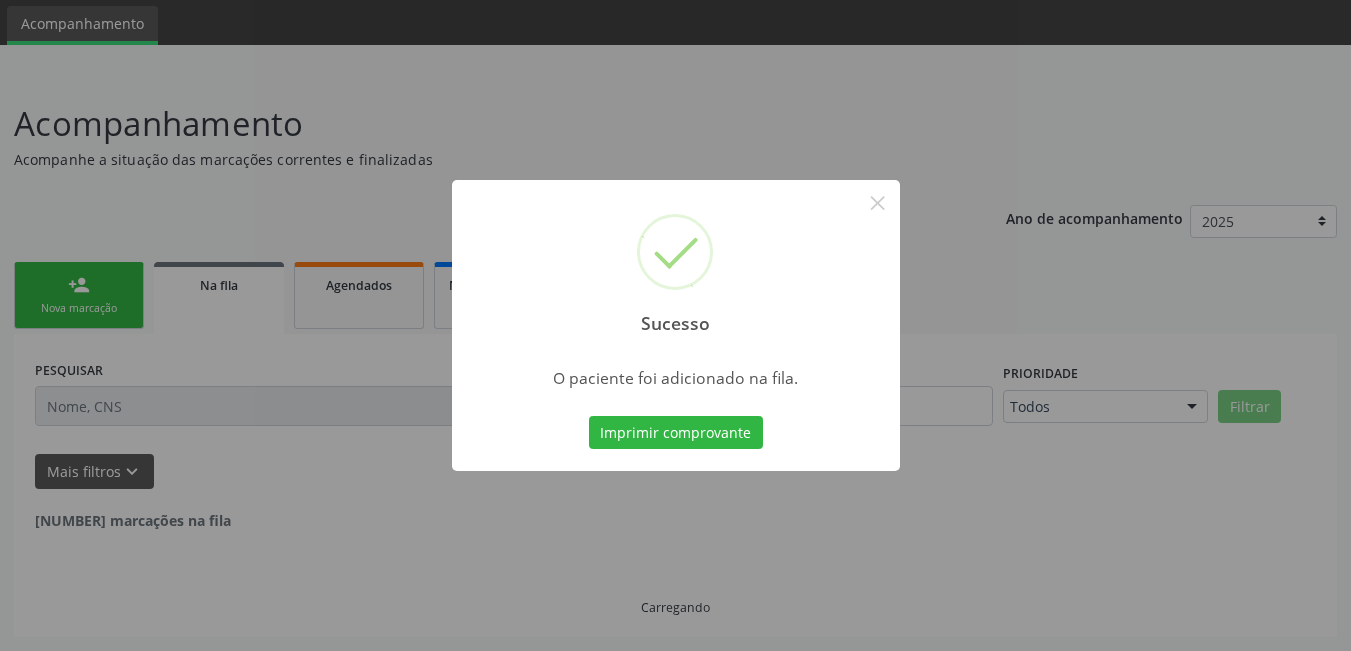 scroll, scrollTop: 44, scrollLeft: 0, axis: vertical 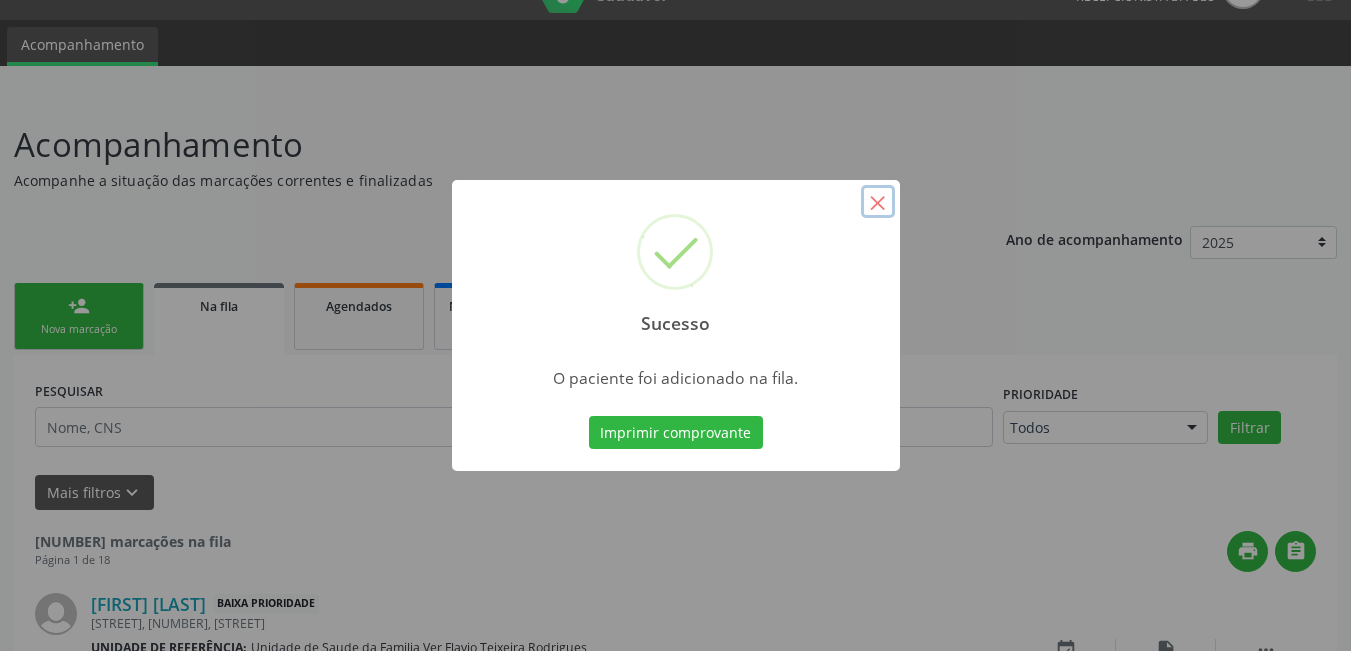 click on "×" at bounding box center (878, 202) 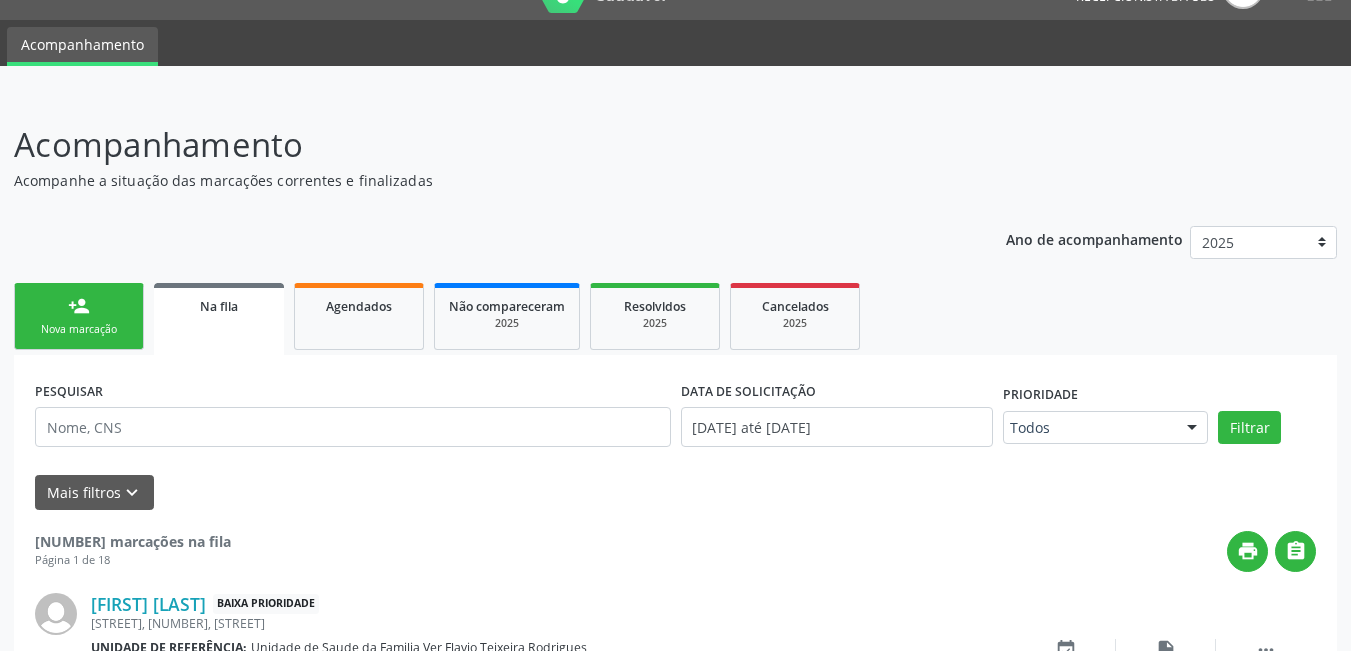 click on "Nova marcação" at bounding box center (79, 329) 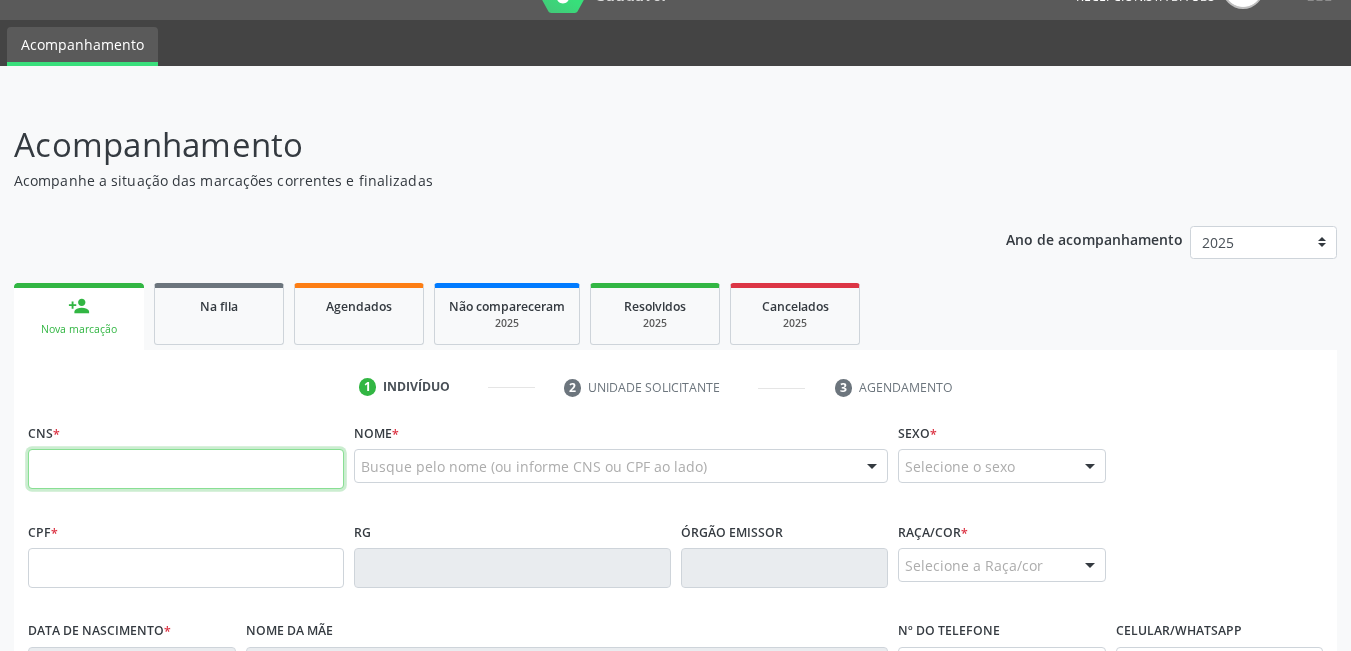 click at bounding box center [186, 469] 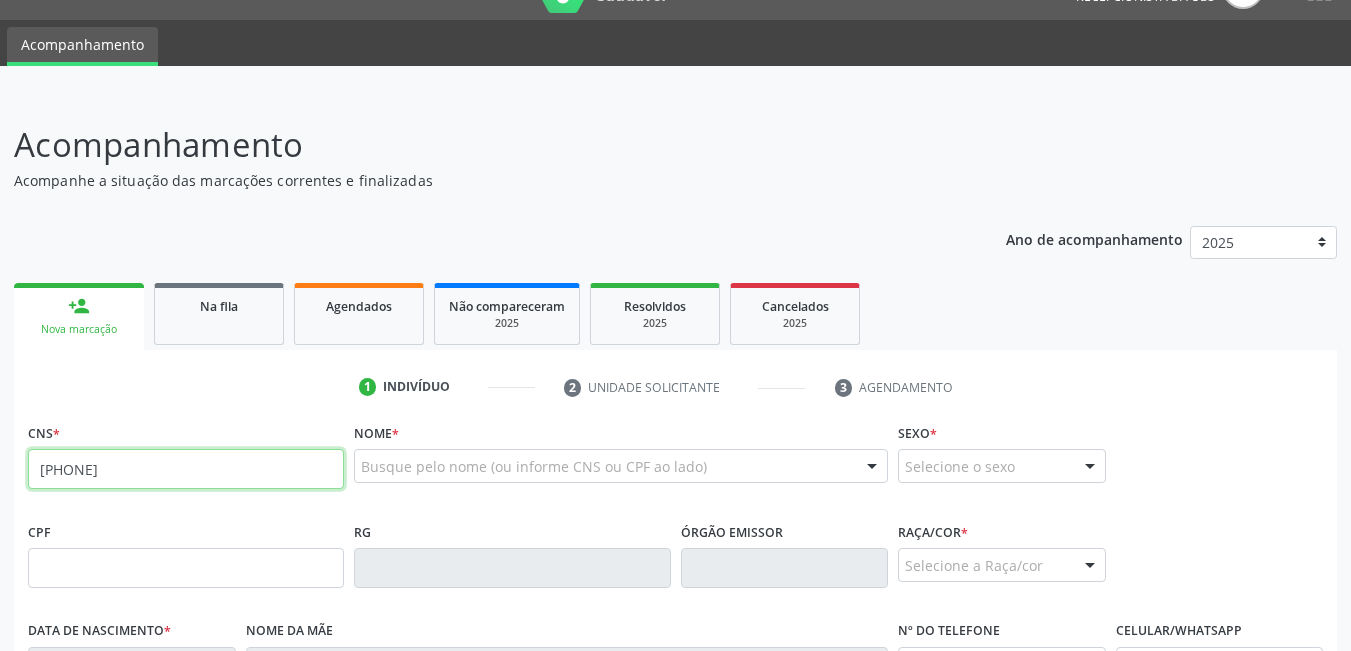 type on "707 4010 3914 2972" 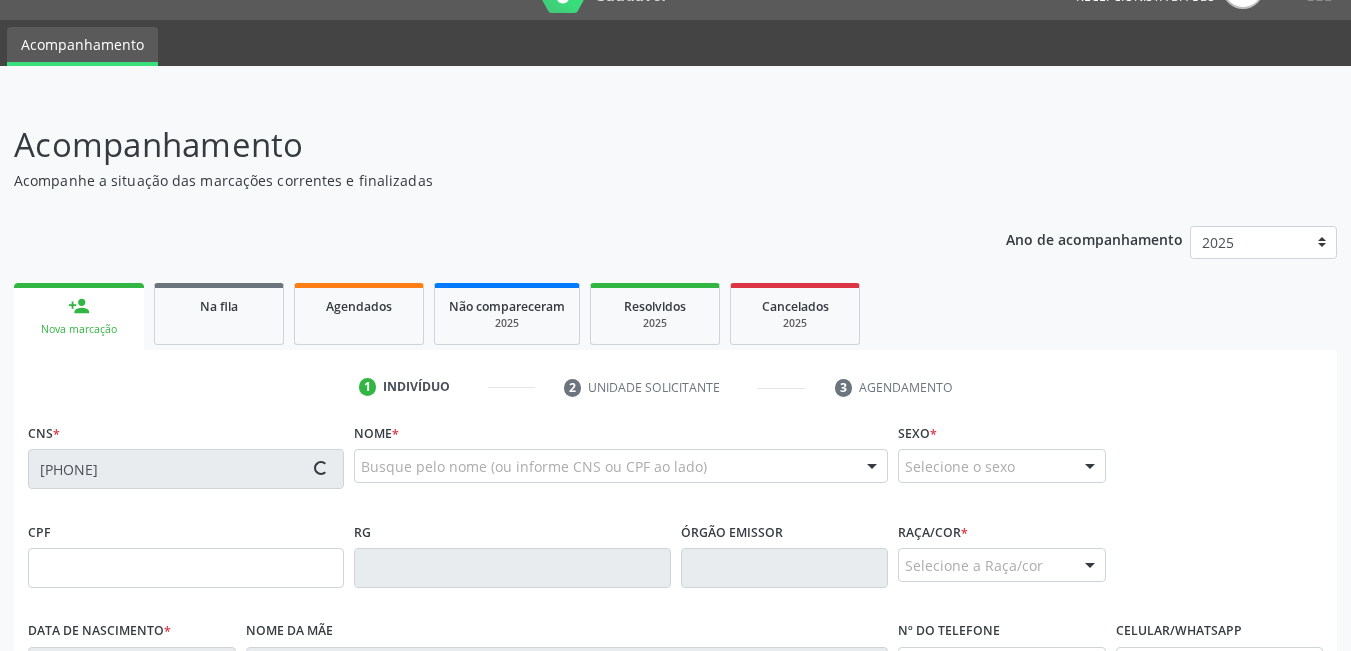type on "03/10/2007" 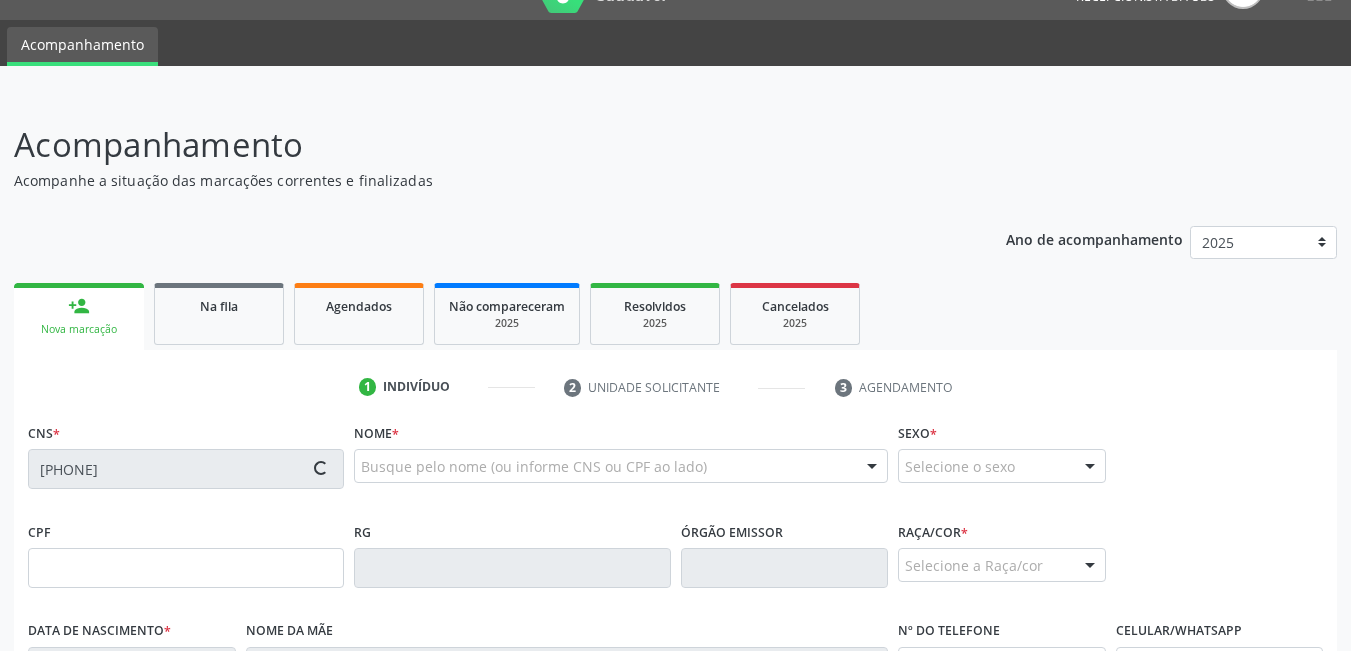 type on "Maria Edinete da Silva" 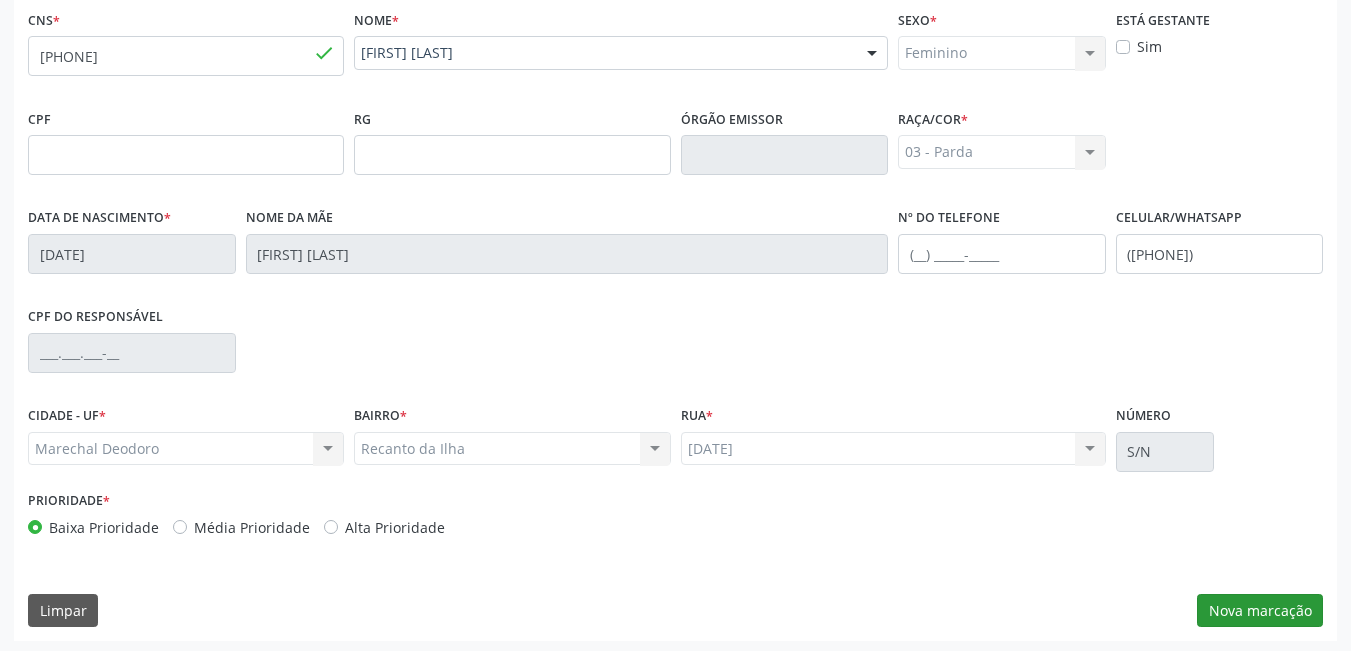 scroll, scrollTop: 461, scrollLeft: 0, axis: vertical 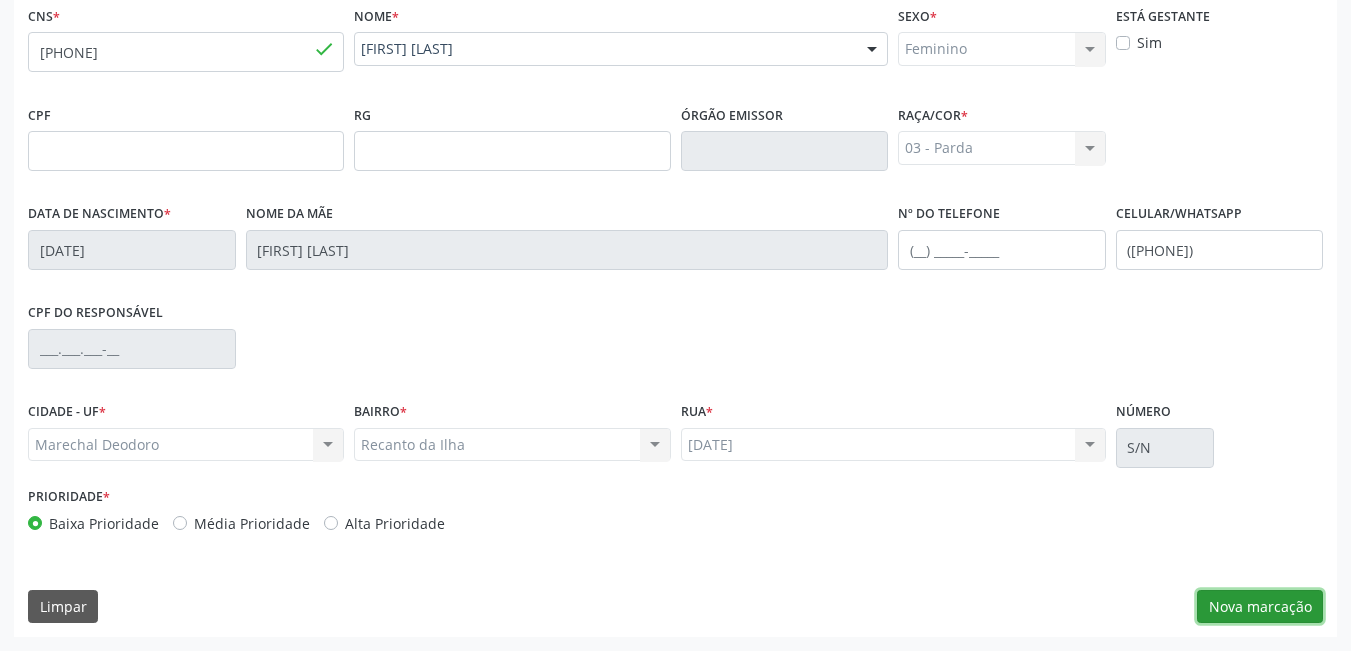 click on "Nova marcação" at bounding box center [1260, 607] 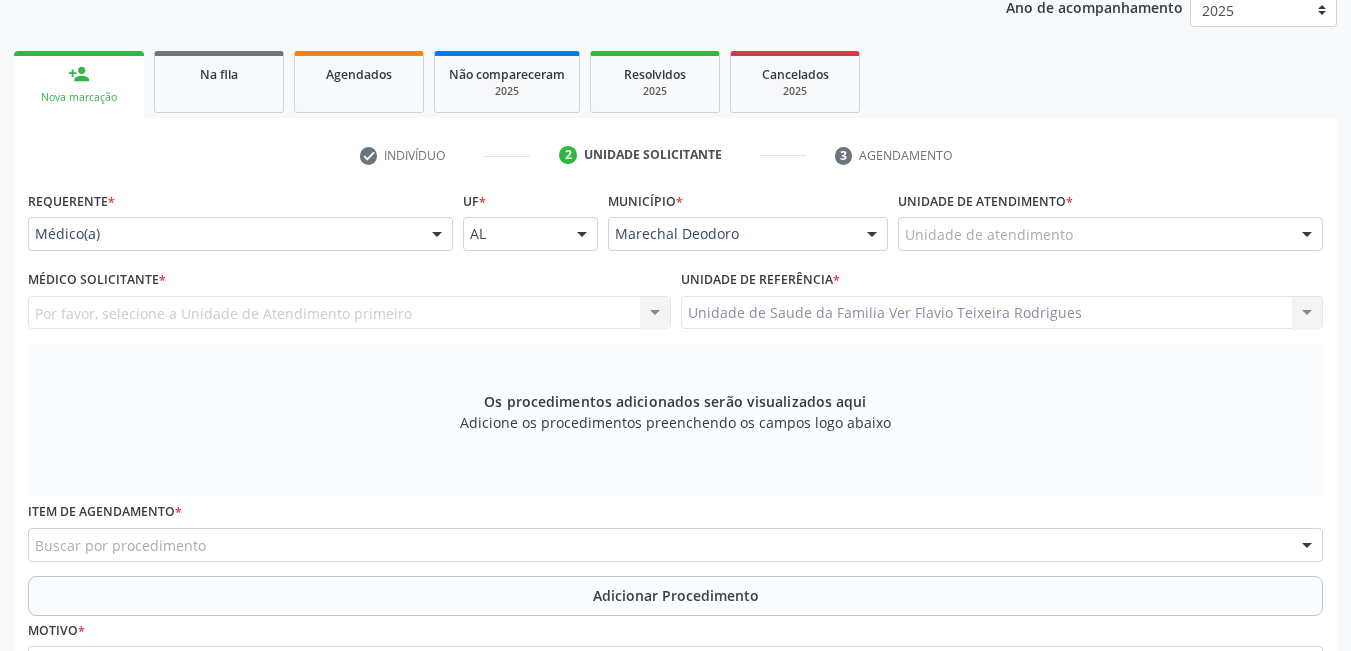 scroll, scrollTop: 261, scrollLeft: 0, axis: vertical 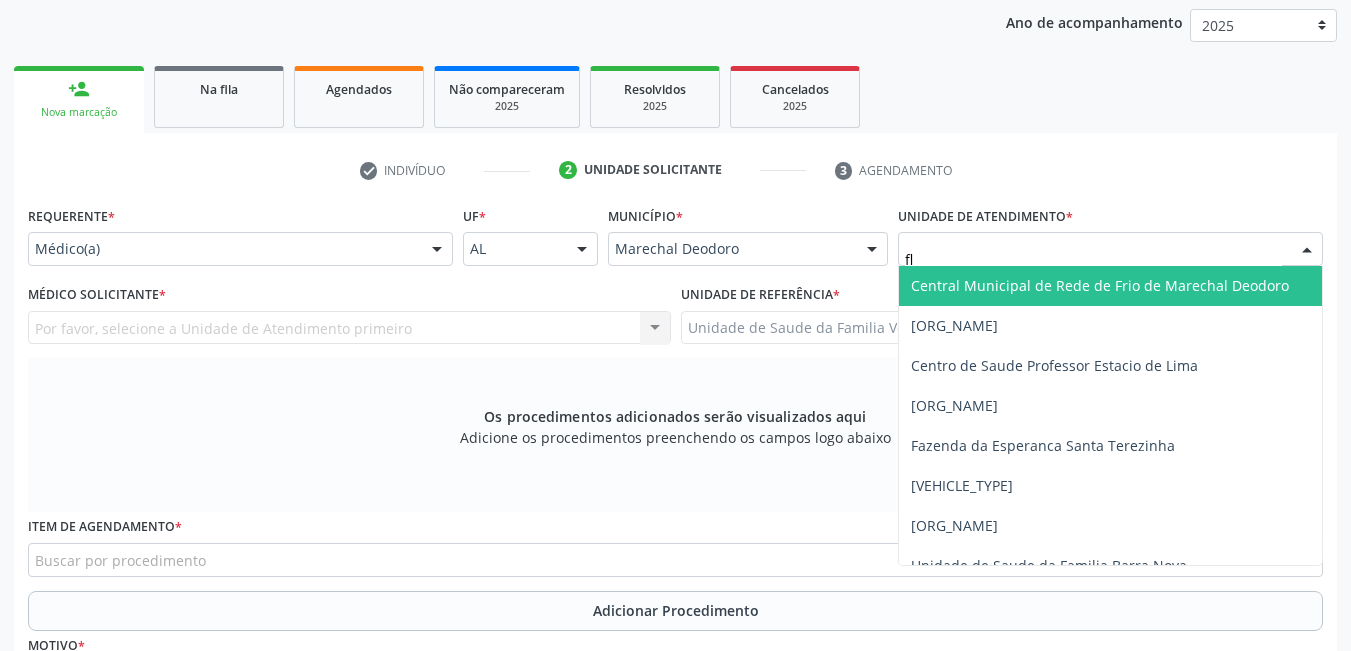 type on "fla" 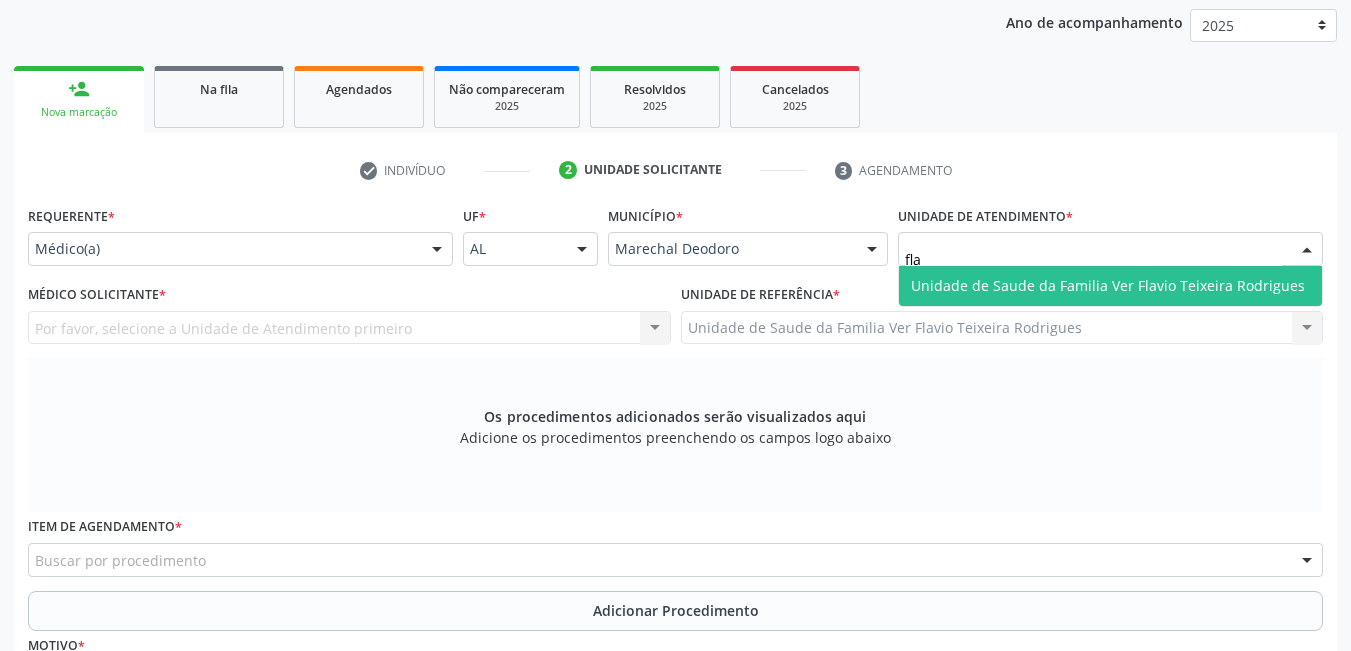 click on "Unidade de Saude da Familia Ver Flavio Teixeira Rodrigues" at bounding box center [1108, 285] 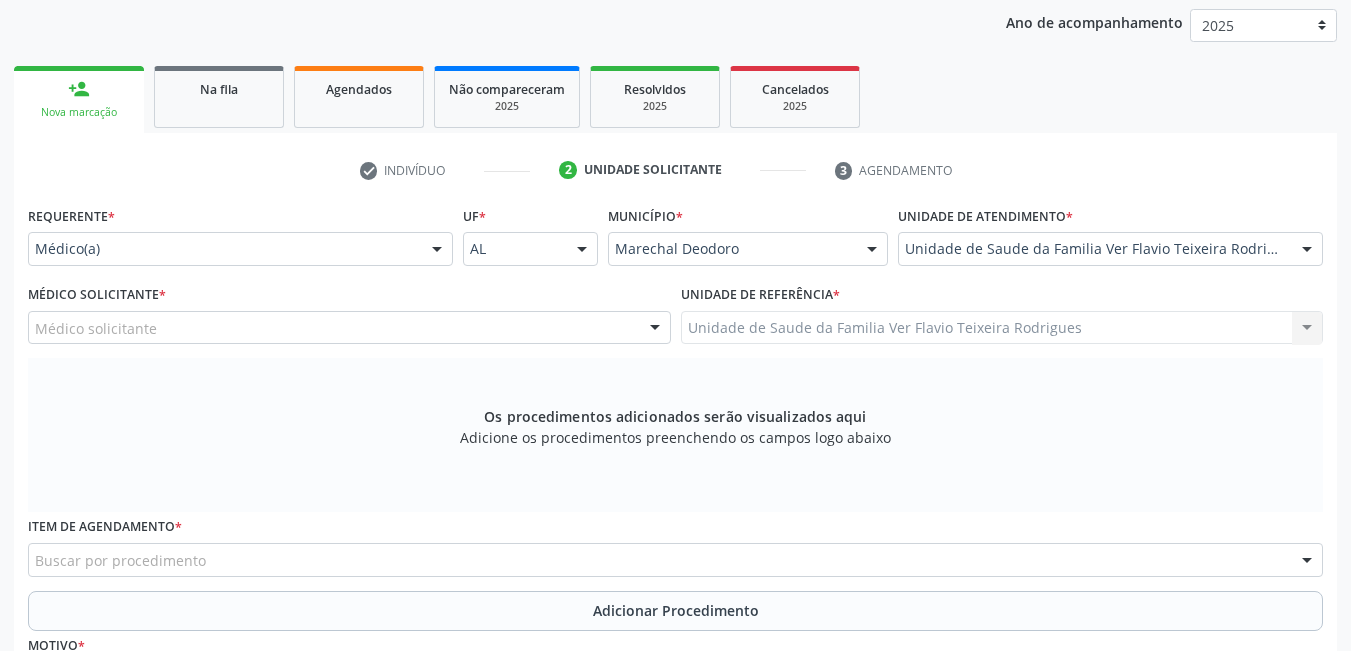 click on "Médico solicitante" at bounding box center (349, 328) 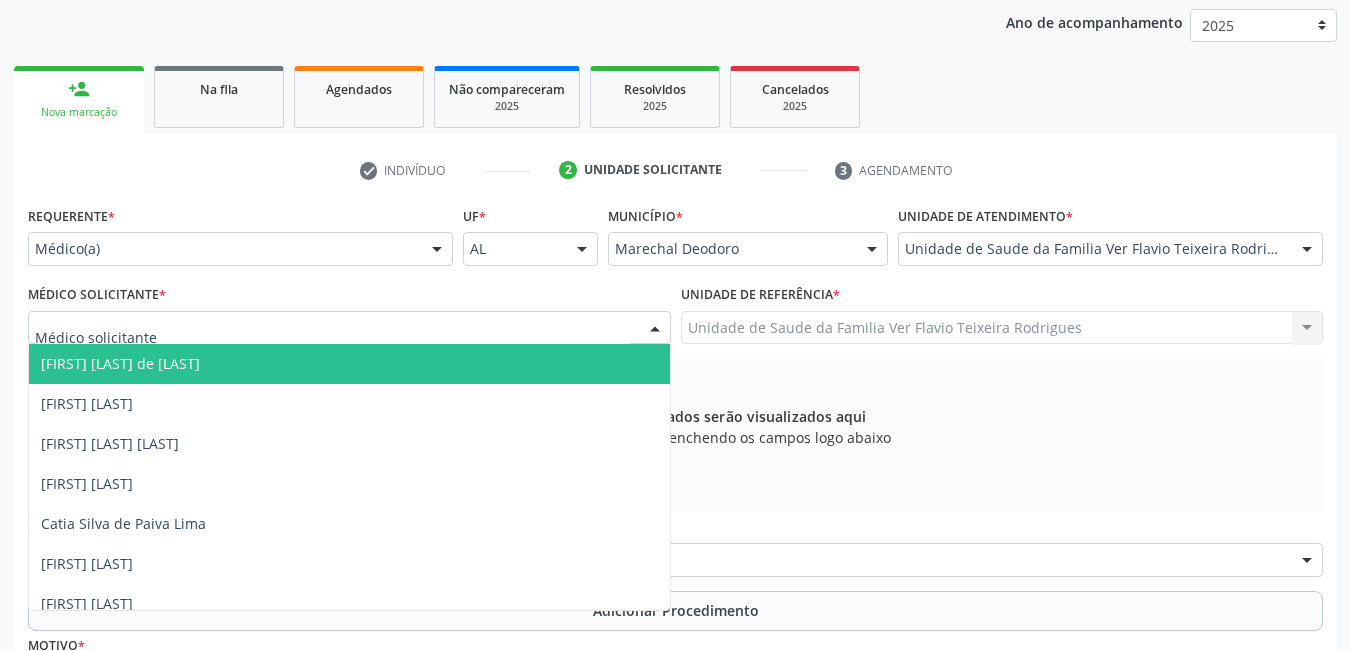 click on "[FIRST] [LAST] de [LAST]" at bounding box center (120, 363) 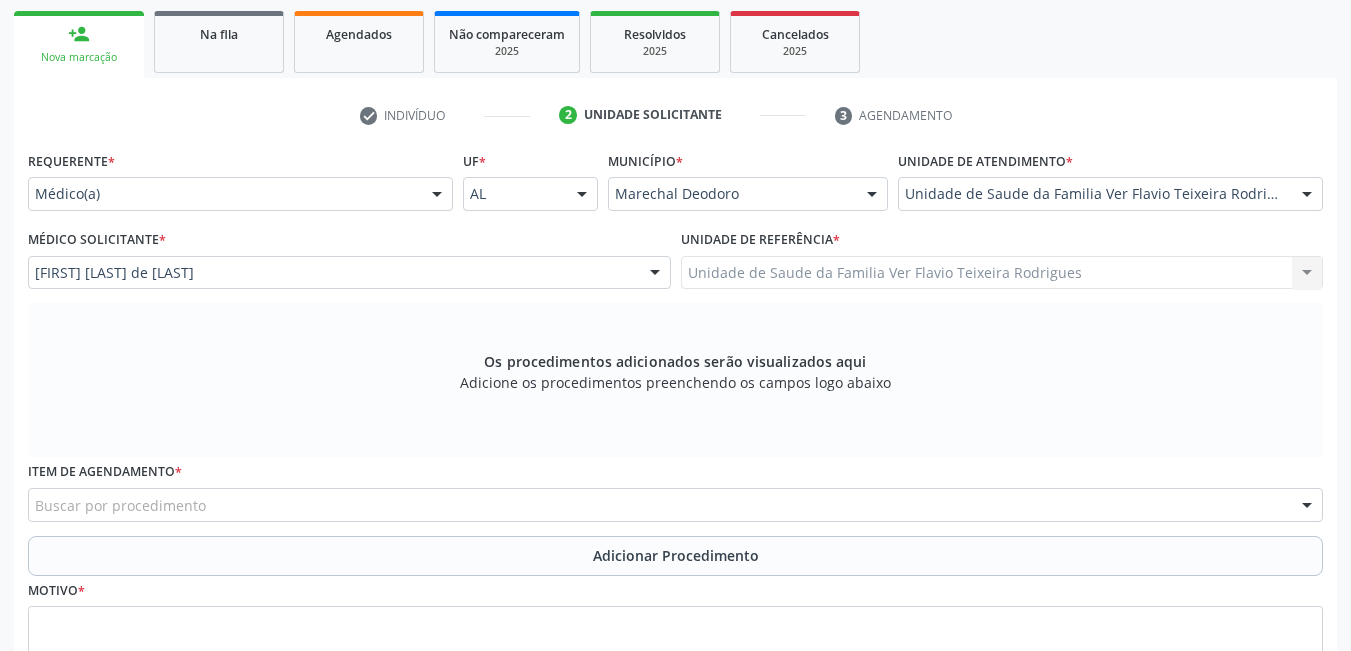scroll, scrollTop: 361, scrollLeft: 0, axis: vertical 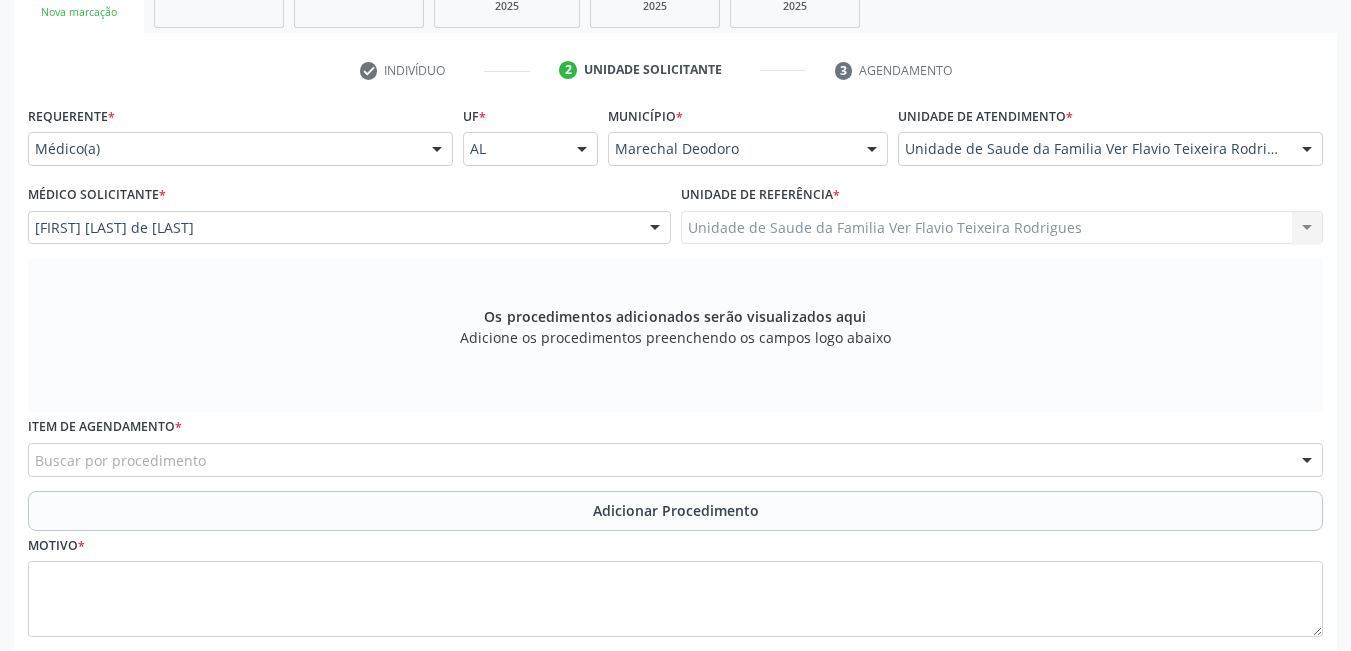 click on "check
Indivíduo
2
Unidade solicitante
3
Agendamento" at bounding box center (675, 70) 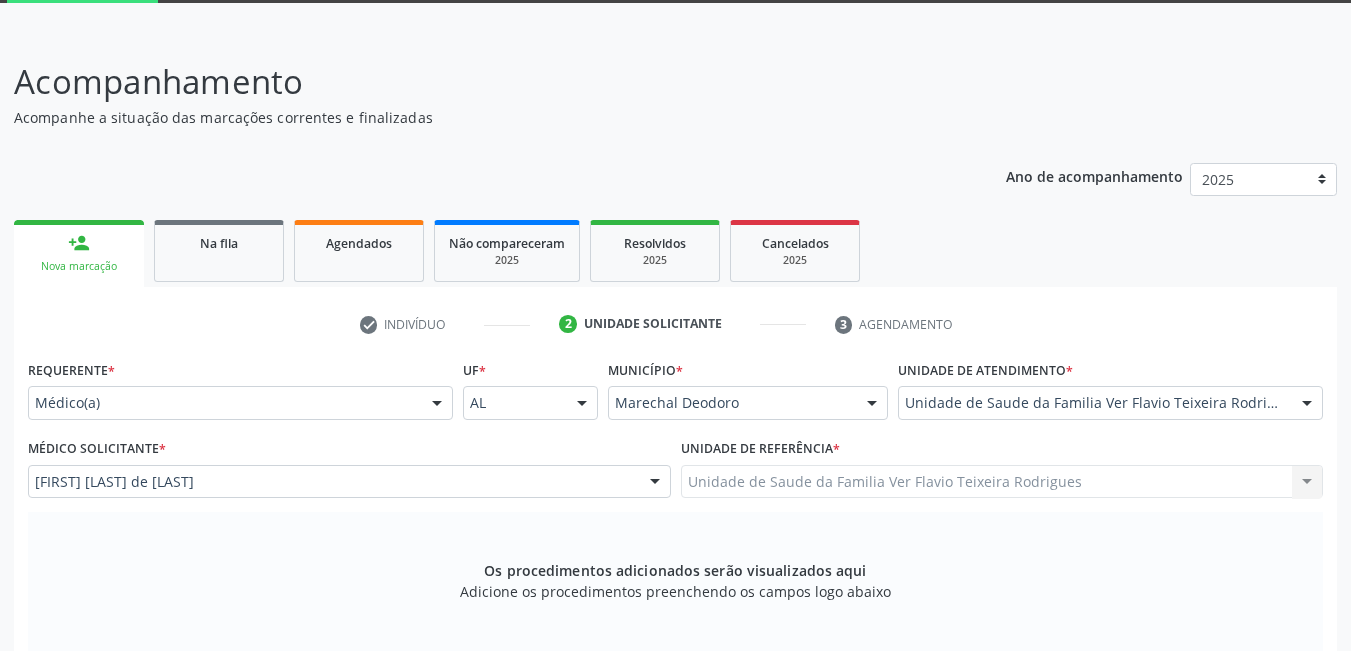 scroll, scrollTop: 61, scrollLeft: 0, axis: vertical 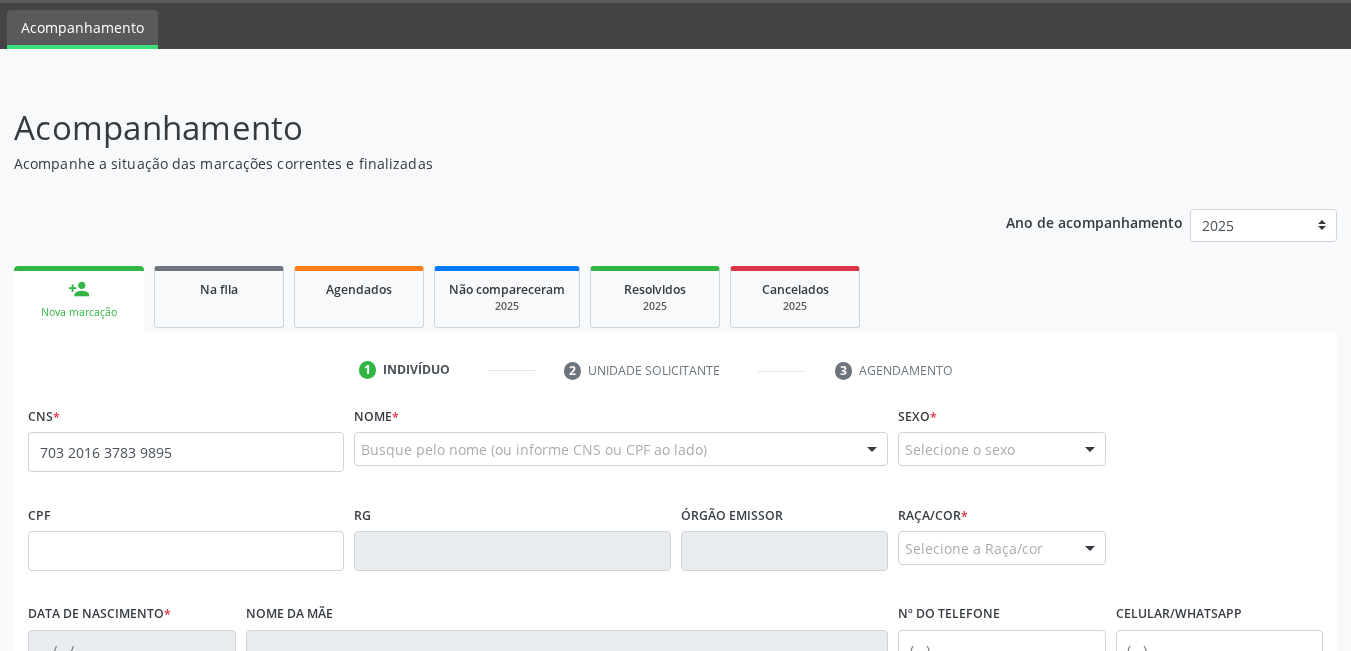 type on "703 2016 3783 9895" 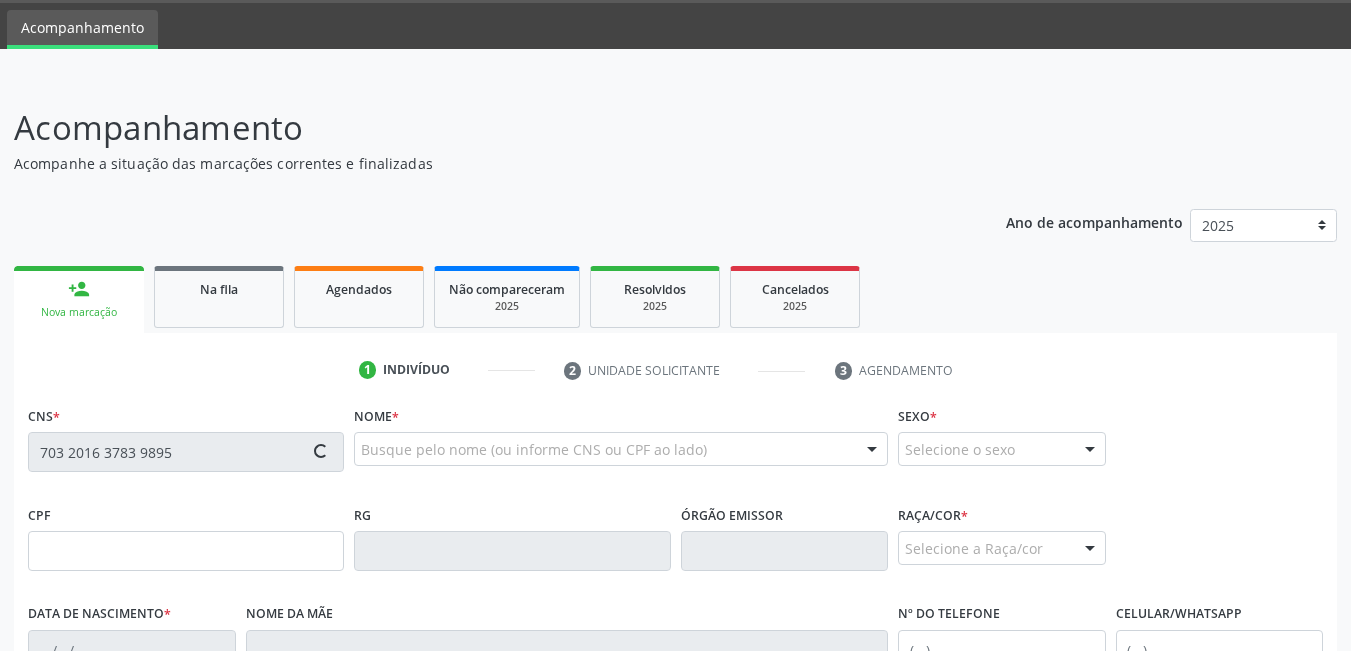 type on "[NUMBER]" 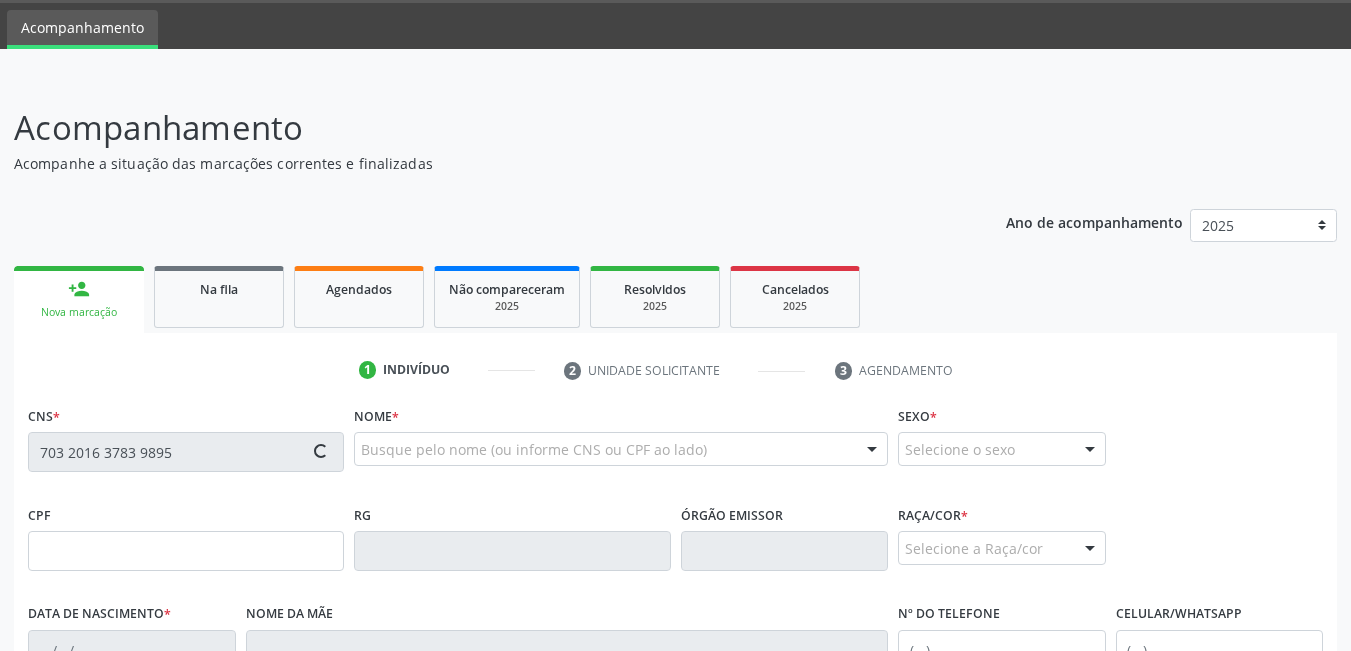type on "[DATE]" 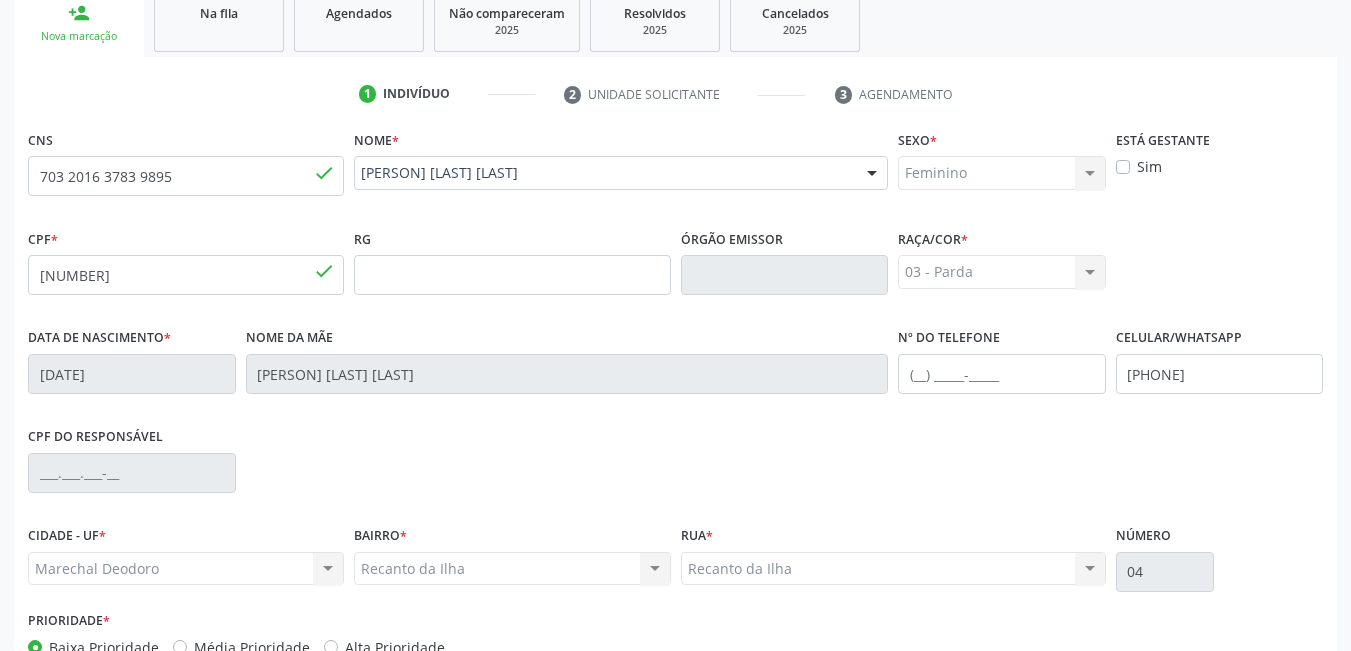 scroll, scrollTop: 461, scrollLeft: 0, axis: vertical 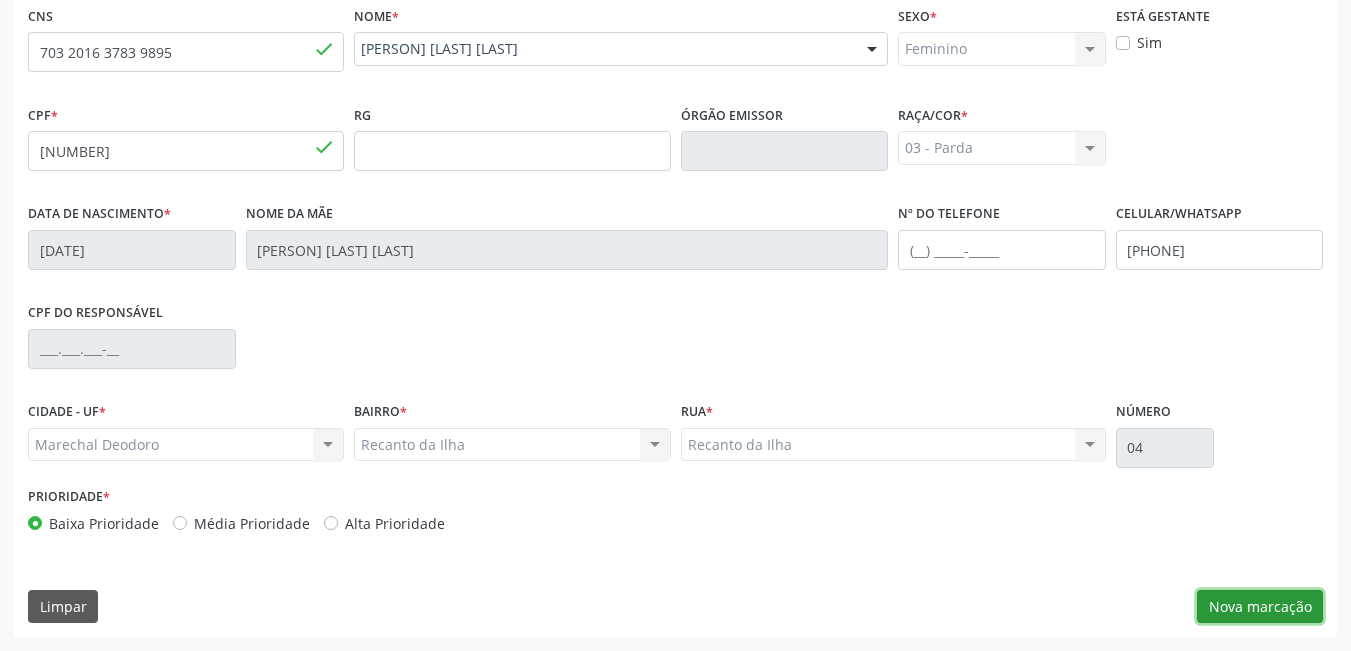 click on "Nova marcação" at bounding box center (1260, 607) 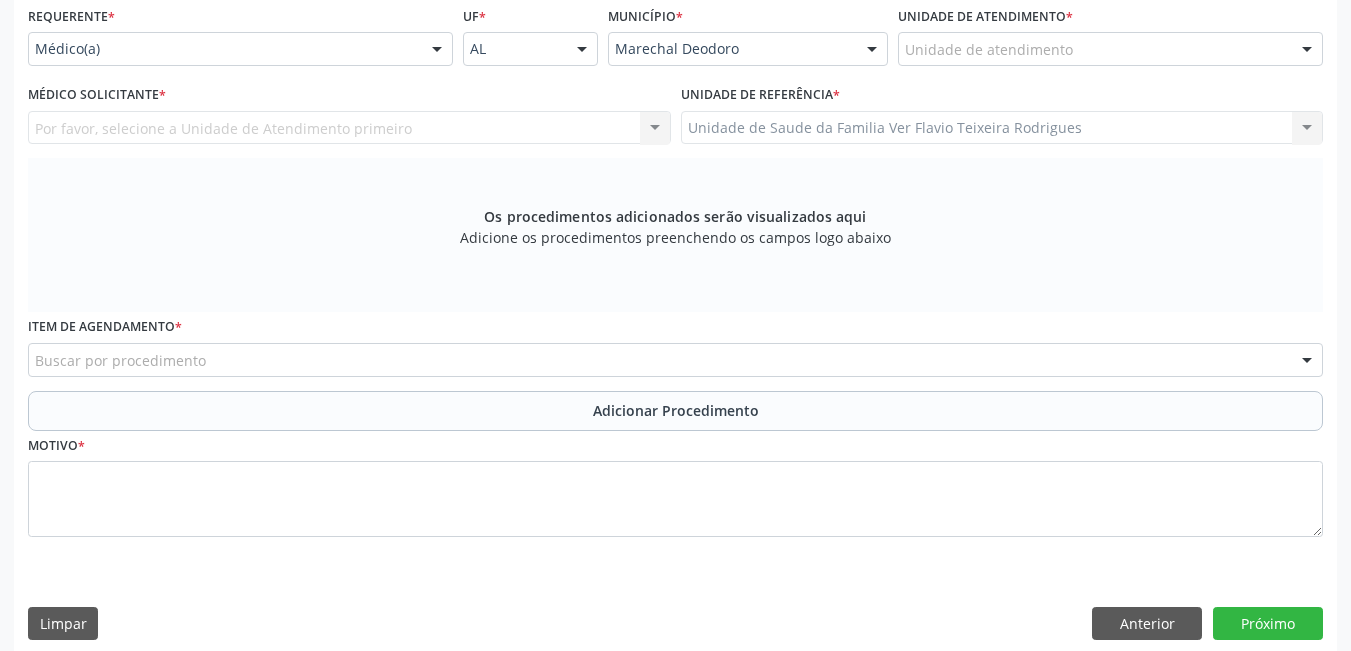 scroll, scrollTop: 361, scrollLeft: 0, axis: vertical 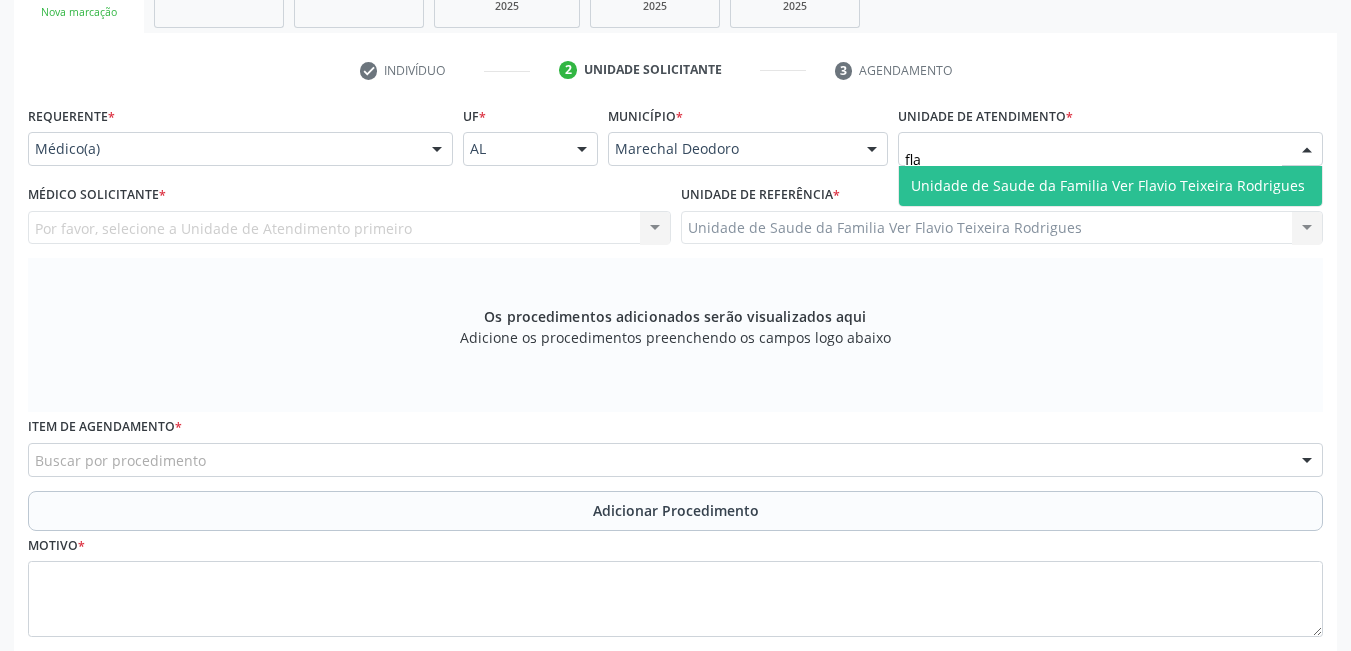click on "Unidade de Saude da Familia Ver Flavio Teixeira Rodrigues" at bounding box center (1110, 186) 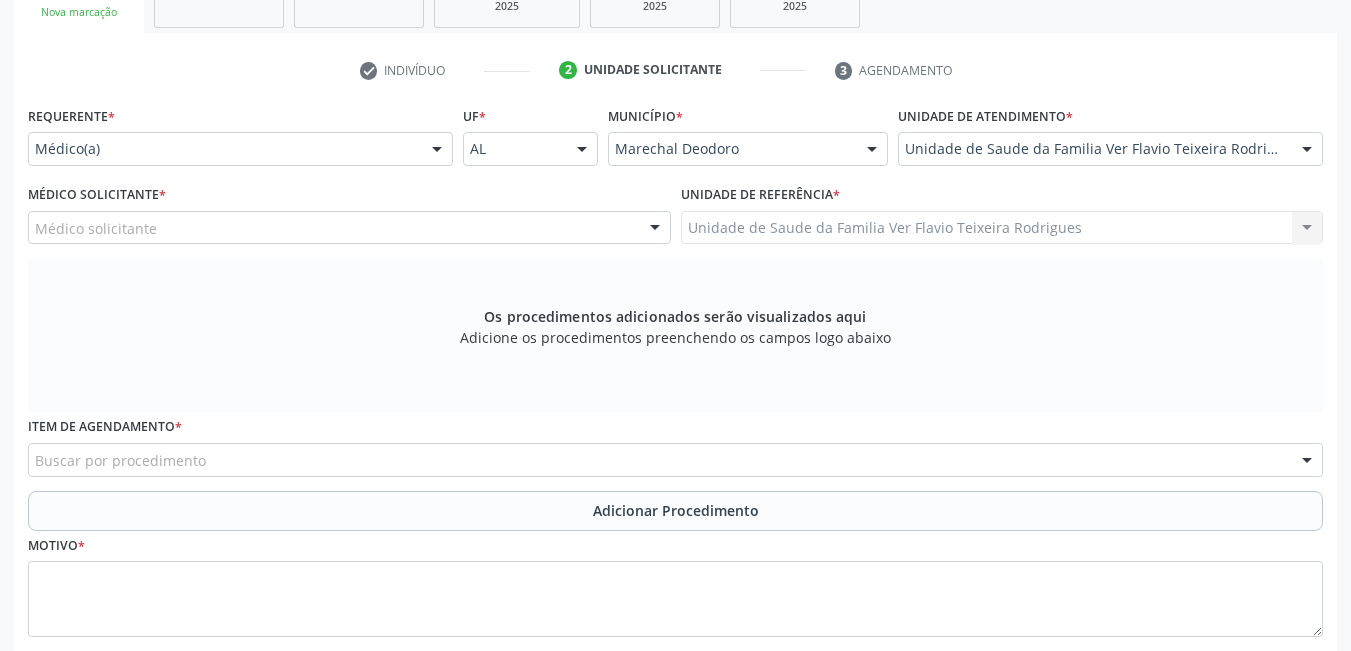 click on "Médico solicitante" at bounding box center [349, 228] 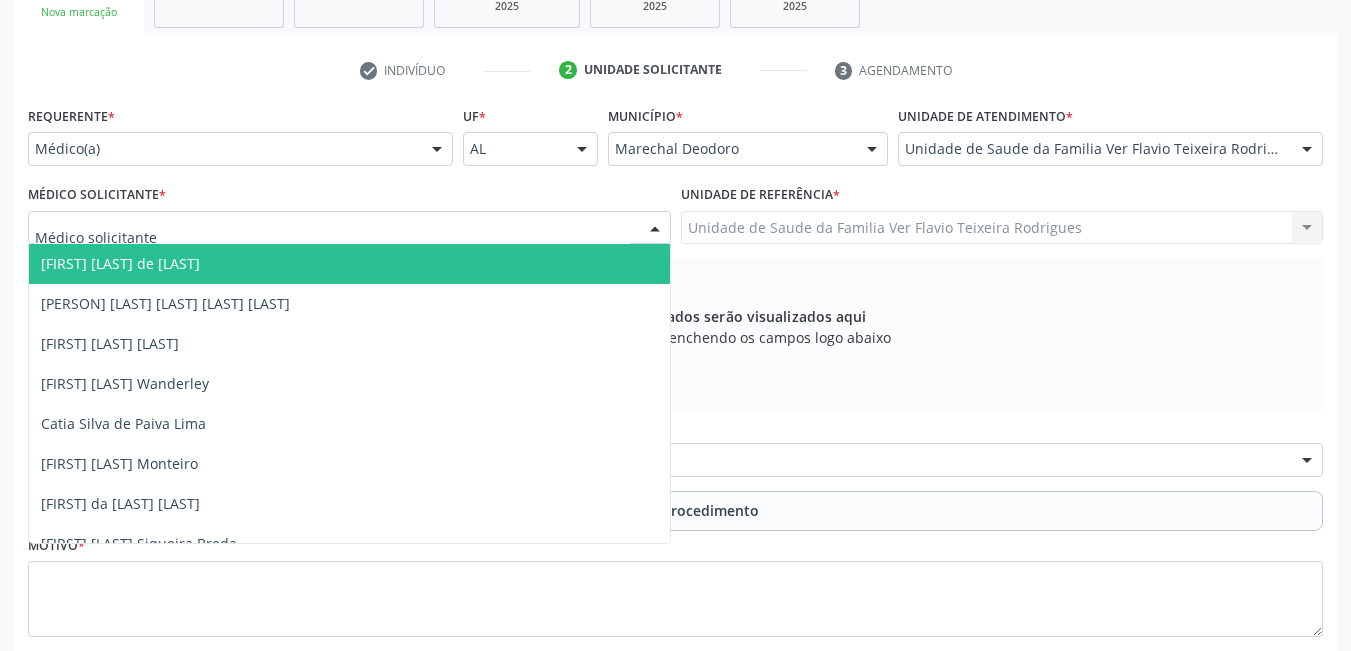 click on "Unidade de atendimento
*
Unidade de Saude da Familia Ver [PERSON] [LAST] [LAST]   Aeronave Baron 58   Aeronave Cessna   Associacao Divina Misericordia   Caps [PERSON] [LAST] [LAST]   Central Municipal de Rede de Frio de Marechal Deodoro   Central de Abastecimento Farmaceutico Caf   Centro Municipal de Especialidade Odontologico   Centro de Parto Normal Imaculada Conceicao   Centro de Saude Professor Estacio de Lima   Certea Centro Esp de Ref em Transtorno do Espectro Autista   Clinica Escola de Medicina Veterinaria do Cesmac   Clinica de Reestruturacao Renovar Crer   Consultorio Odontologico [PERSON] [LAST] [LAST]   Crescer Espaco Terapeutico   Espaco [PERSON] [LAST]   Fazenda da Esperanca Santa Terezinha   Helicoptero Falcao 5   Labmar   Laboratorio Marechal   Laboratorio Marechal Deodoro   Laboratorio de Protese Dentaria Marechal Deodoro   Melhor em Casa   Posto de Apoio Mucuri   Posto de Saude Saco   Posto de Saude do Riacho Velho   Secretaria Municipal de Saude" at bounding box center (1110, 140) 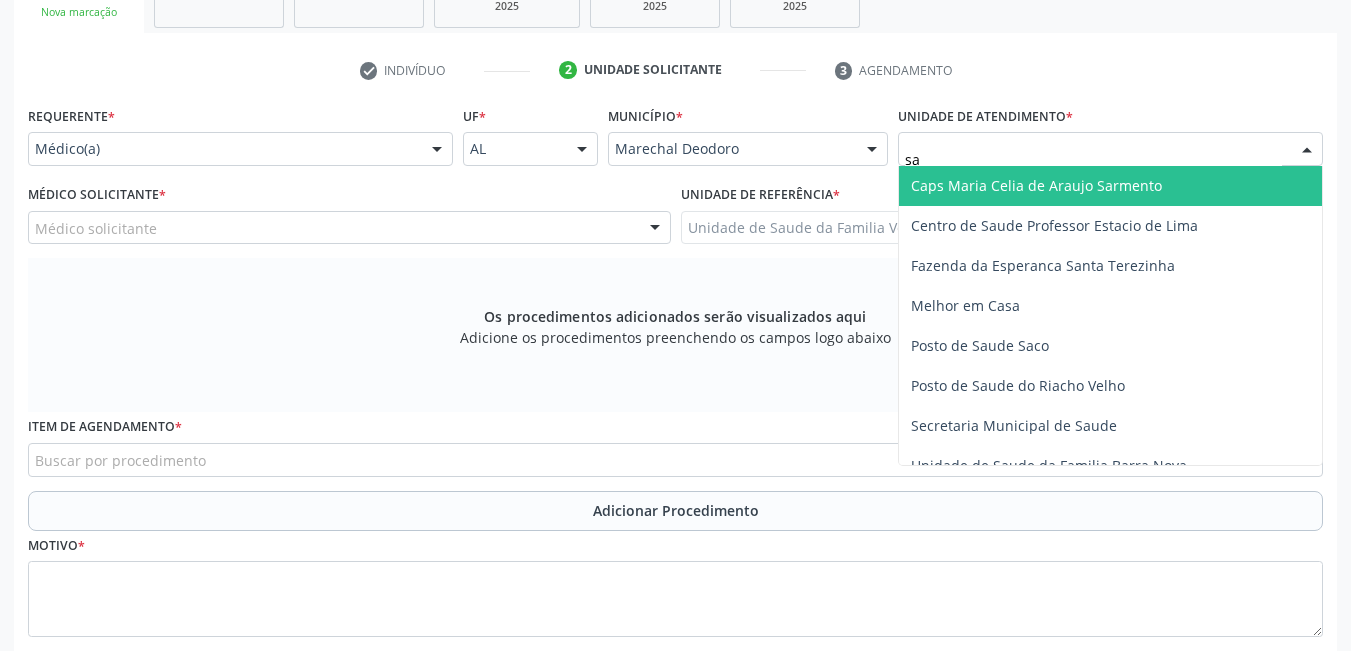 type on "s" 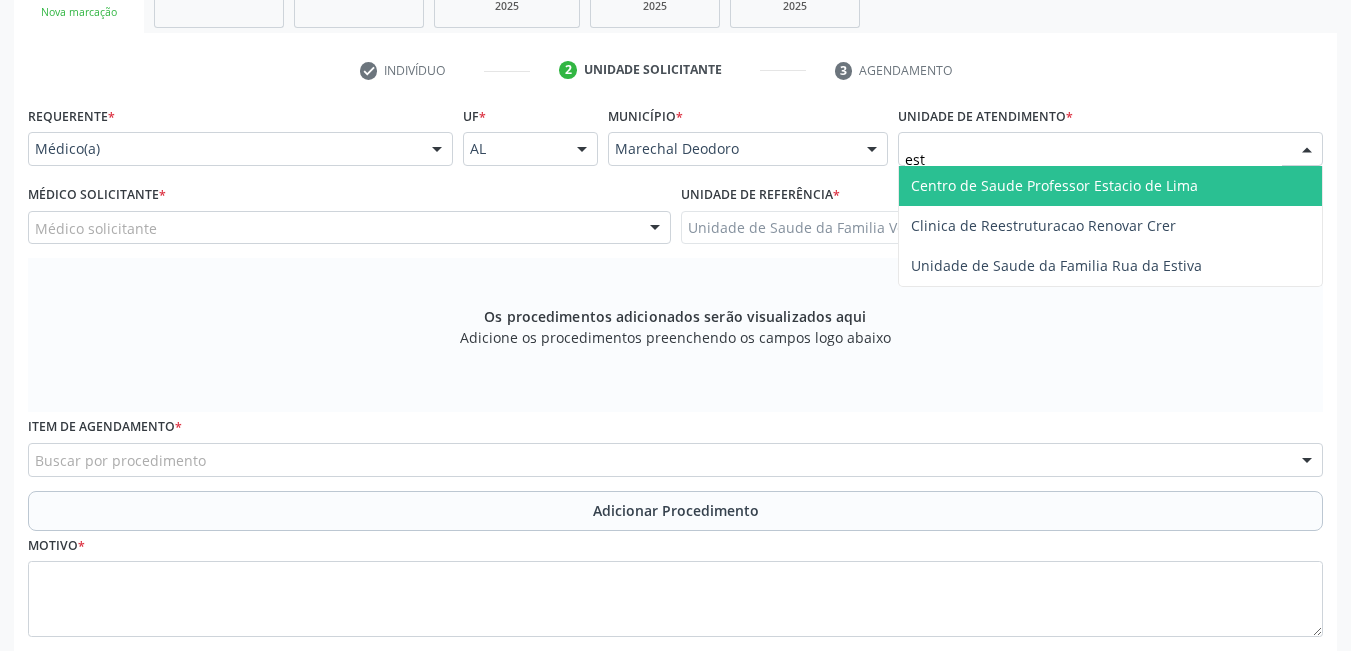 type on "esta" 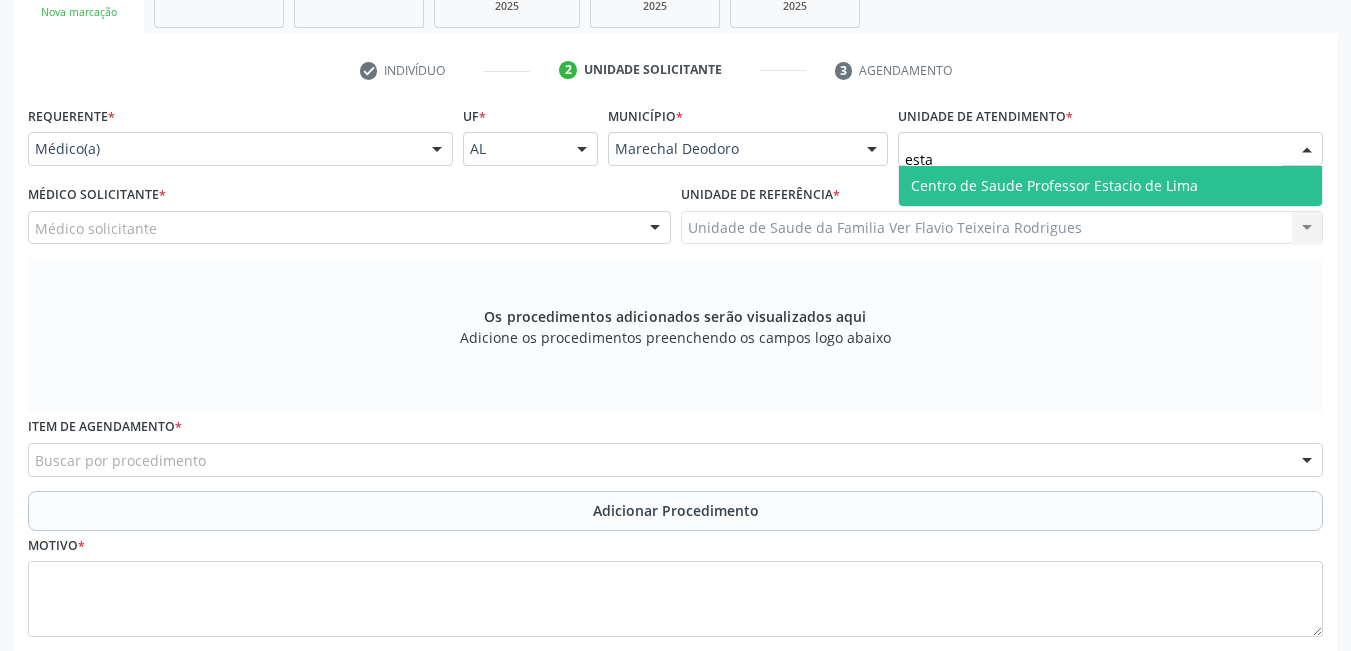 click on "Centro de Saude Professor Estacio de Lima" at bounding box center (1054, 185) 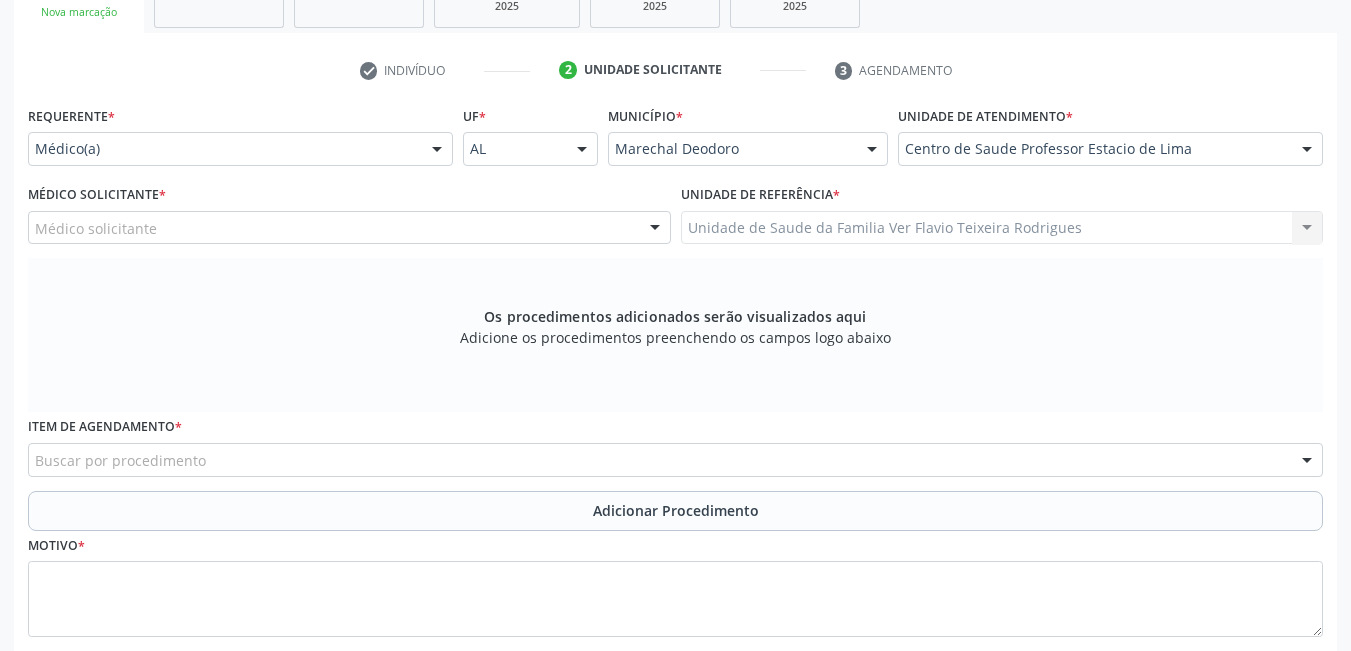 click on "Médico solicitante" at bounding box center (349, 228) 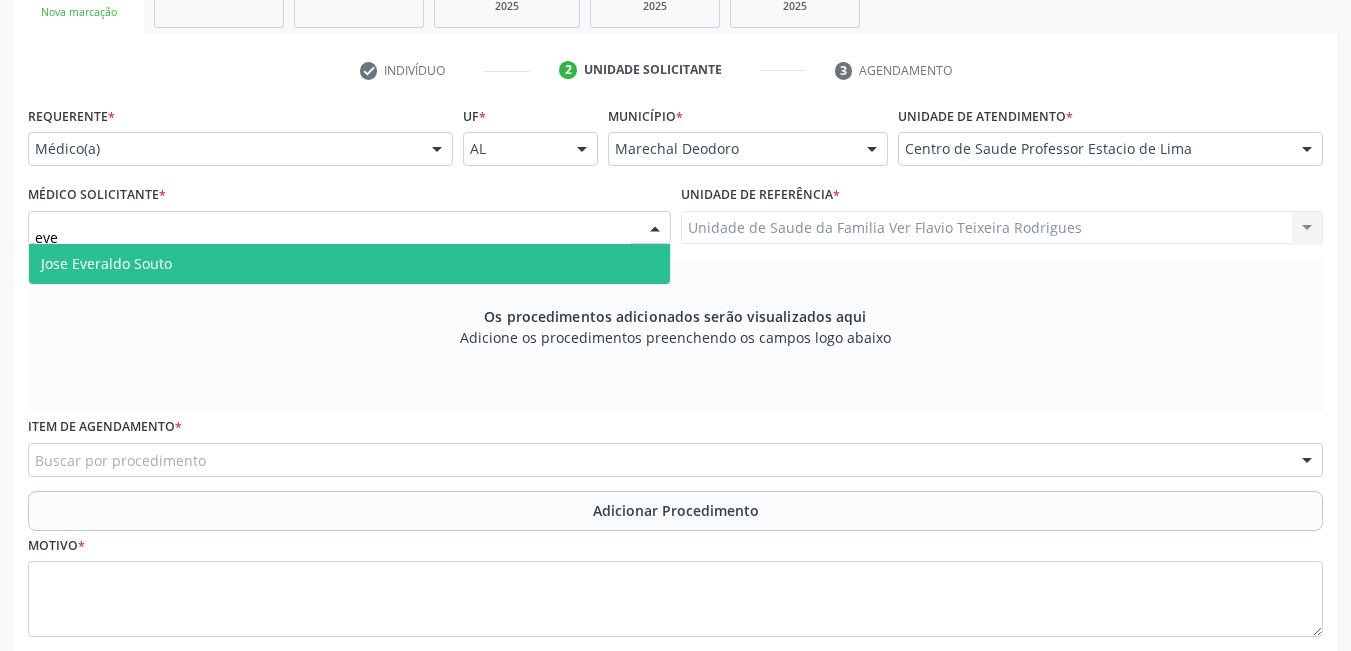 type on "ever" 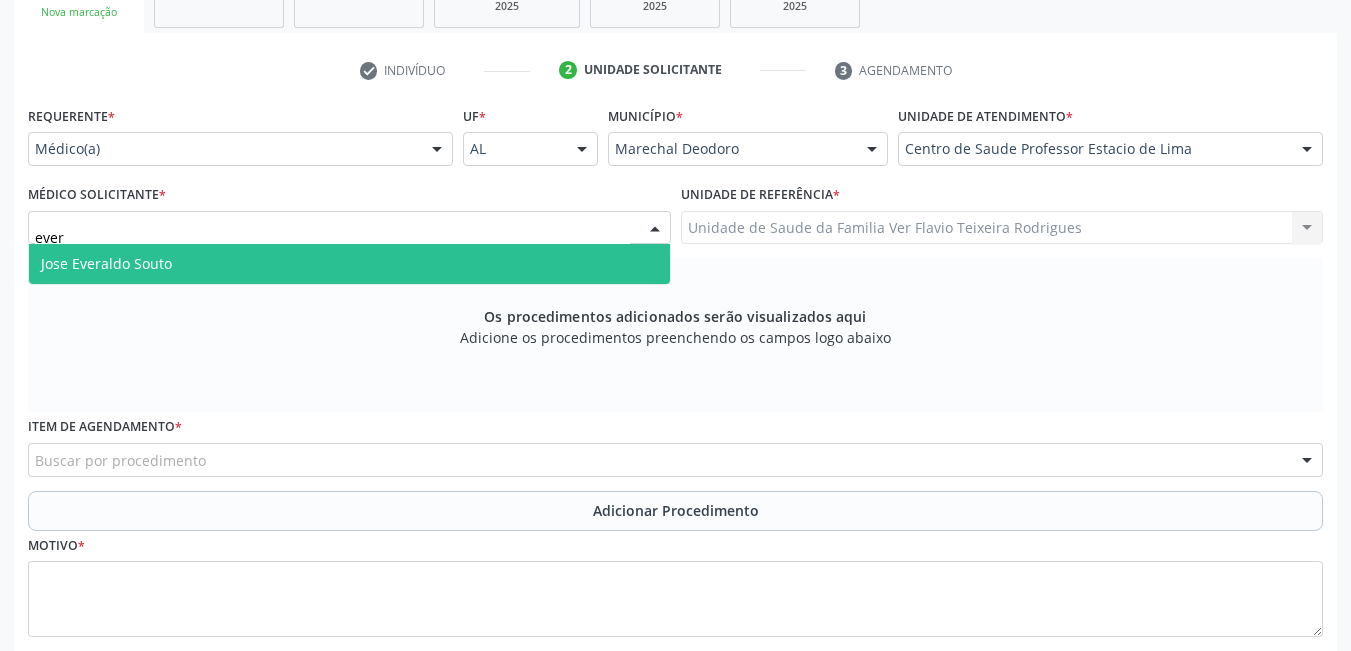 click on "Jose Everaldo Souto" at bounding box center [349, 264] 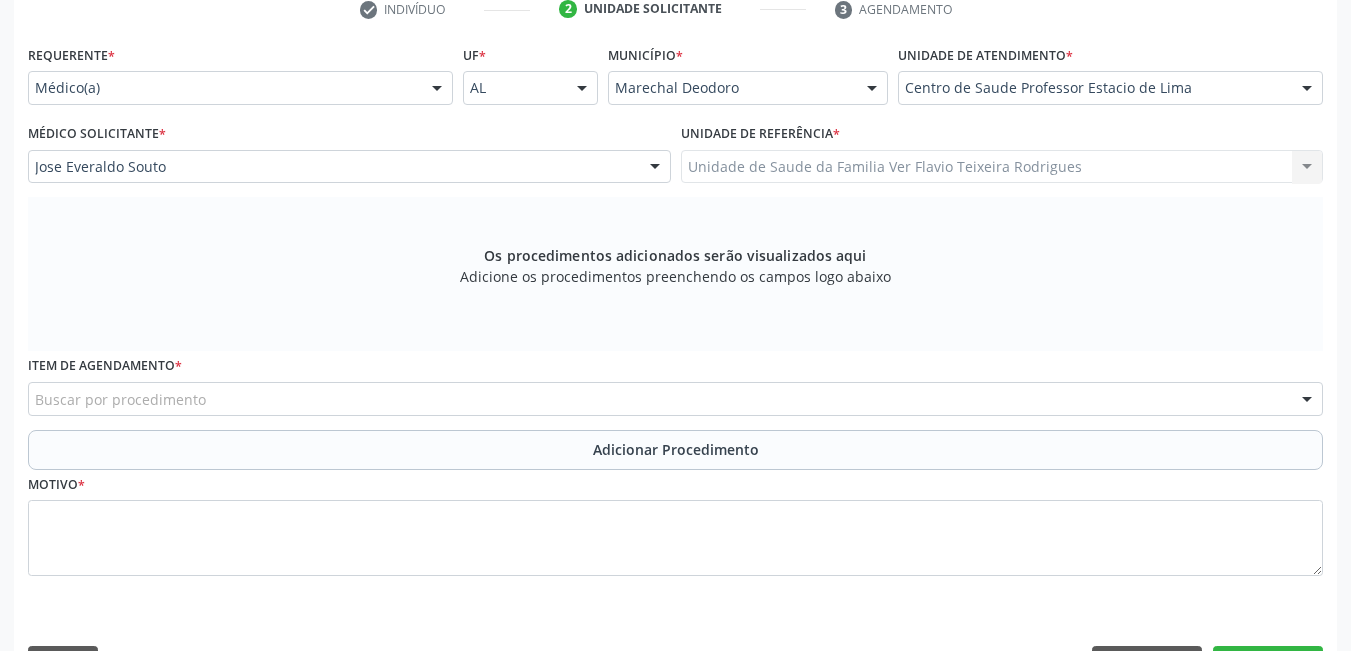 scroll, scrollTop: 478, scrollLeft: 0, axis: vertical 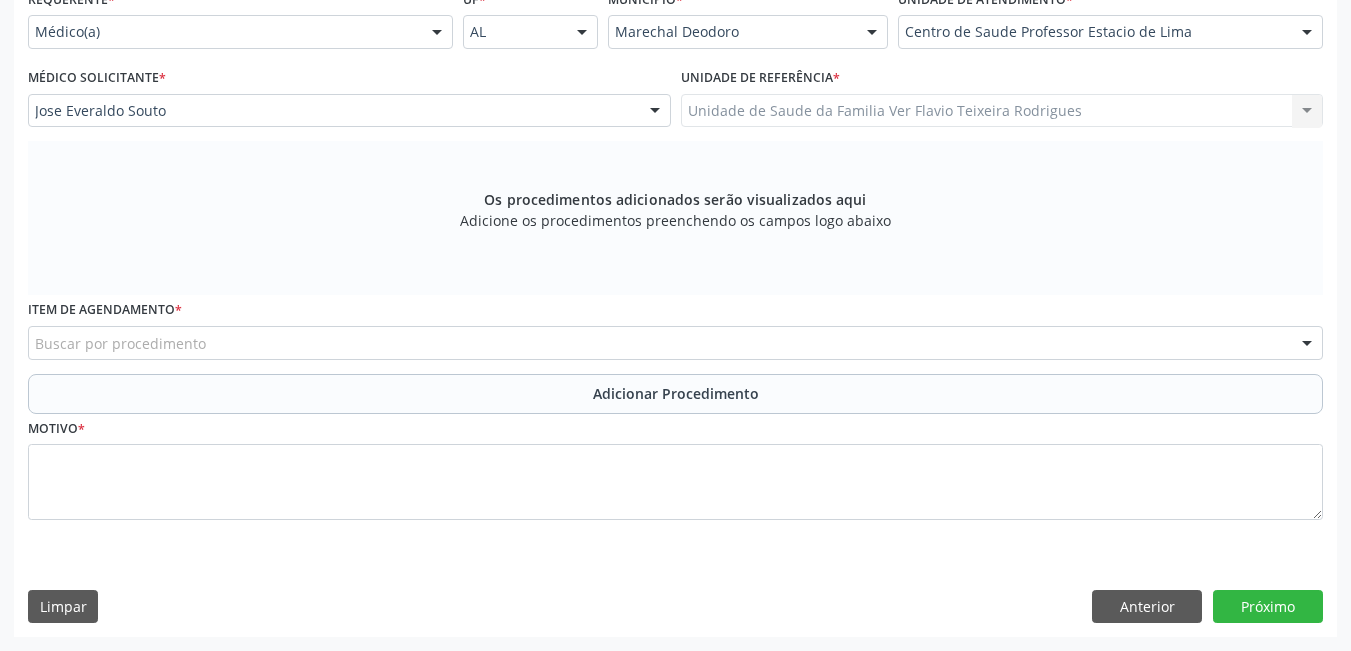 click on "Item de agendamento
*
Buscar por procedimento
0304070076 - .Quimioterapia de Leucemia Linfoide/Linfoblástica Aguda, Leucemia Mieloide Aguda e Leucemia Promielocítica Aguda Na Infância e Adolescência - 1ª Linha - Fase de Manutenção   0604320140 - Abatacepte 125 Mg Injetável (Por Seringa Preenchida)   0604320124 - Abatacepte 250 Mg Injetável (Por Frasco Ampola).   0603050018 - Abciximabe   0406010013 - Abertura de Comunicação Inter-Atrial   0406010021 - Abertura de Estenose Aortica Valvar   0406011265 - Abertura de Estenose Aortica Valvar (Criança e Adolescente)   0406010030 - Abertura de Estenose Pulmonar Valvar   0406011273 - Abertura de Estenose Pulmonar Valvar (Criança e Adolescente)   0301080011 - Abordagem Cognitiva Comportamental do Fumante (Por Atendimento / Paciente)   0307020010 - Acesso A Polpa Dentaria e Medicacao (Por Dente)   0604660030 - Acetazolamida 250 Mg (Por Comprimido)     0604600011 - Acitretina 10 Mg (Por Capsula)" at bounding box center (675, 327) 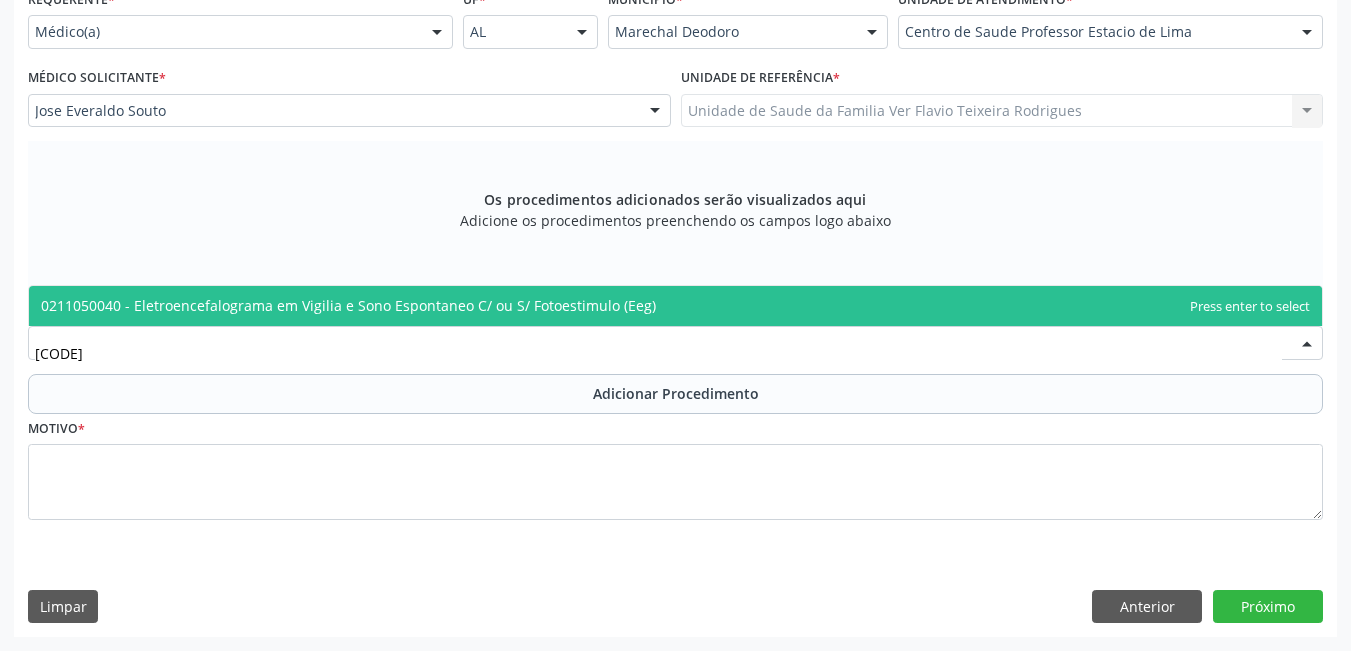type on "[NUMBER]" 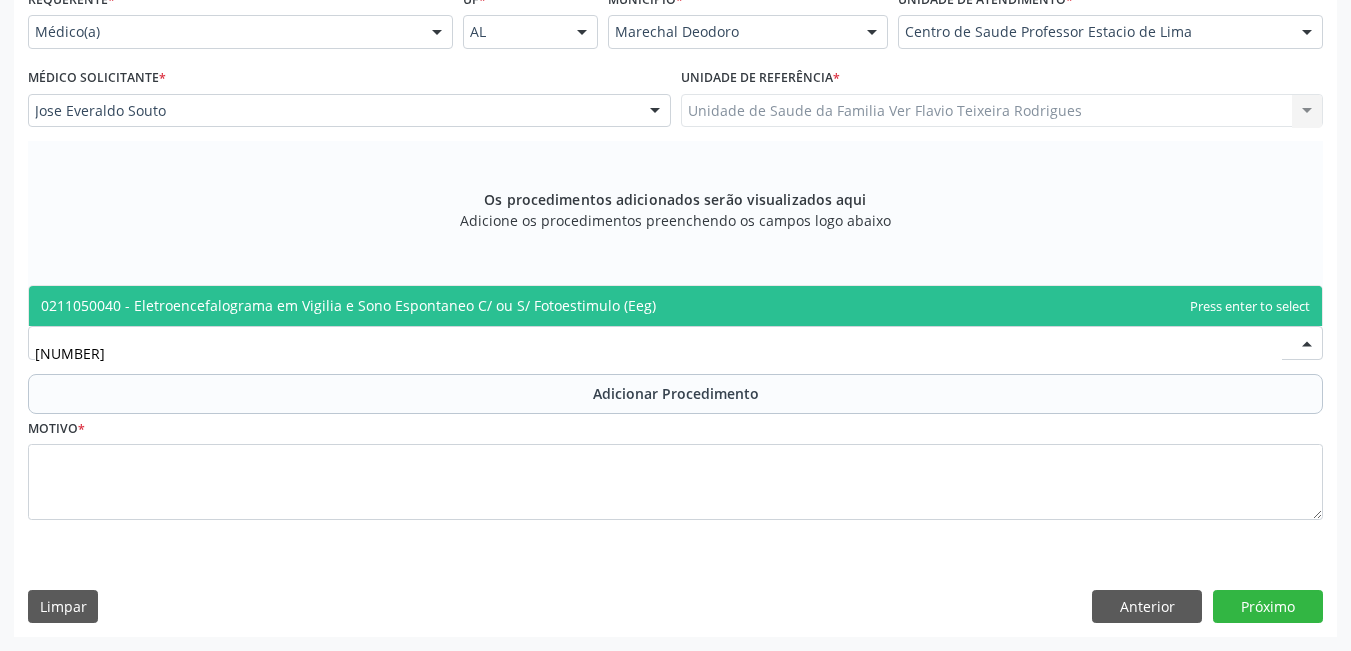 click on "0211050040 - Eletroencefalograma em Vigilia e Sono Espontaneo C/ ou S/ Fotoestimulo (Eeg)" at bounding box center (675, 306) 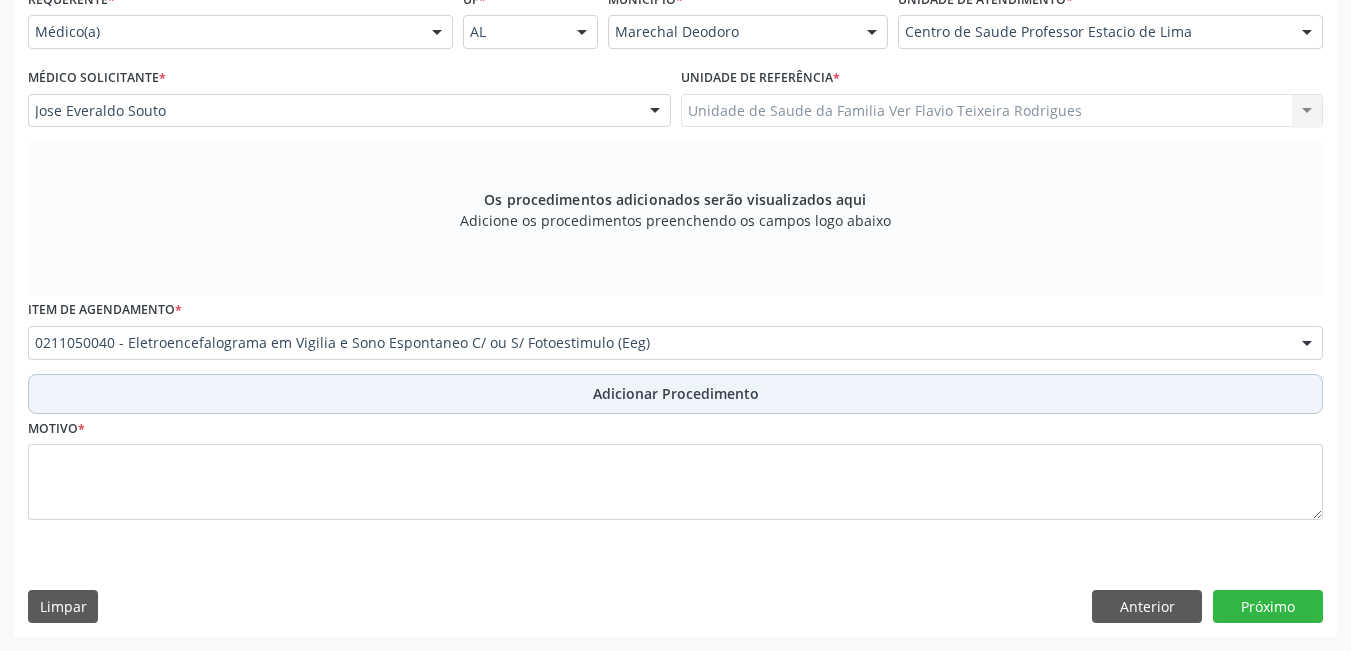 click on "Adicionar Procedimento" at bounding box center (675, 394) 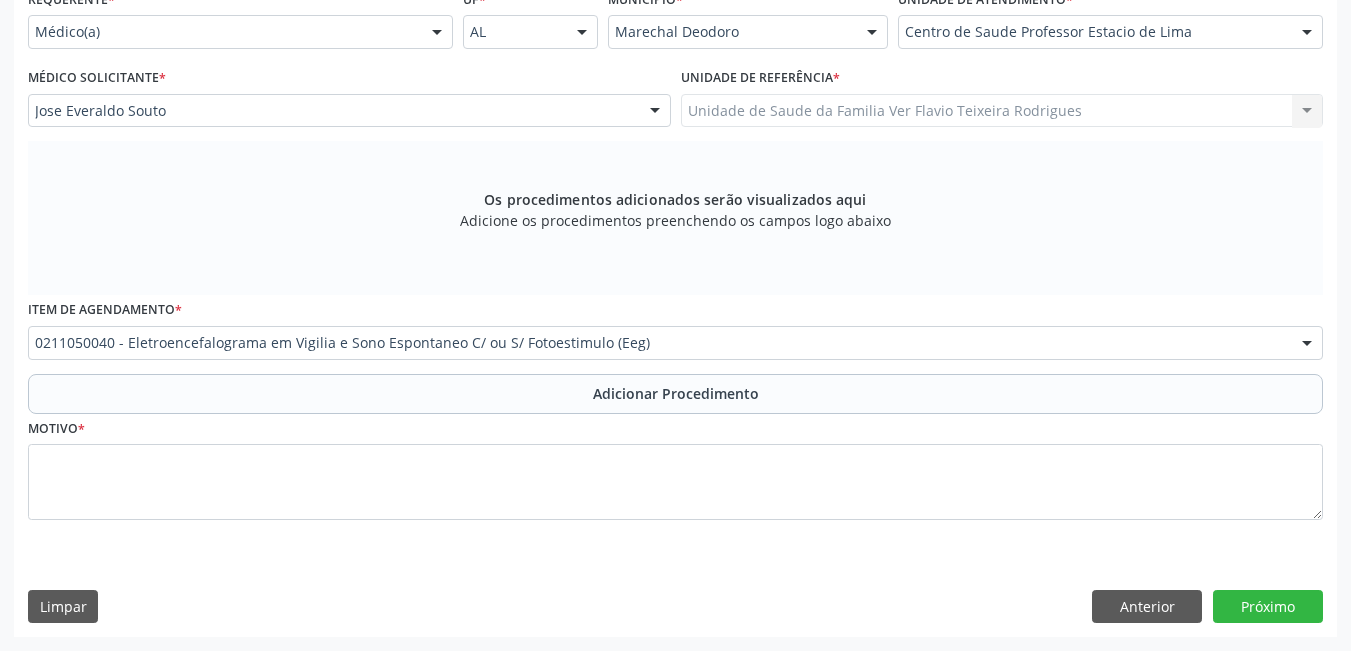 scroll, scrollTop: 402, scrollLeft: 0, axis: vertical 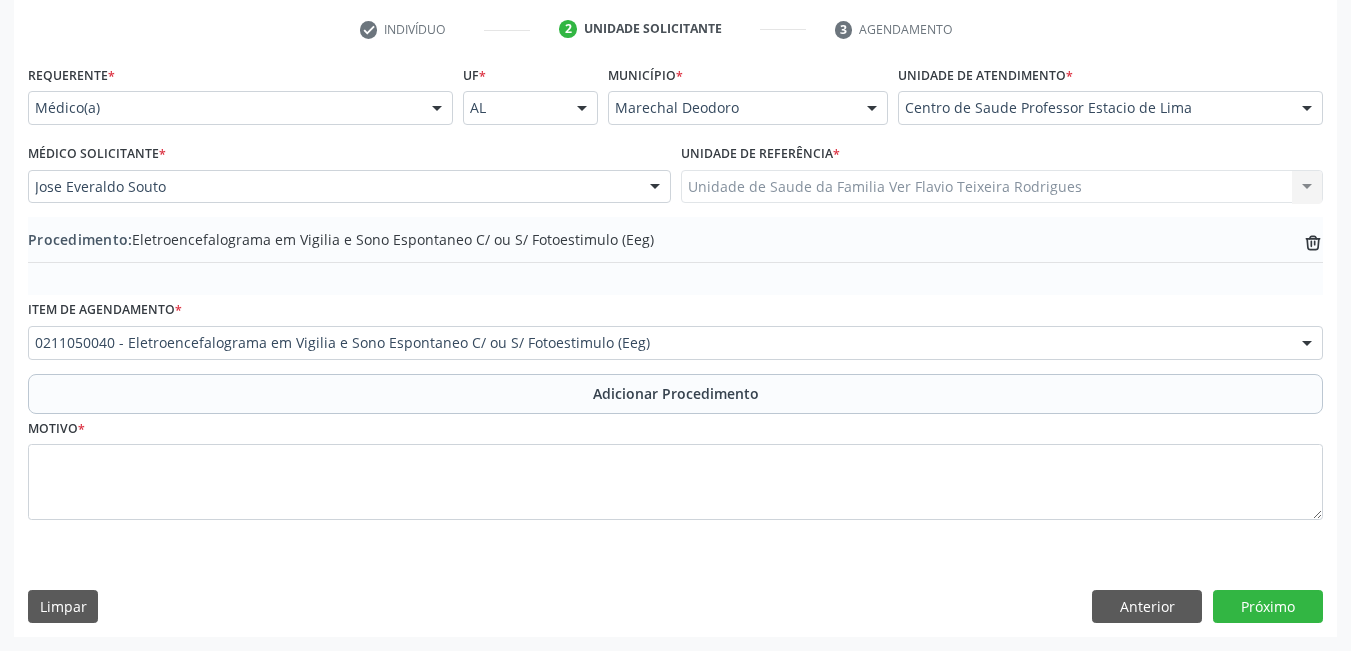 click on "Motivo
*" at bounding box center (675, 481) 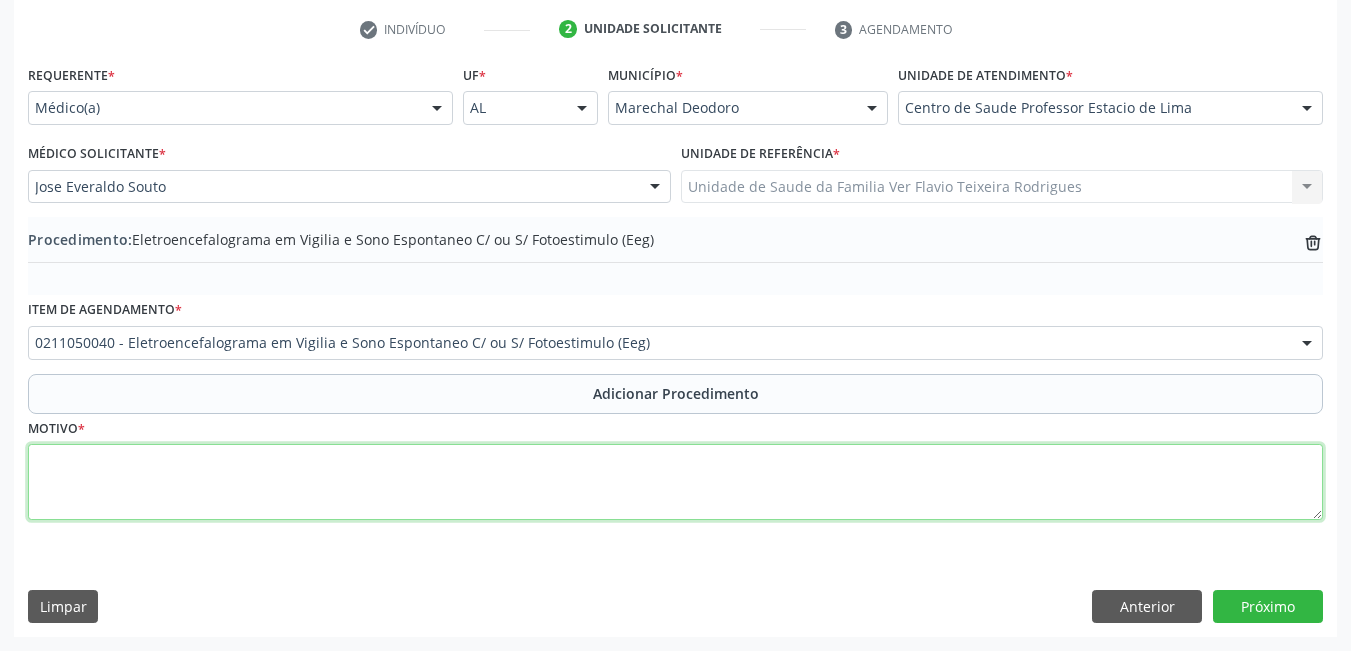 click at bounding box center [675, 482] 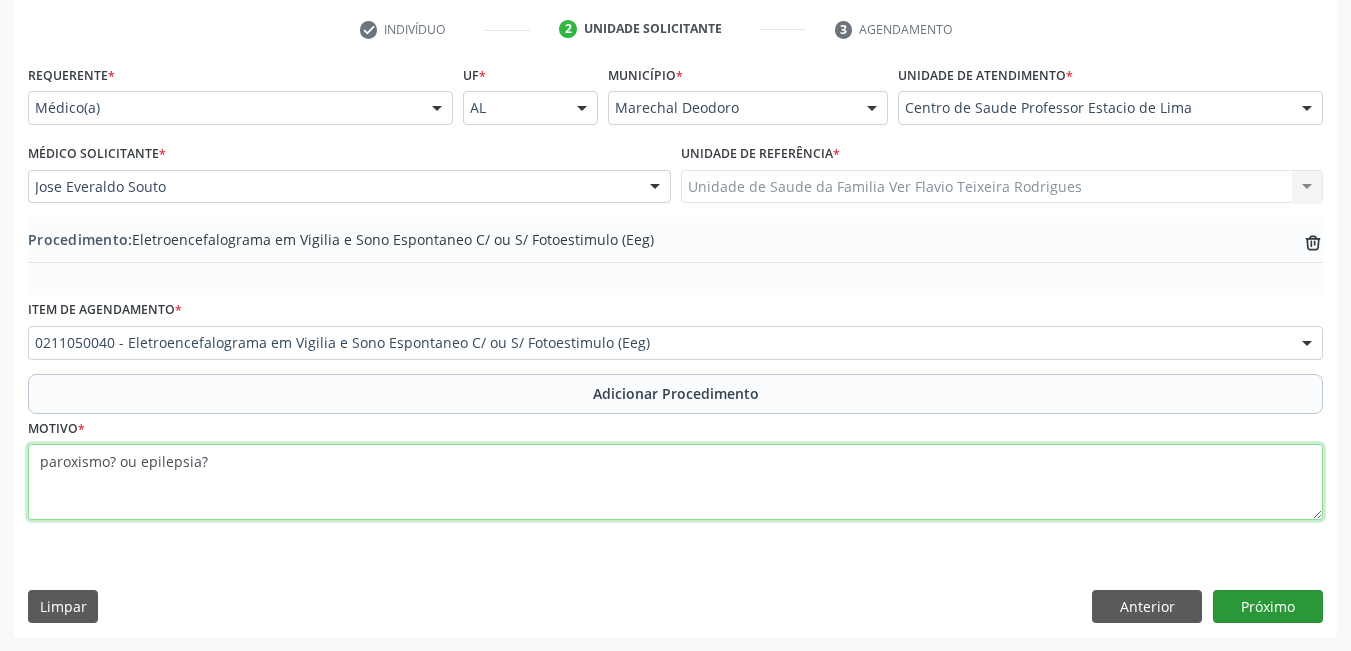 type on "paroxismo? ou epilepsia?" 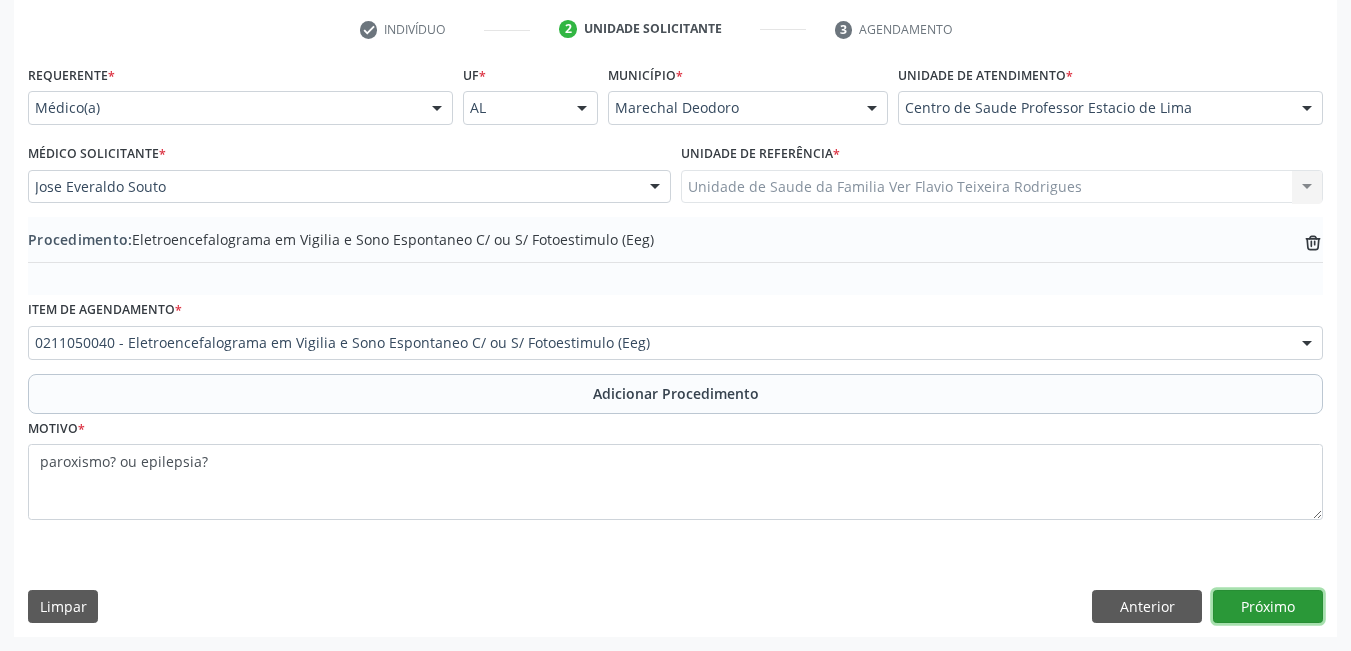 click on "Próximo" at bounding box center [1268, 607] 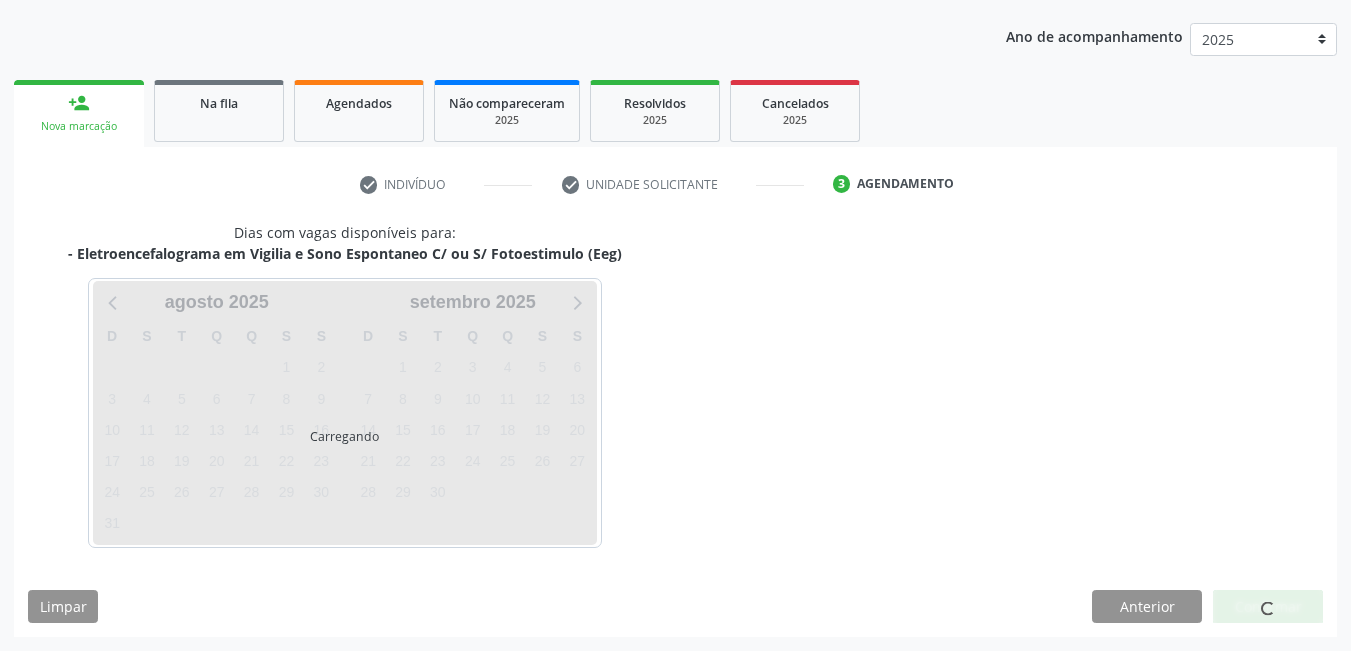 scroll, scrollTop: 306, scrollLeft: 0, axis: vertical 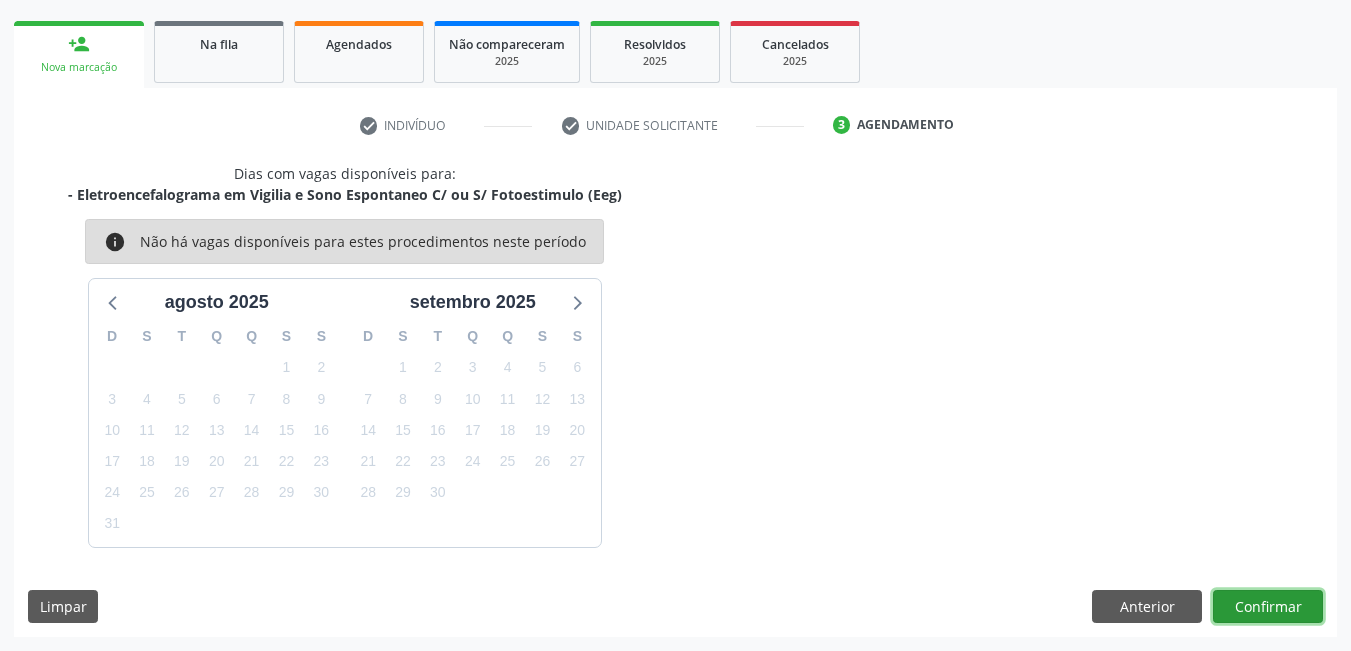 click on "Confirmar" at bounding box center [1268, 607] 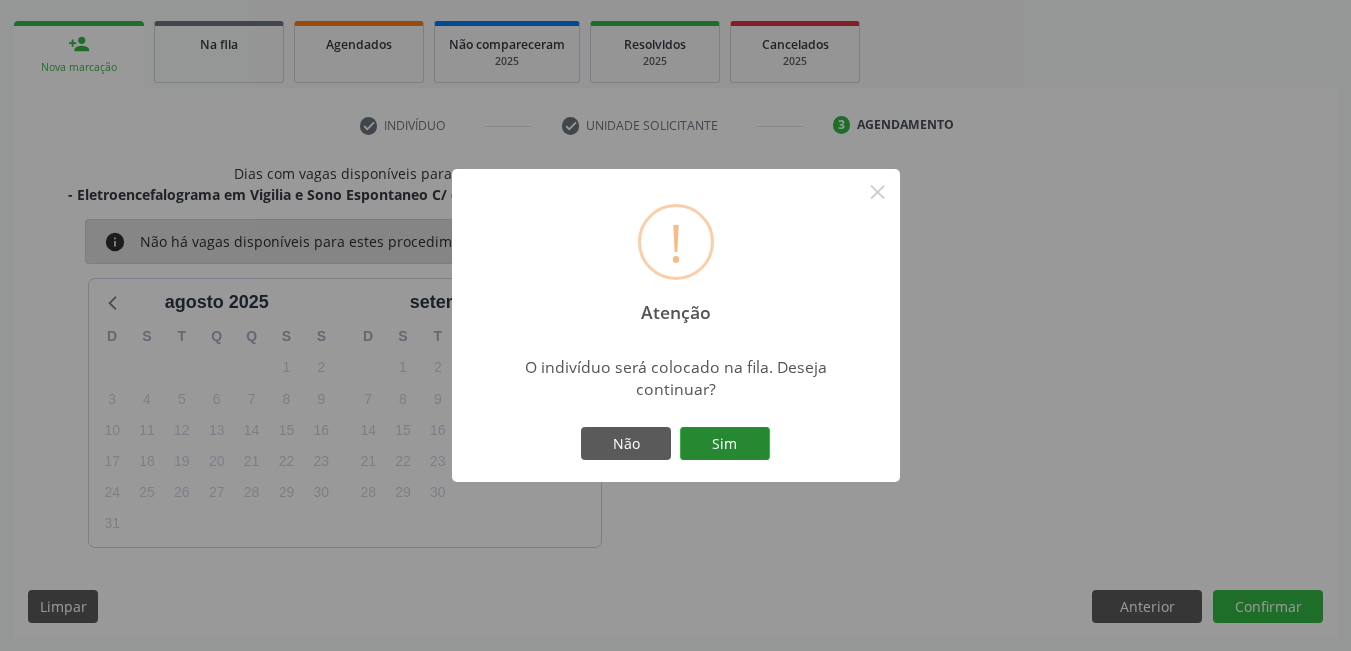 click on "Sim" at bounding box center [725, 444] 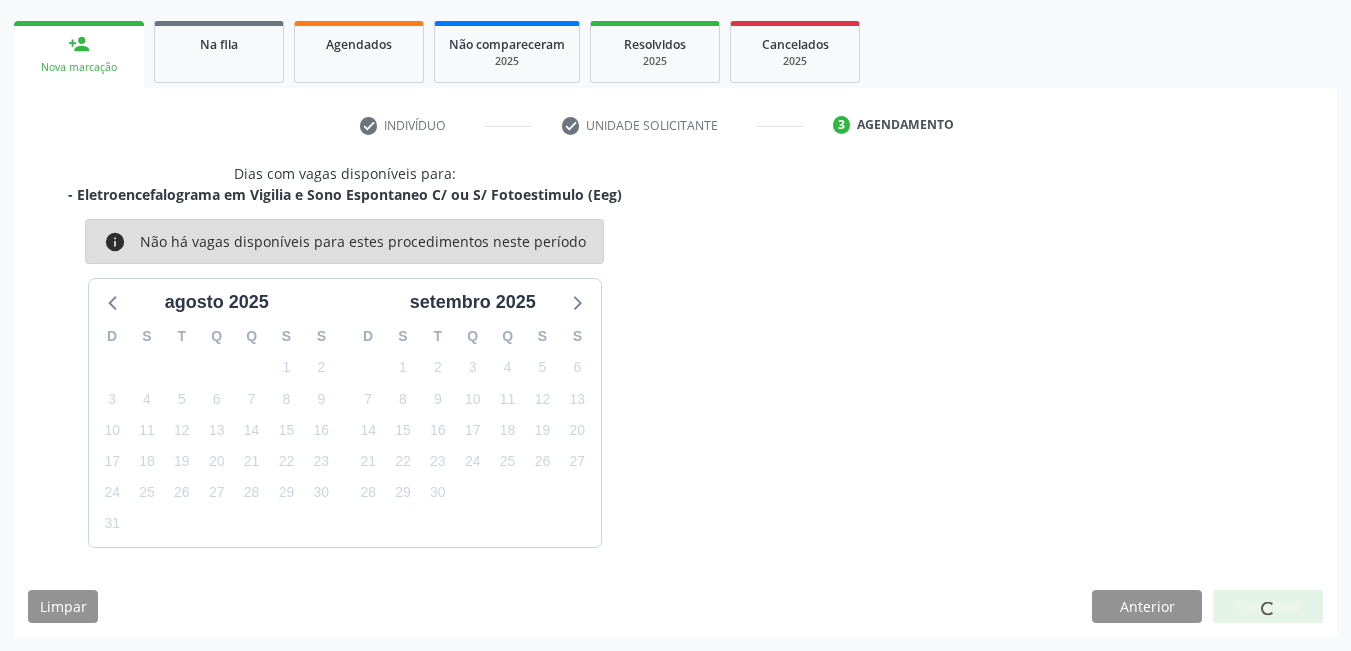 scroll, scrollTop: 44, scrollLeft: 0, axis: vertical 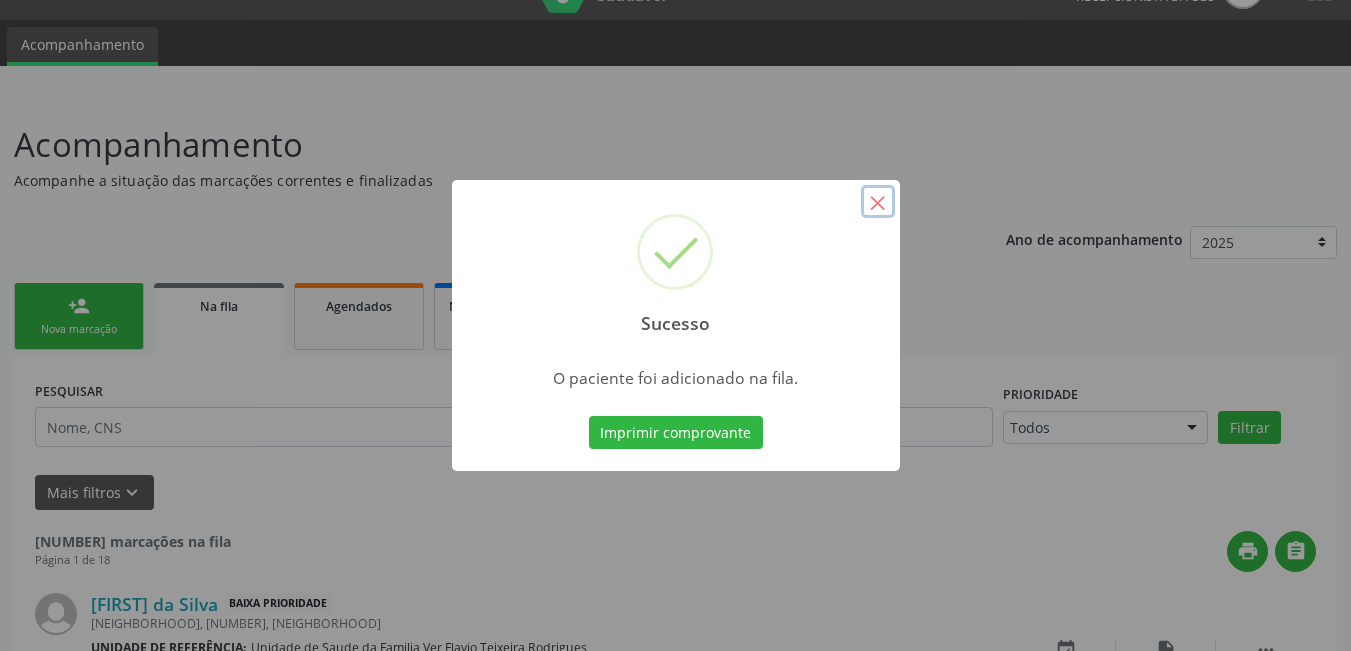 click on "×" at bounding box center (878, 202) 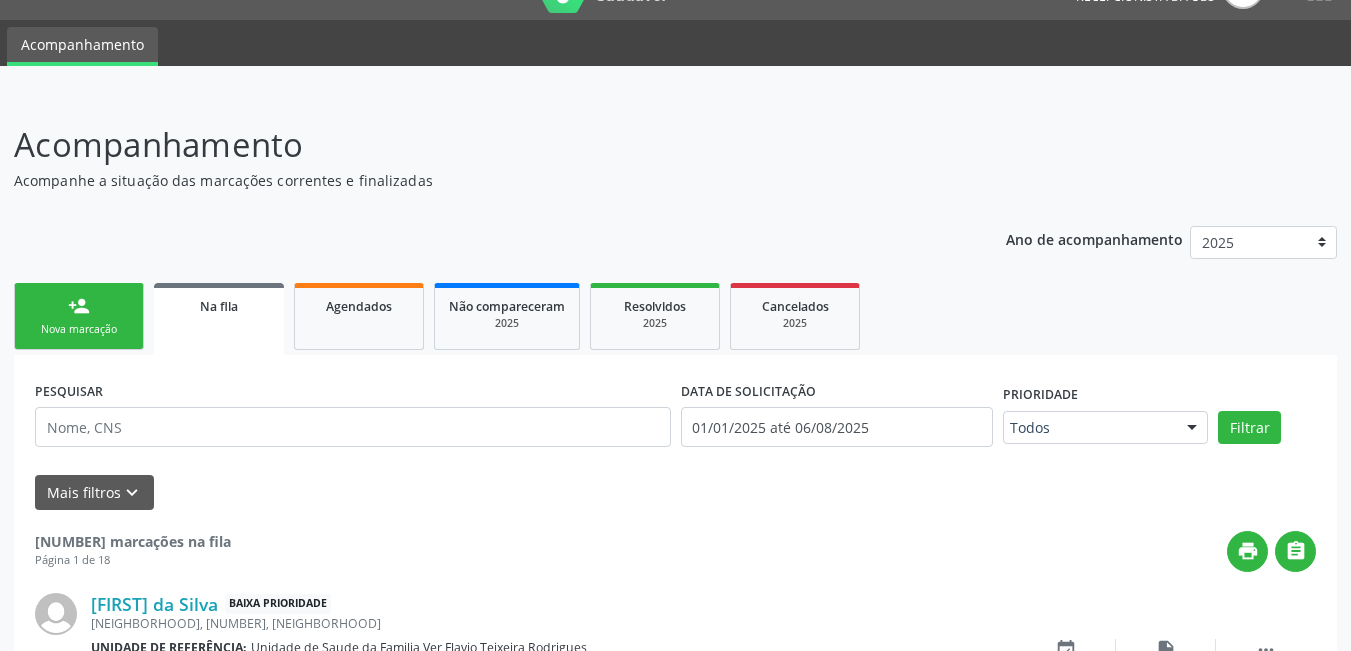 click on "person_add
Nova marcação" at bounding box center [79, 316] 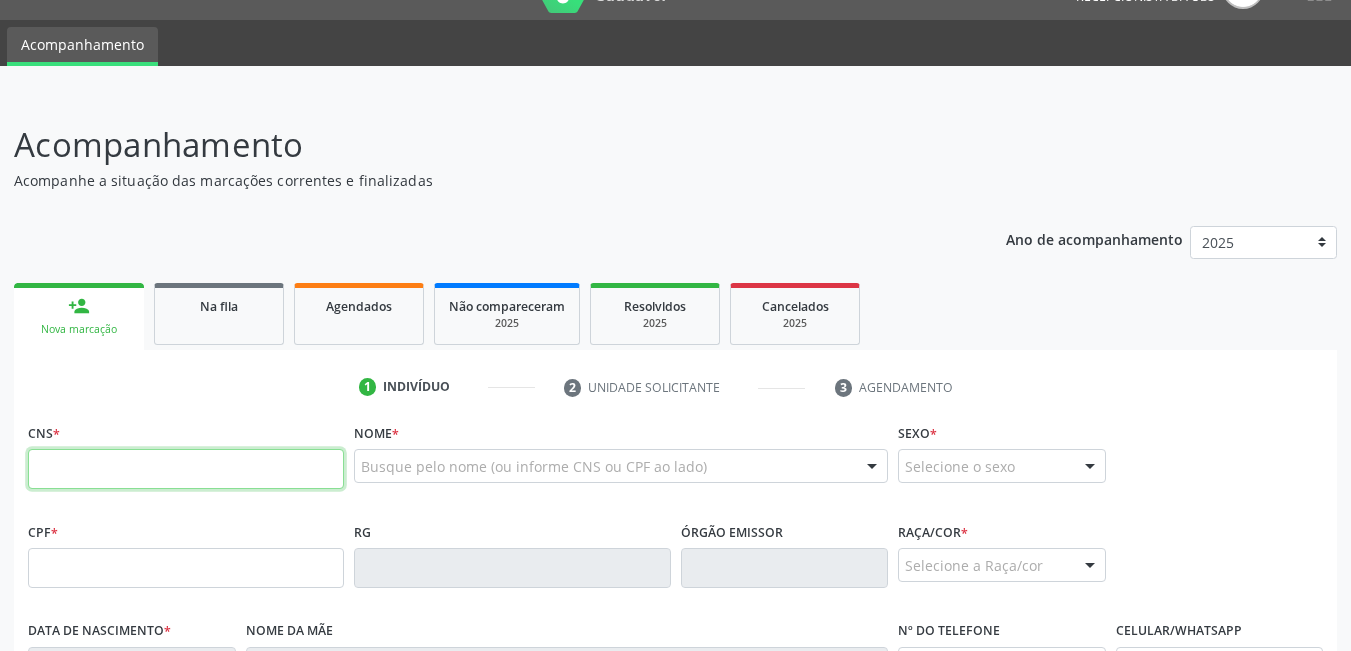 click at bounding box center [186, 469] 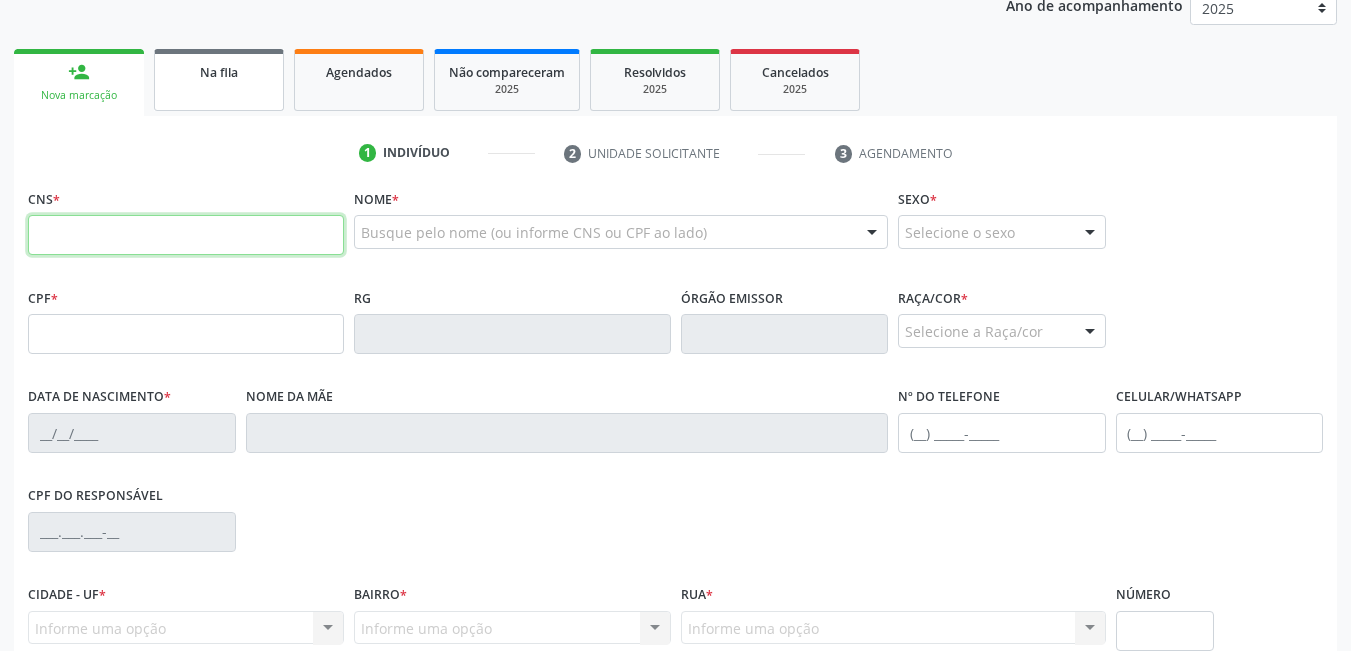 scroll, scrollTop: 244, scrollLeft: 0, axis: vertical 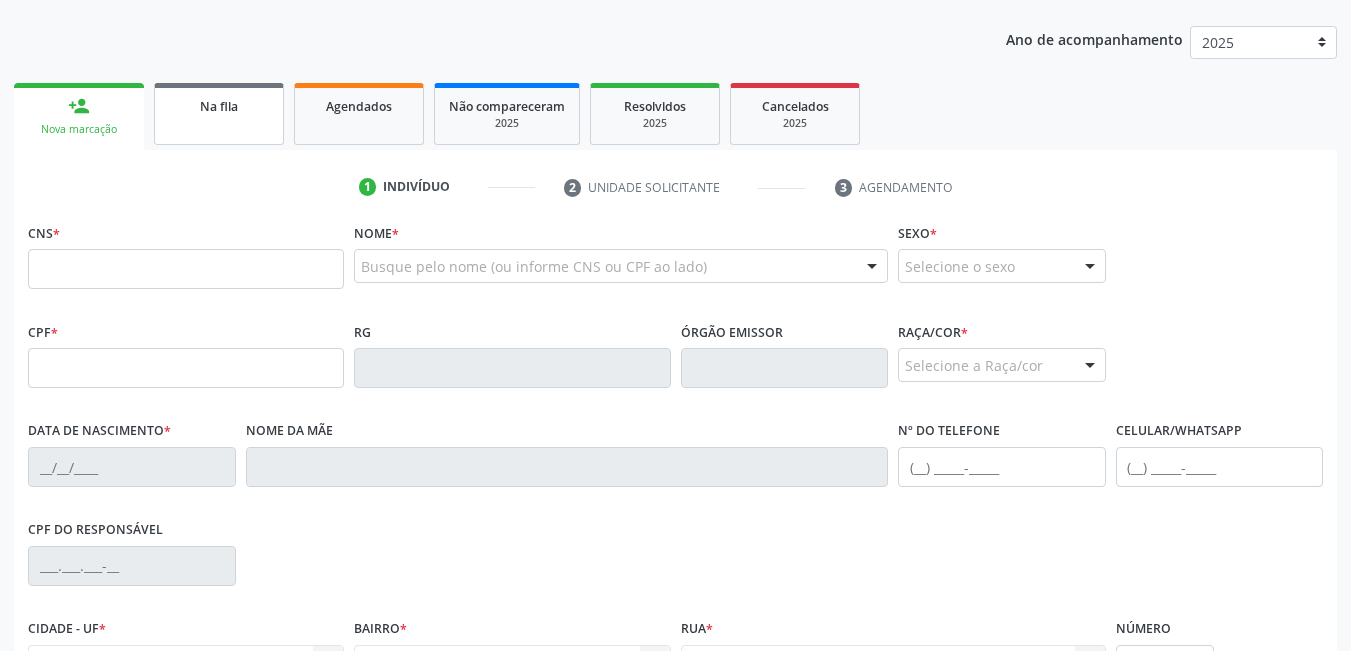 click on "Na fila" at bounding box center [219, 114] 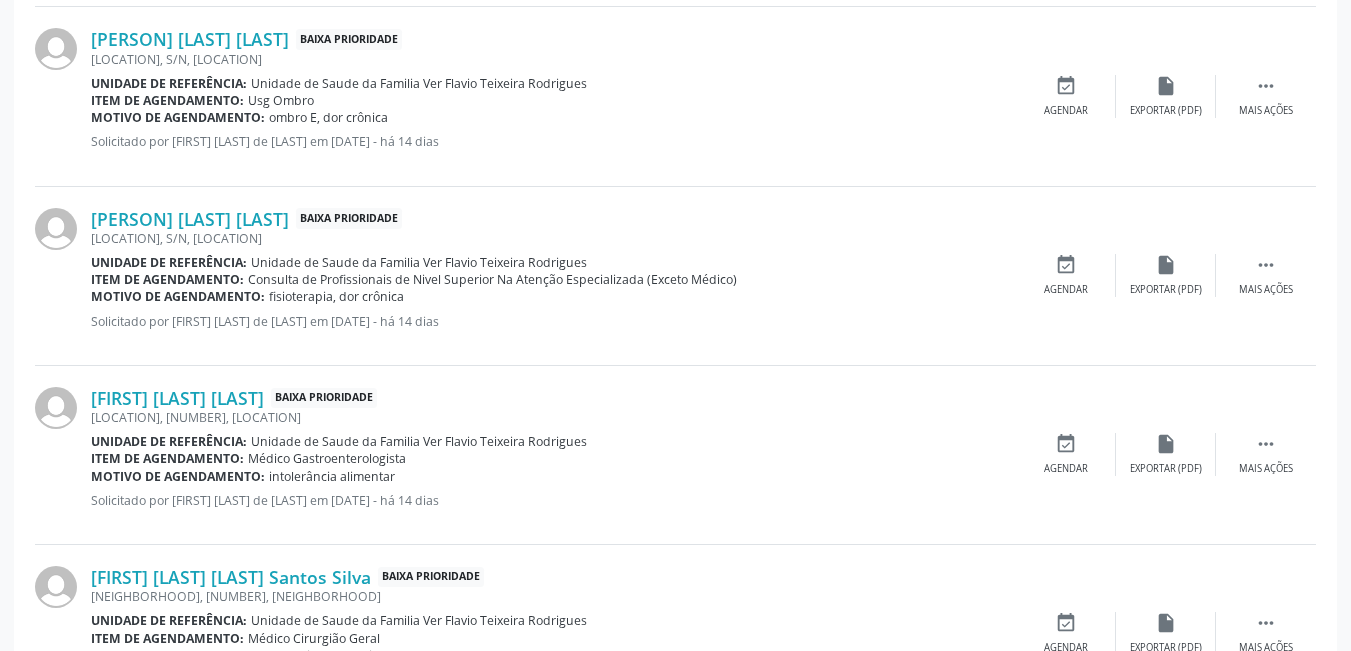scroll, scrollTop: 2796, scrollLeft: 0, axis: vertical 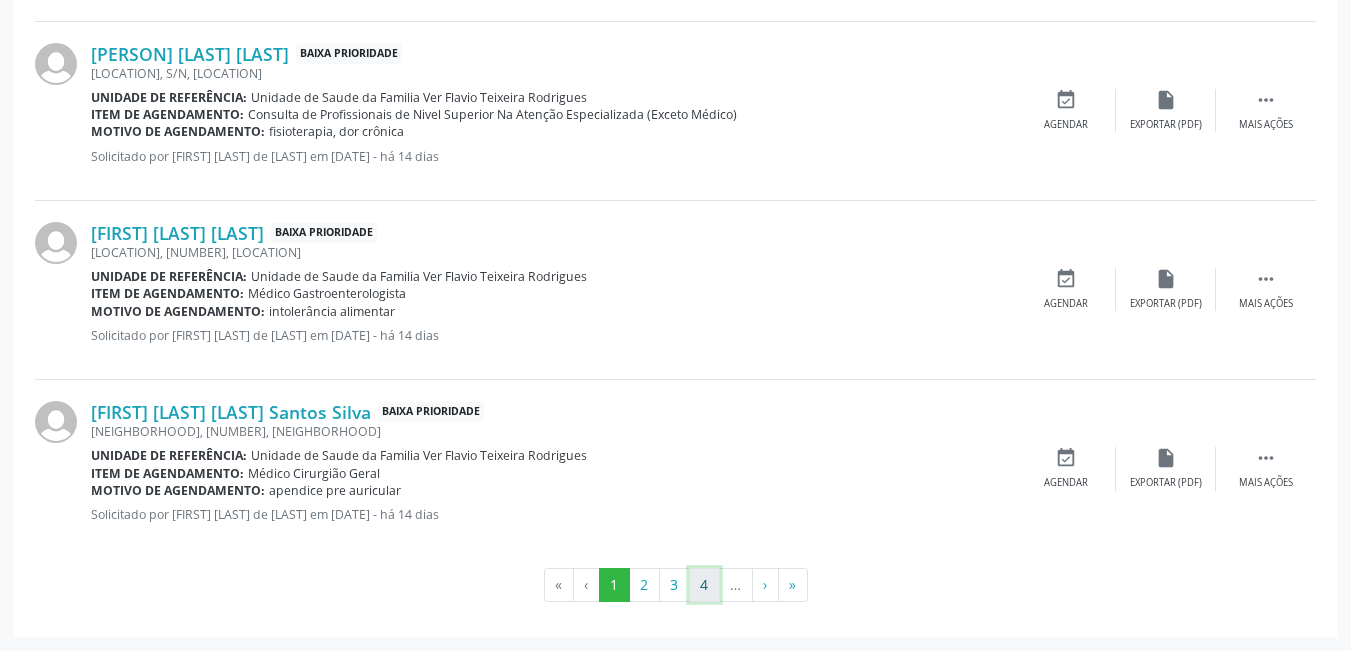 click on "4" at bounding box center (704, 585) 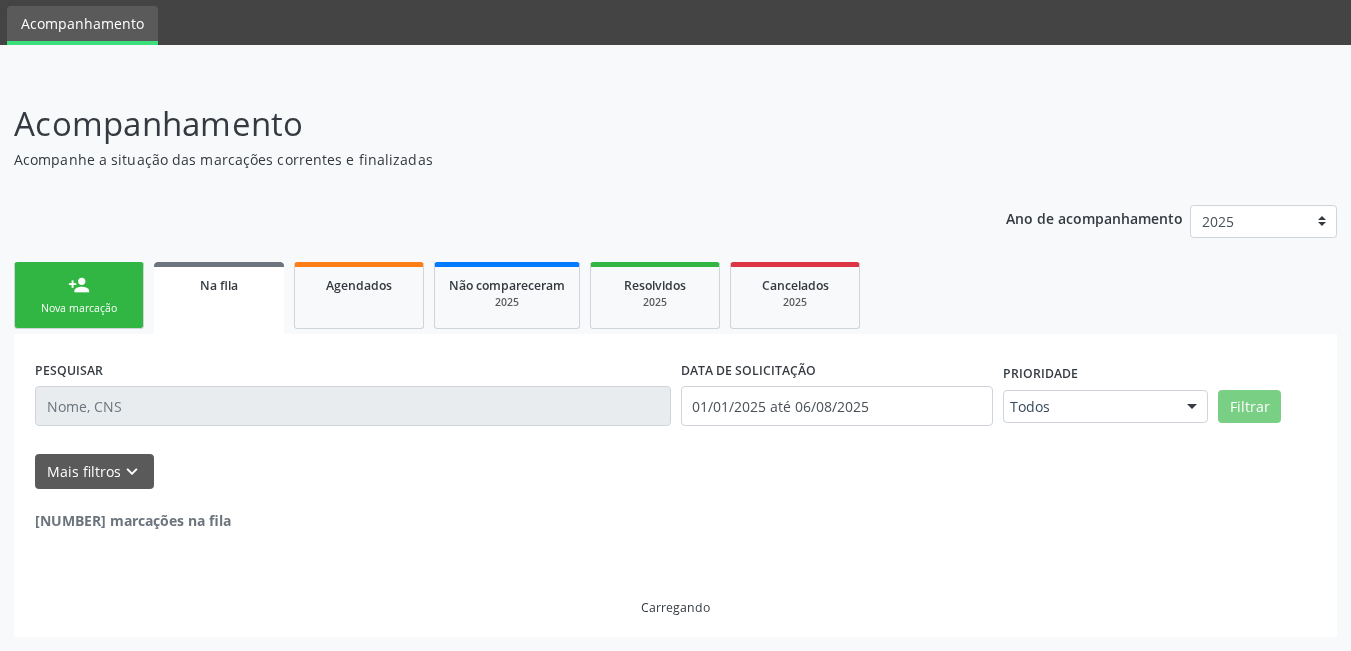 scroll, scrollTop: 2744, scrollLeft: 0, axis: vertical 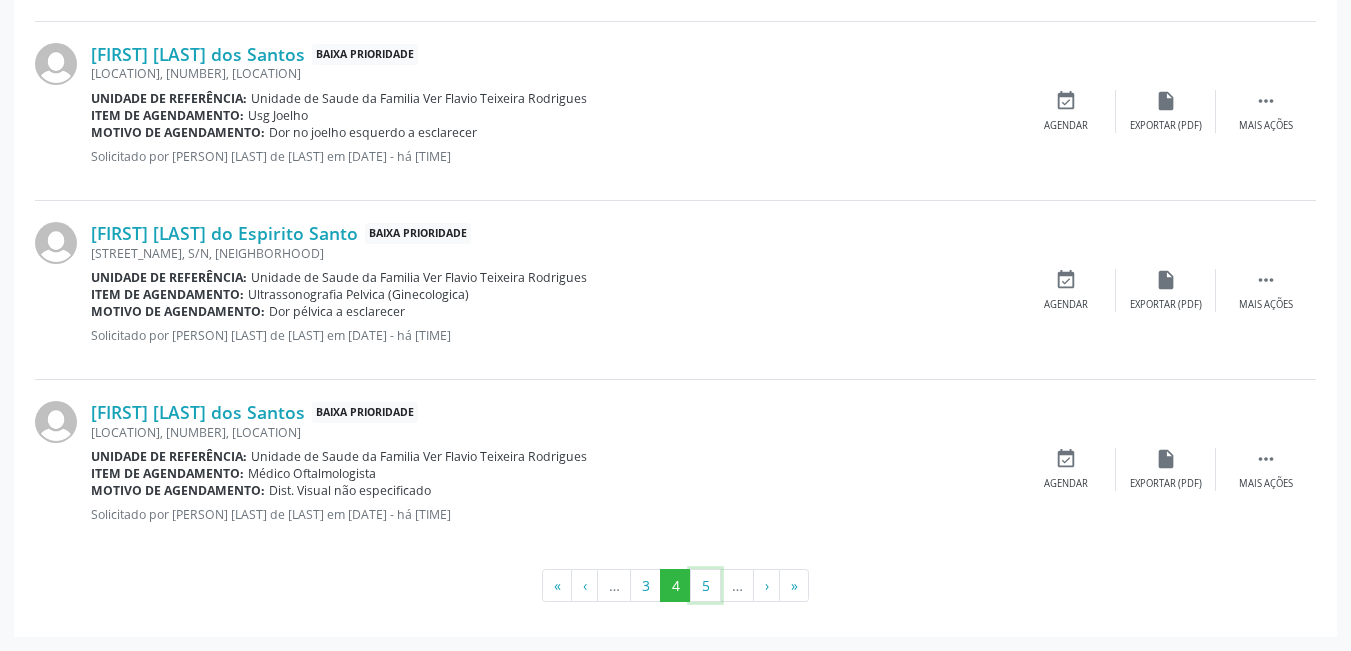 click on "5" at bounding box center (705, 586) 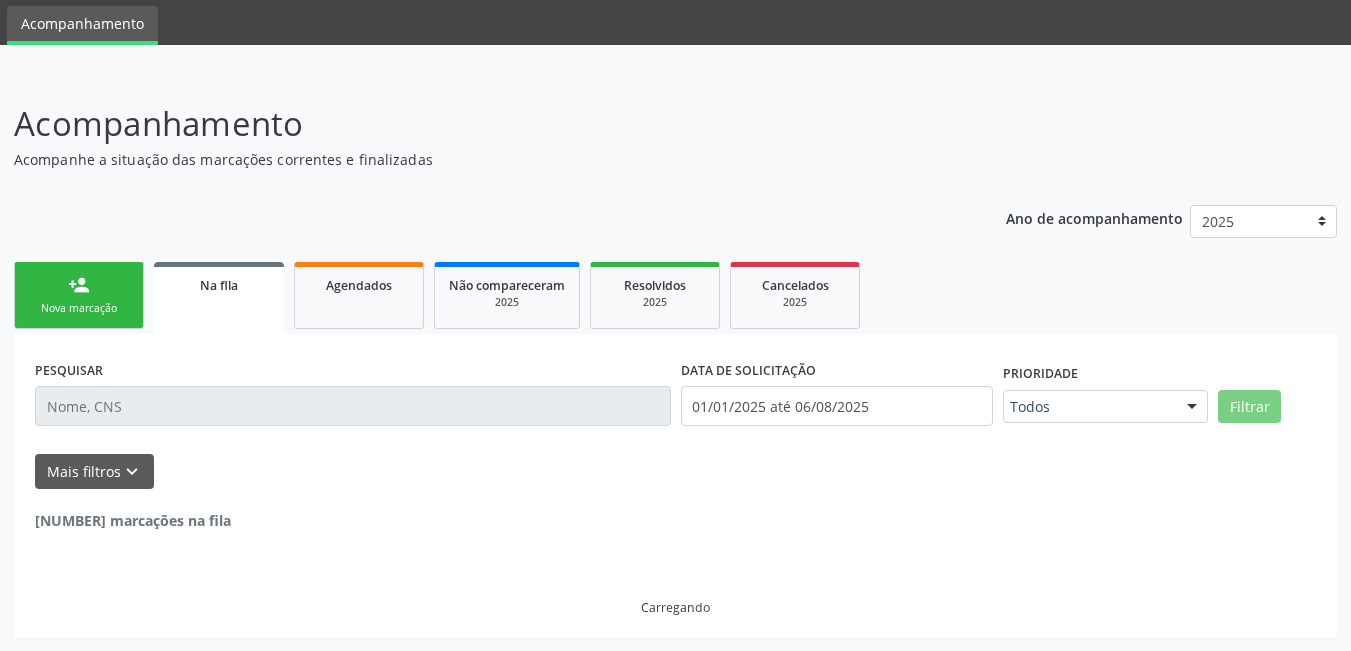 scroll, scrollTop: 65, scrollLeft: 0, axis: vertical 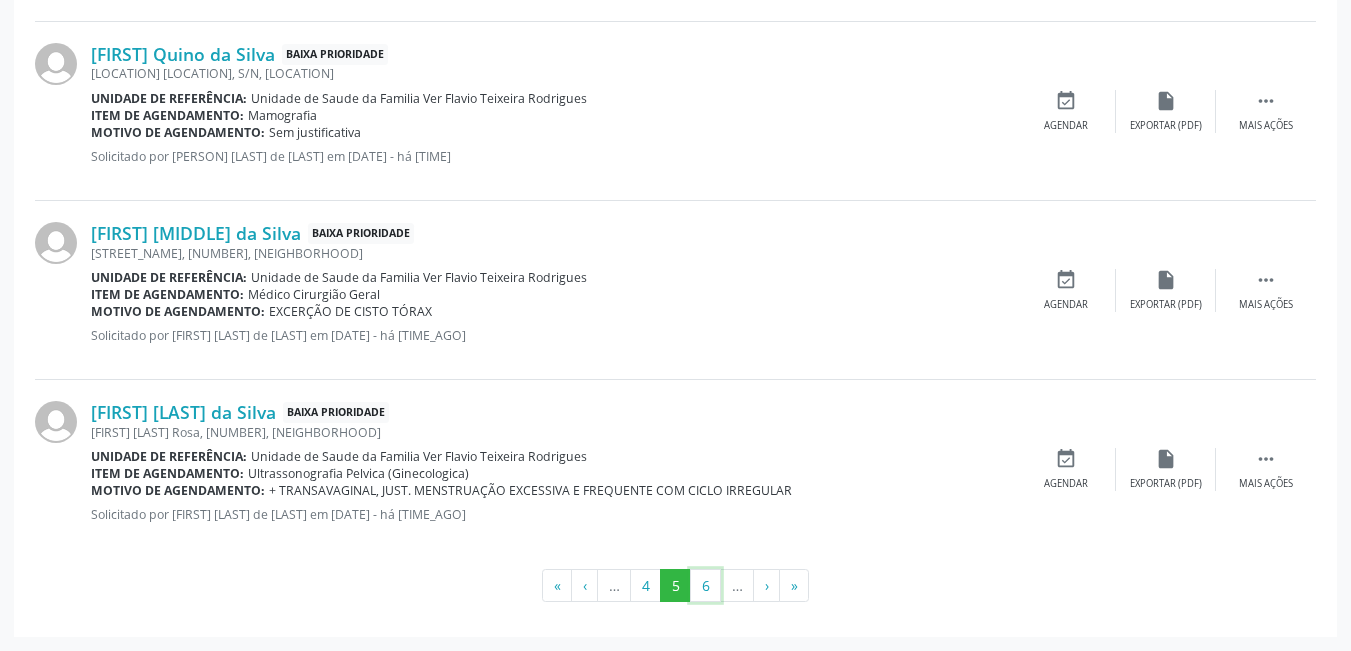 click on "6" at bounding box center [705, 586] 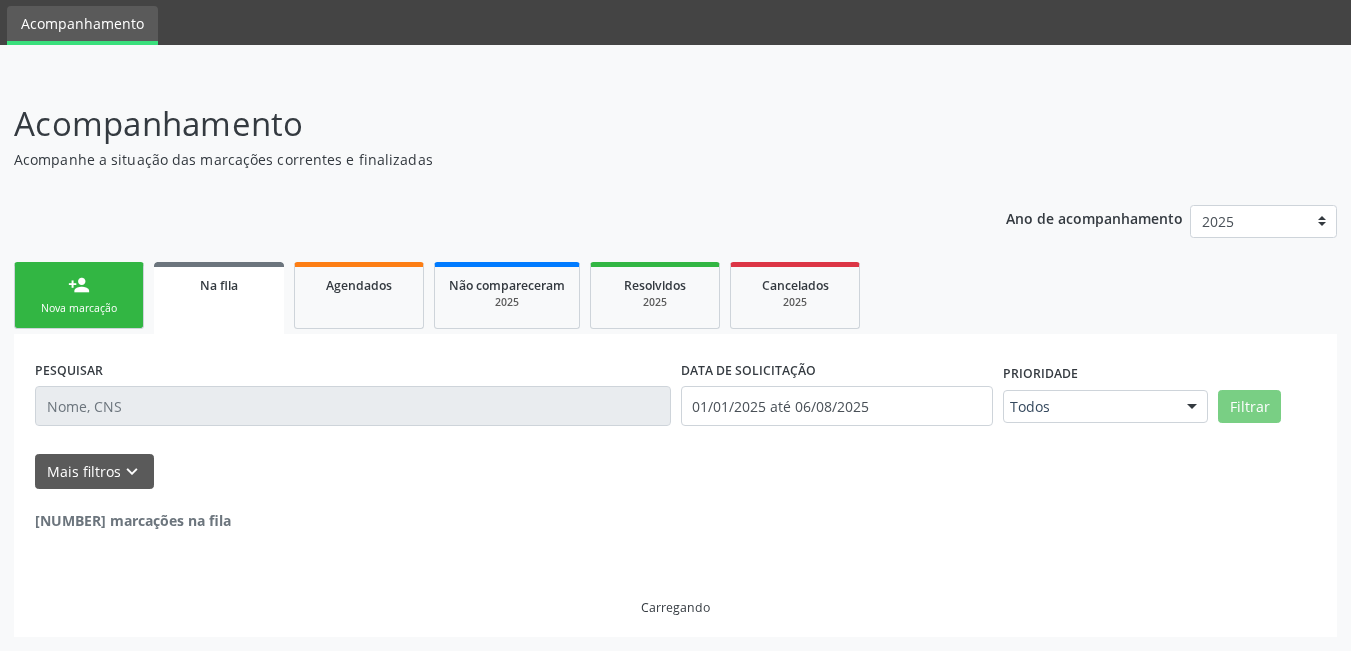 scroll, scrollTop: 65, scrollLeft: 0, axis: vertical 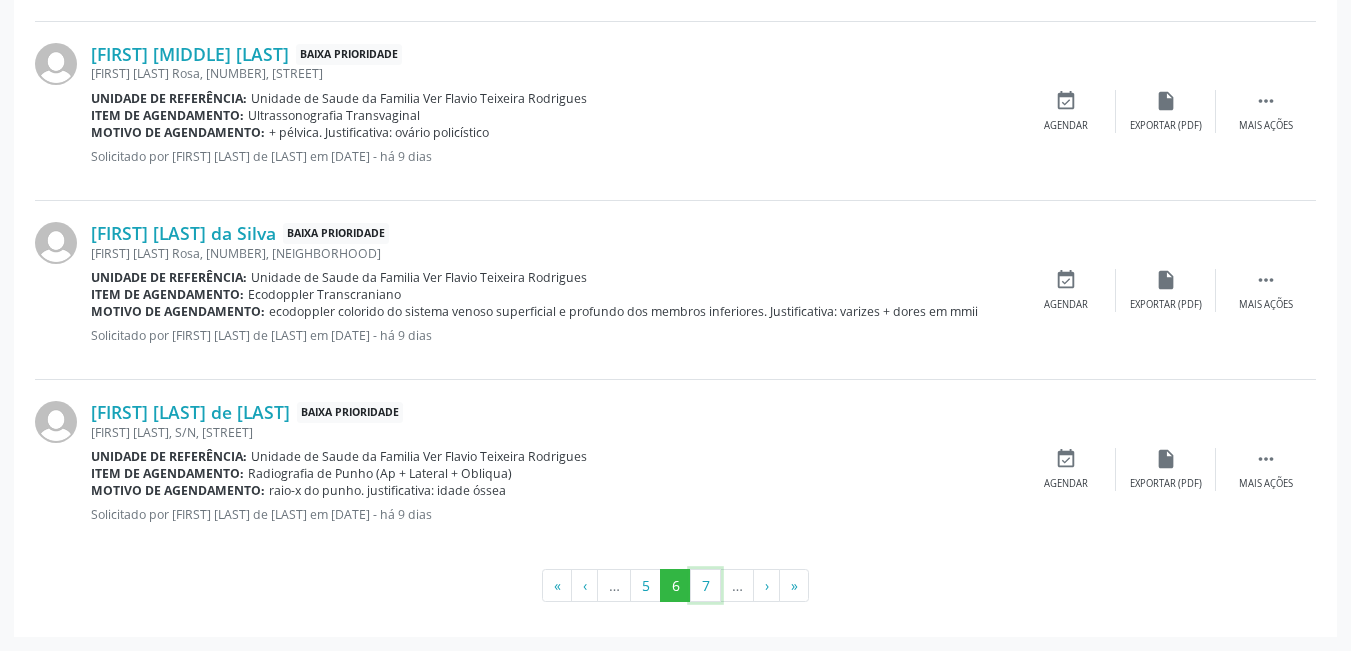 click on "7" at bounding box center [705, 586] 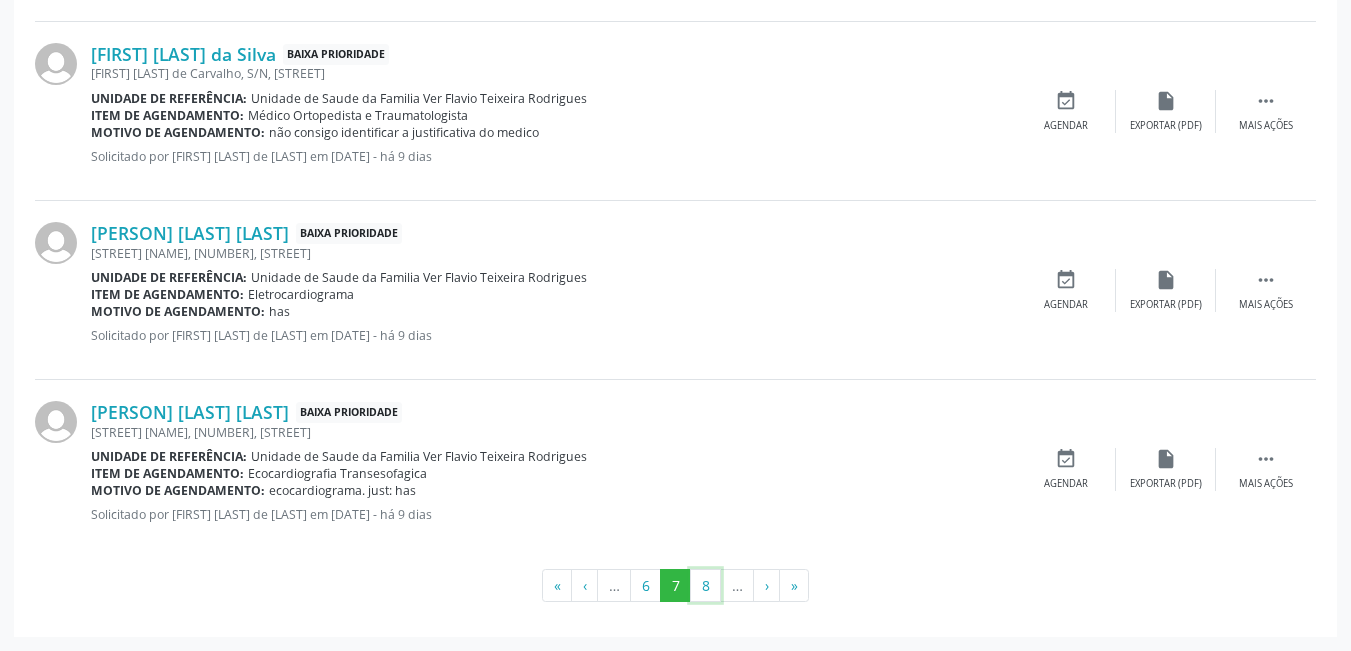 click on "8" at bounding box center [705, 586] 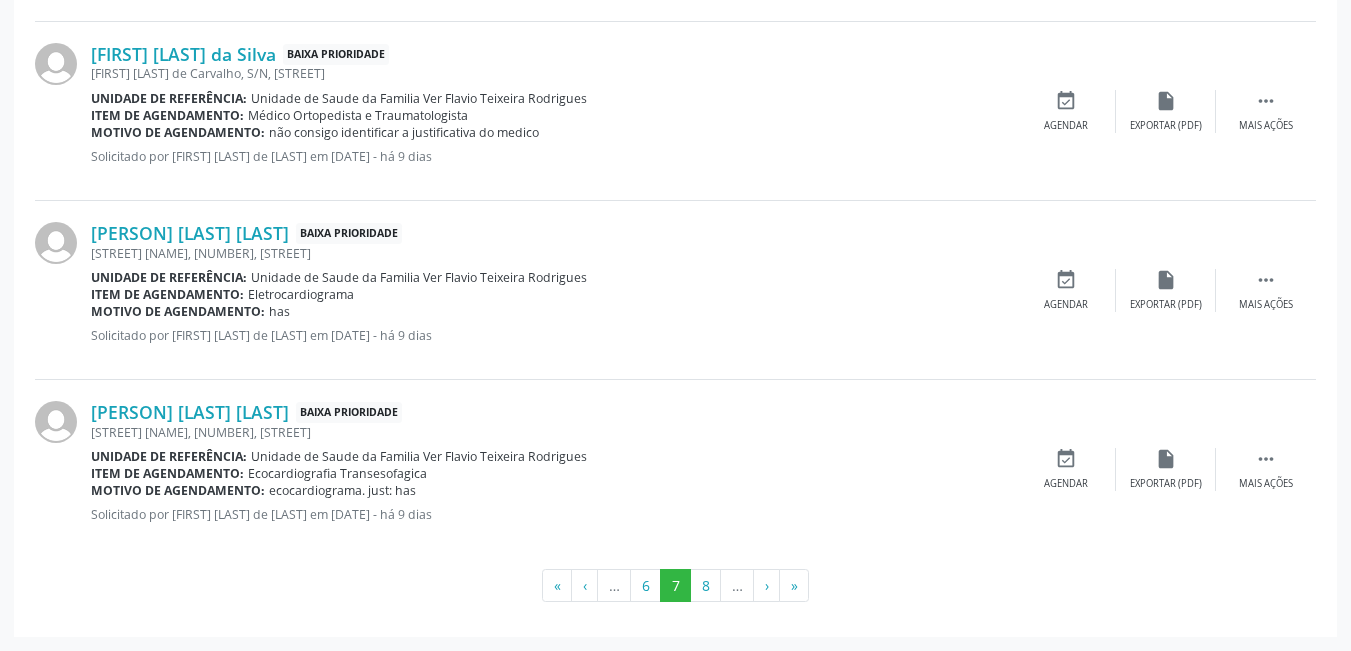 scroll, scrollTop: 65, scrollLeft: 0, axis: vertical 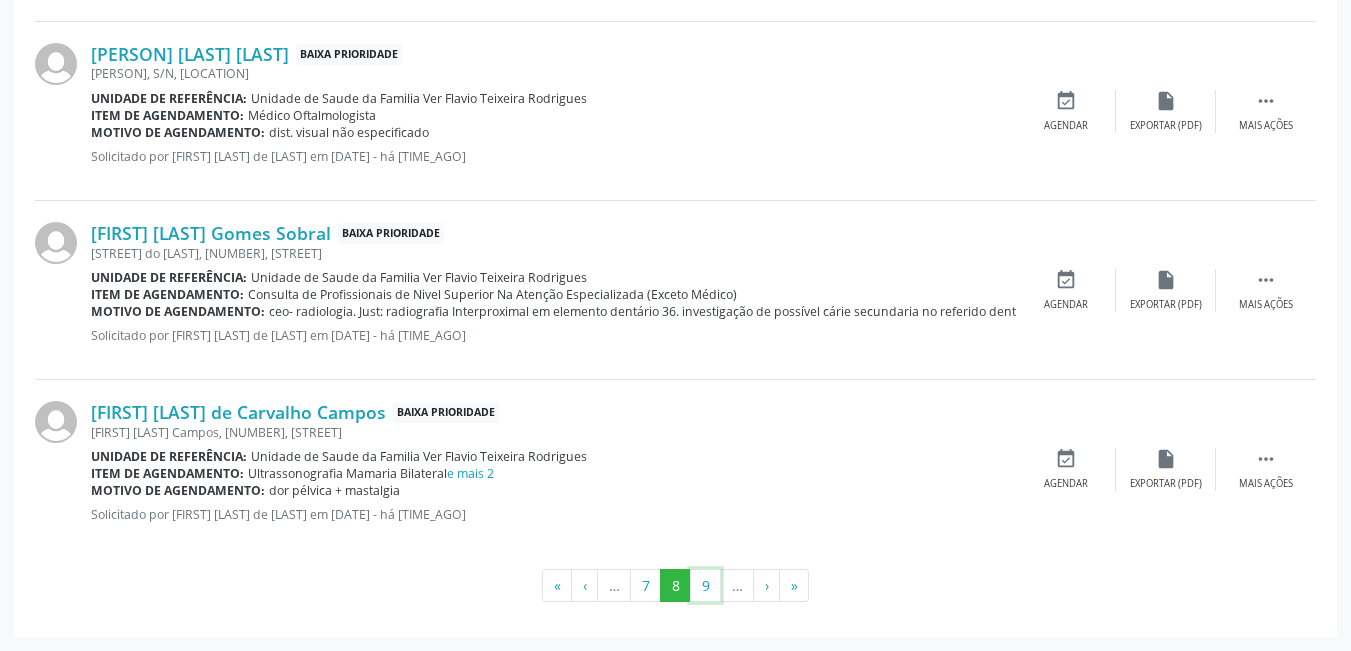 click on "9" at bounding box center (705, 586) 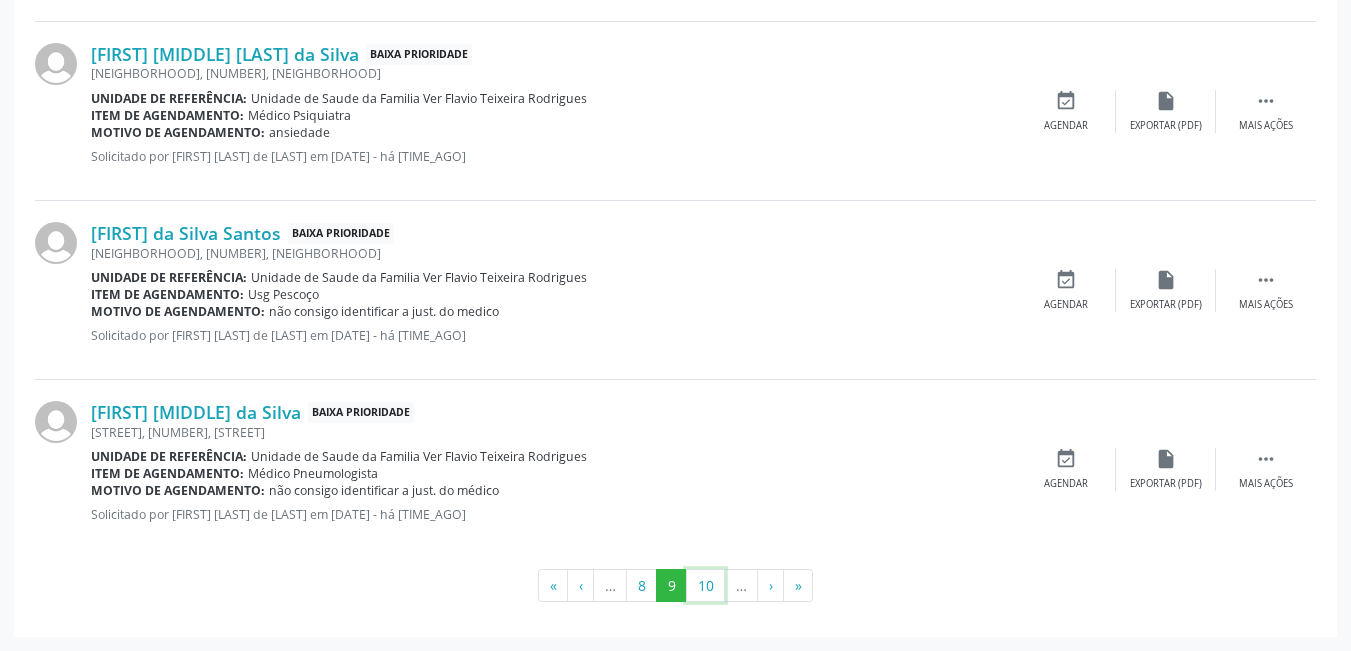 click on "10" at bounding box center (705, 586) 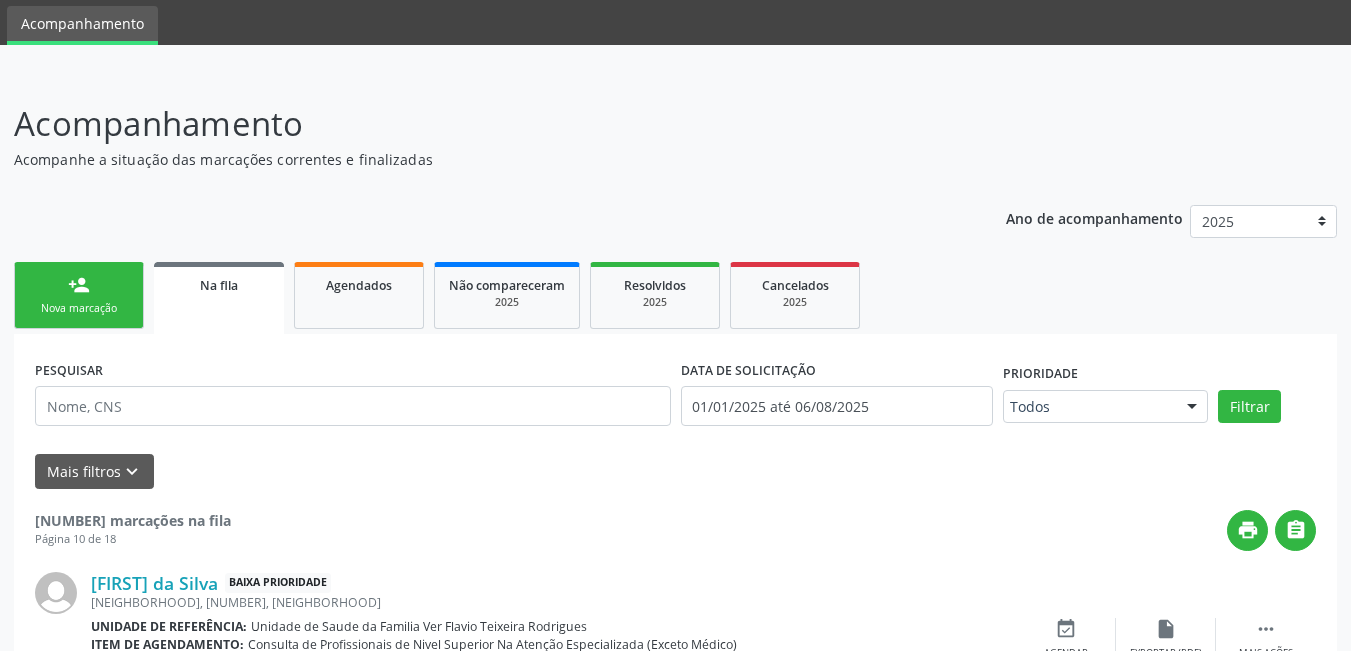 scroll, scrollTop: 2744, scrollLeft: 0, axis: vertical 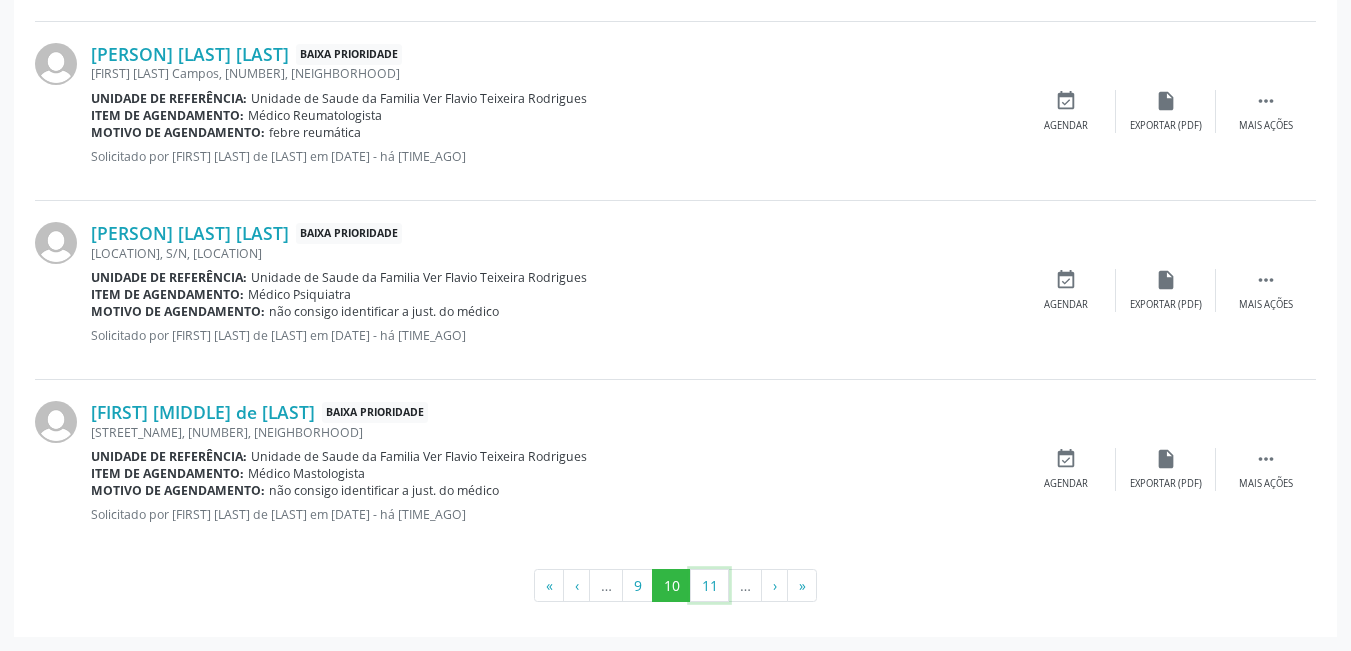 click on "11" at bounding box center [709, 586] 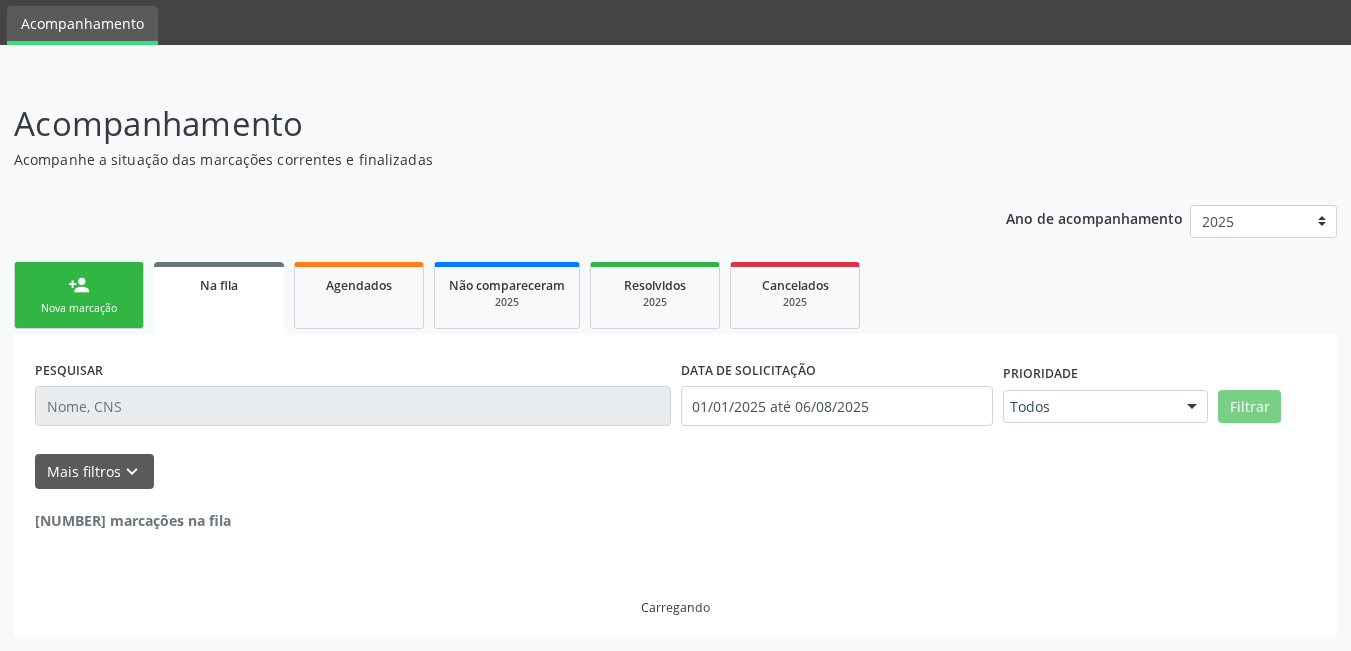 scroll, scrollTop: 65, scrollLeft: 0, axis: vertical 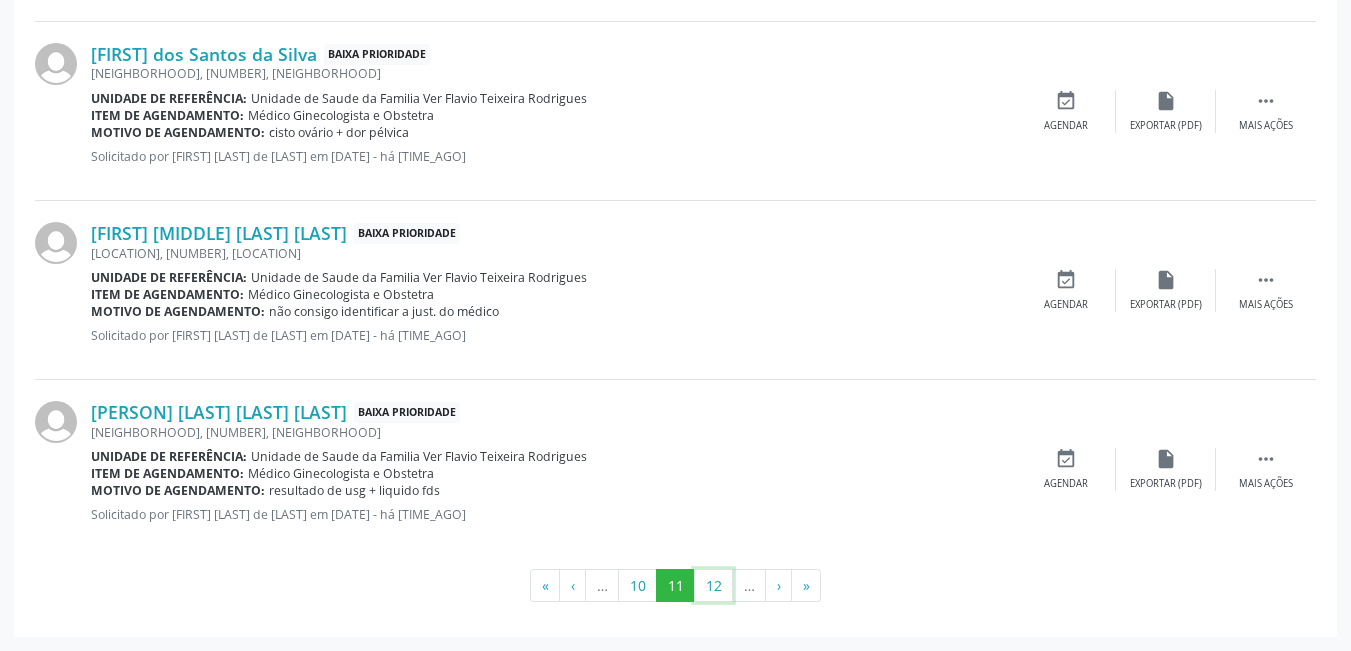 click on "12" at bounding box center [713, 586] 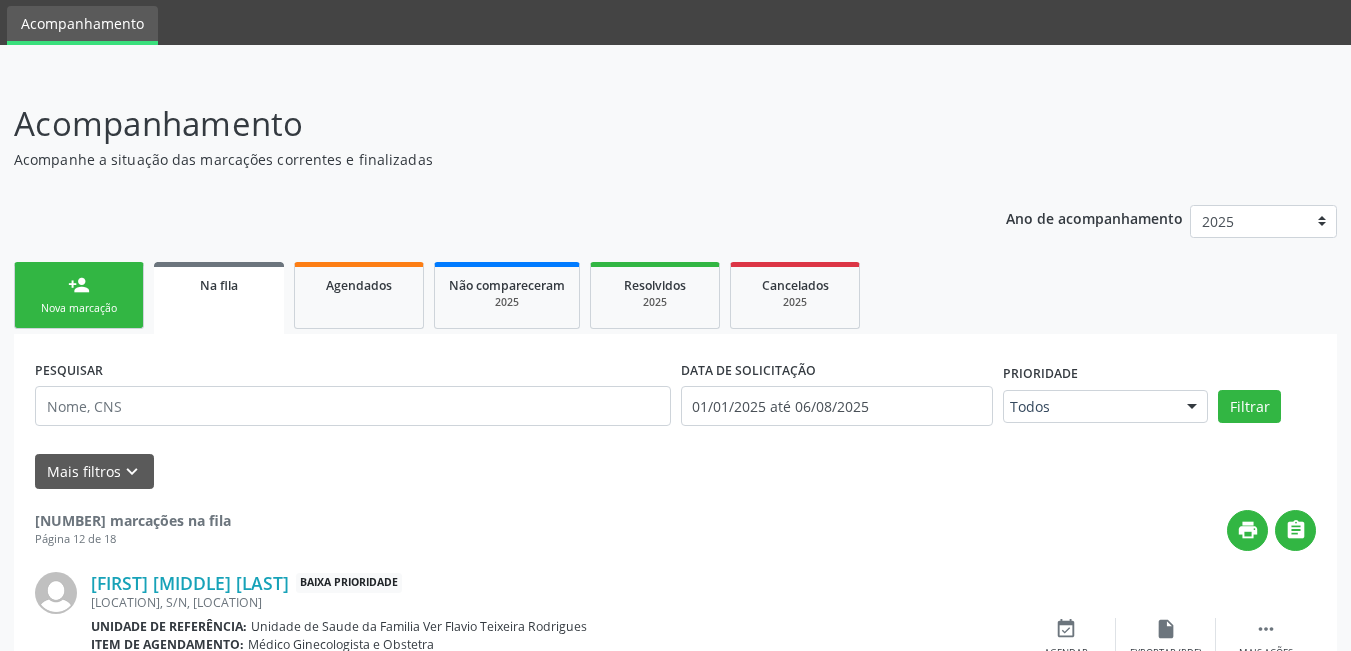 scroll, scrollTop: 2744, scrollLeft: 0, axis: vertical 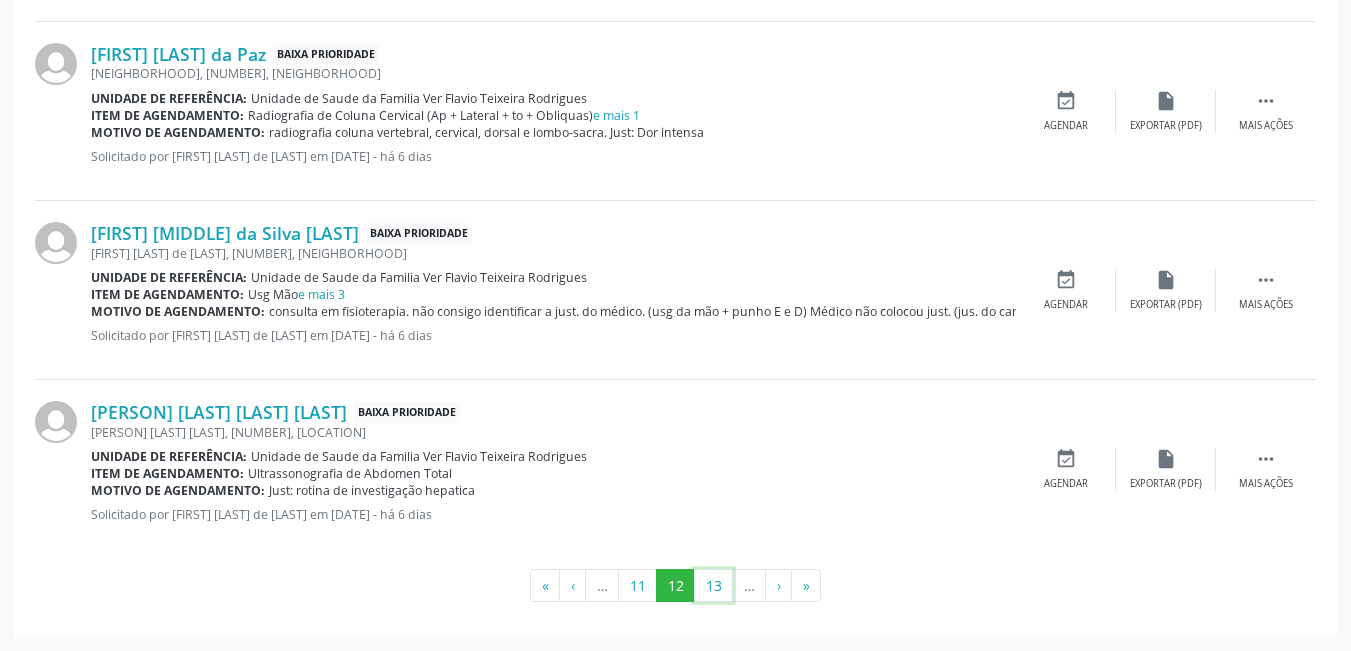 click on "13" at bounding box center [713, 586] 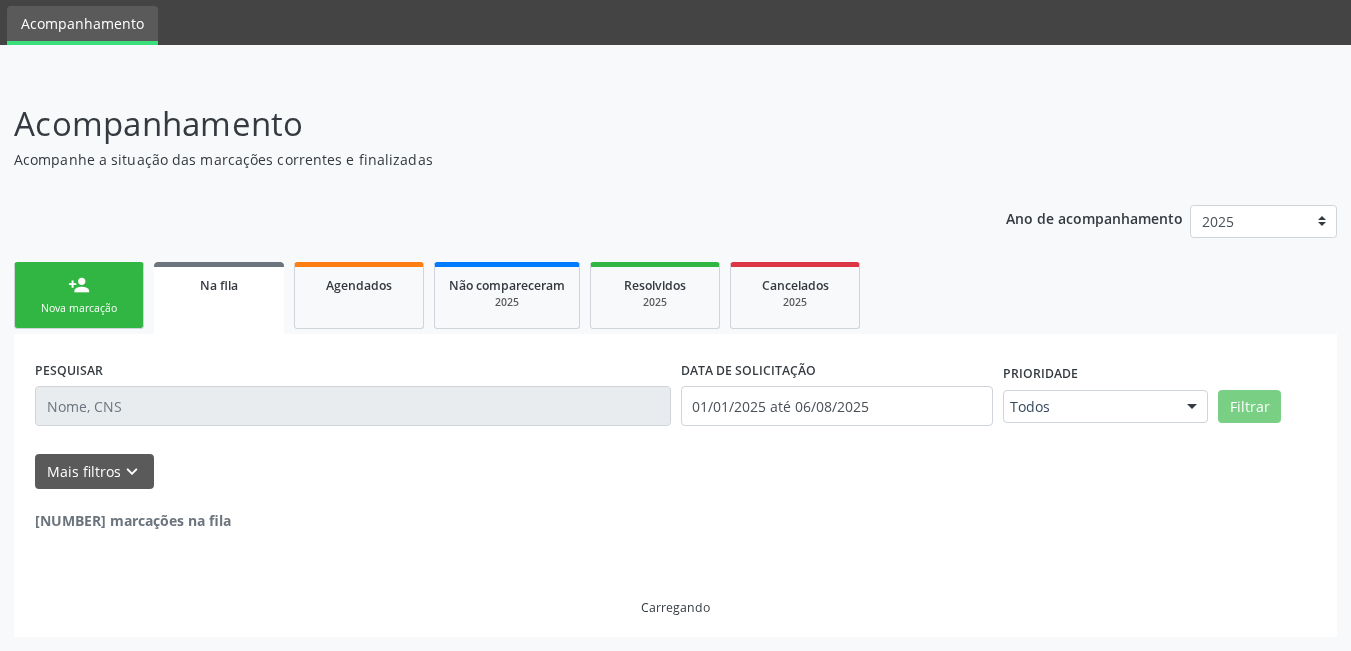 scroll, scrollTop: 65, scrollLeft: 0, axis: vertical 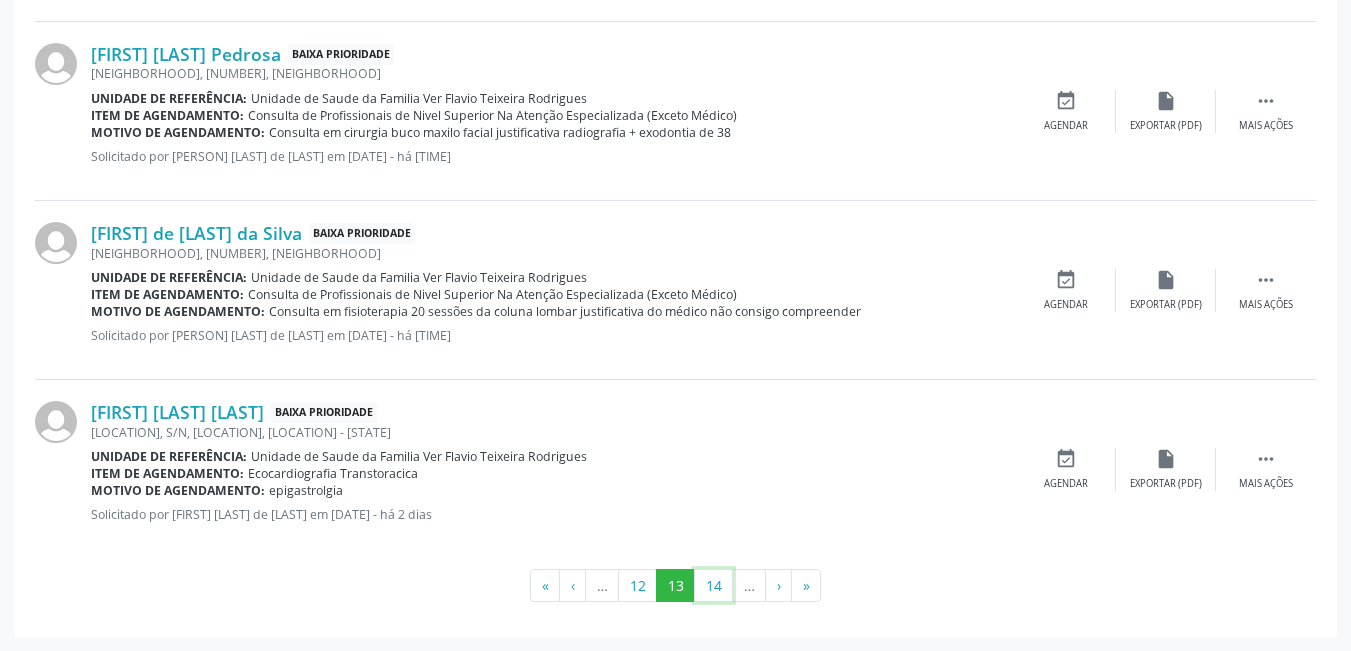 click on "14" at bounding box center (713, 586) 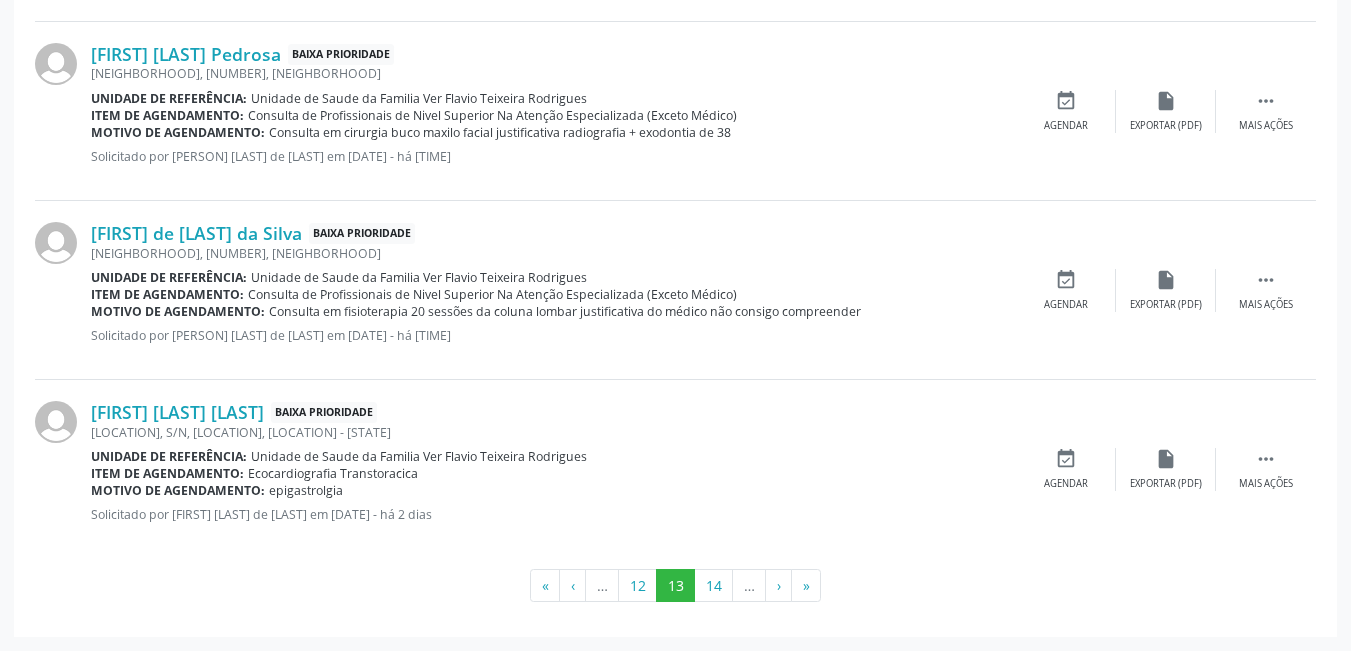 scroll, scrollTop: 65, scrollLeft: 0, axis: vertical 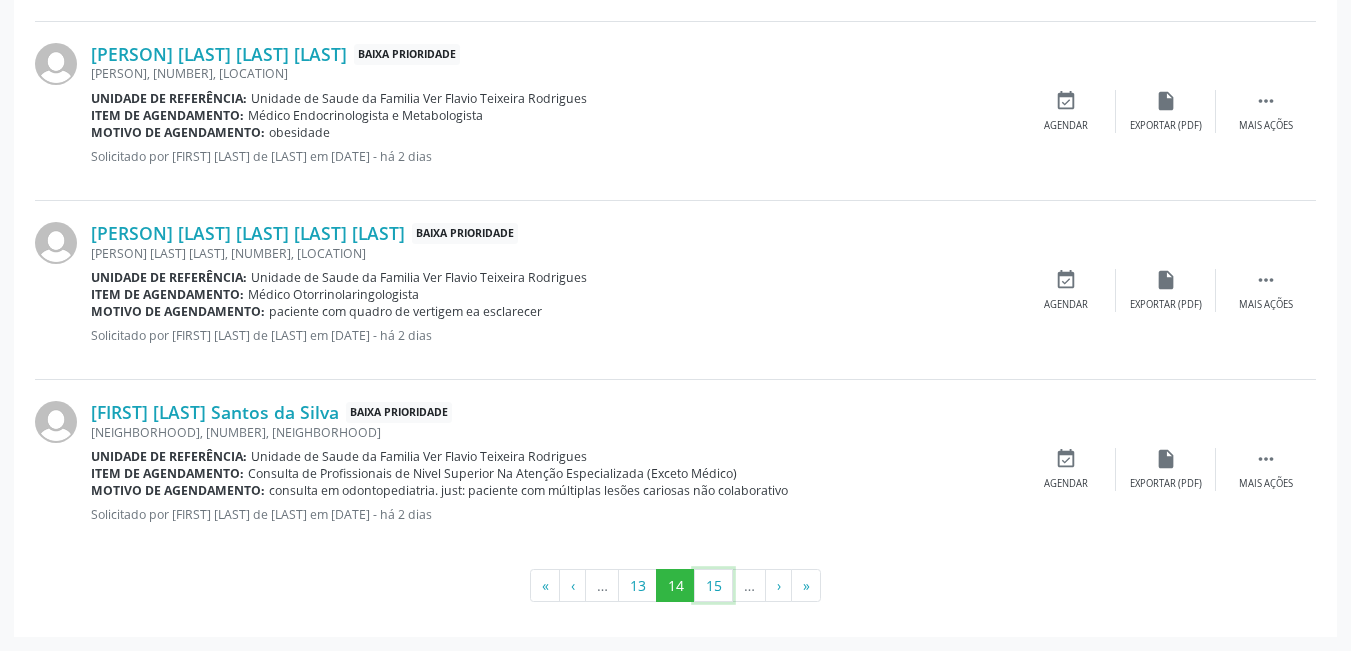 click on "15" at bounding box center (713, 586) 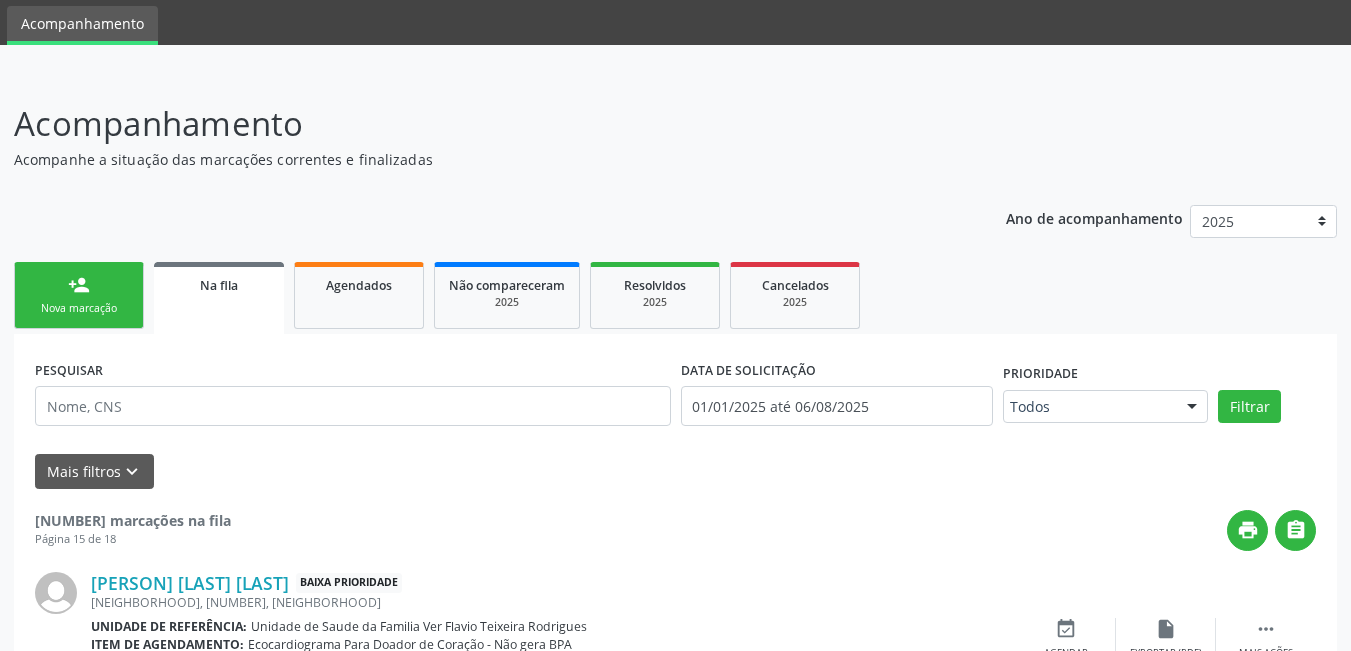 scroll, scrollTop: 2744, scrollLeft: 0, axis: vertical 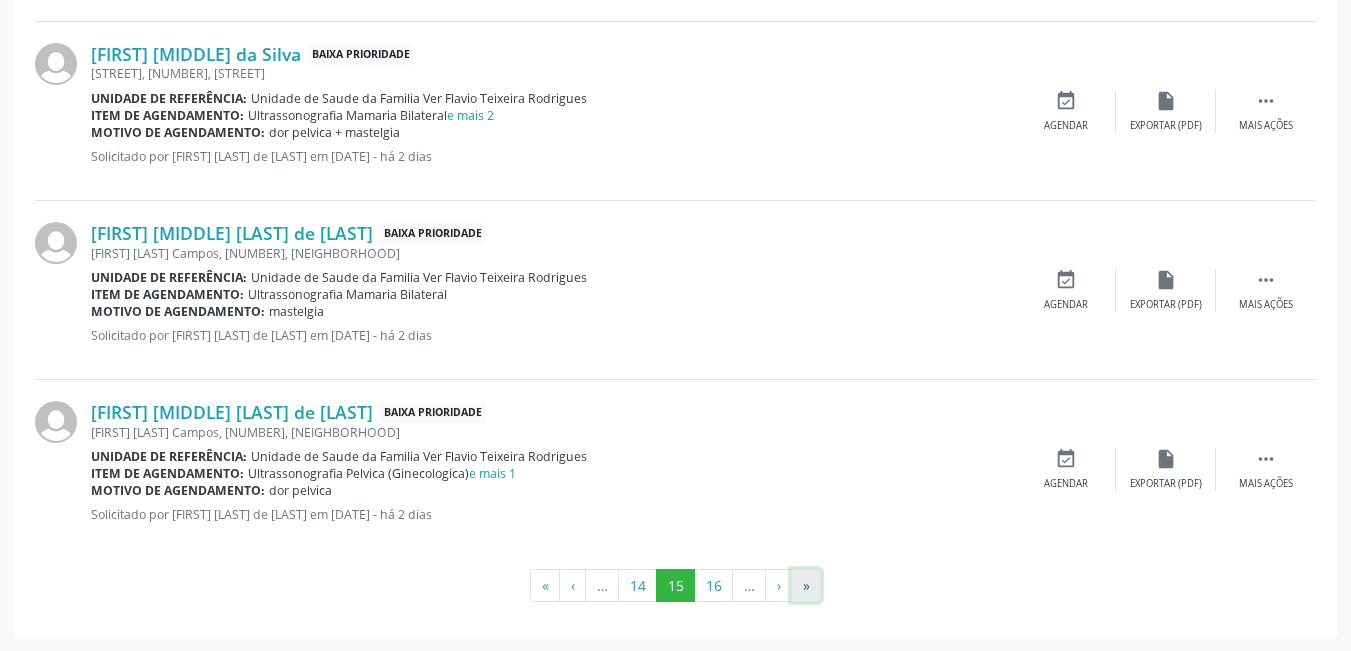 click on "»" at bounding box center [806, 586] 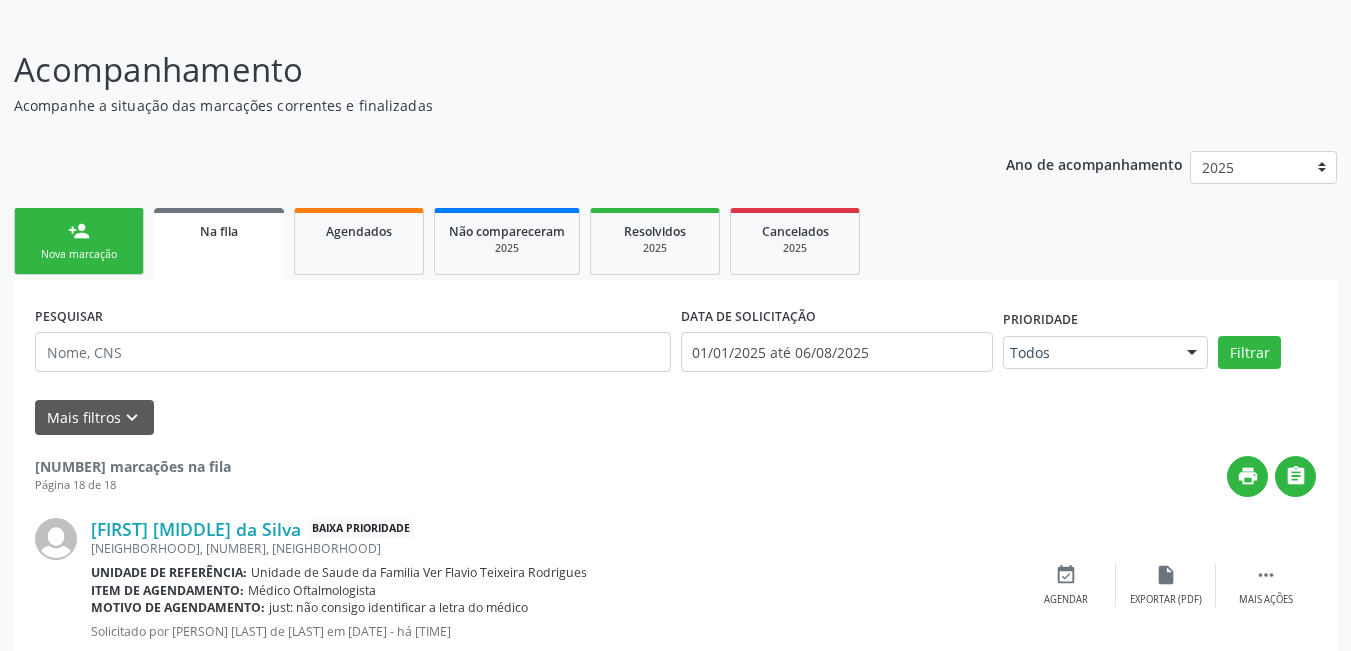 scroll, scrollTop: 0, scrollLeft: 0, axis: both 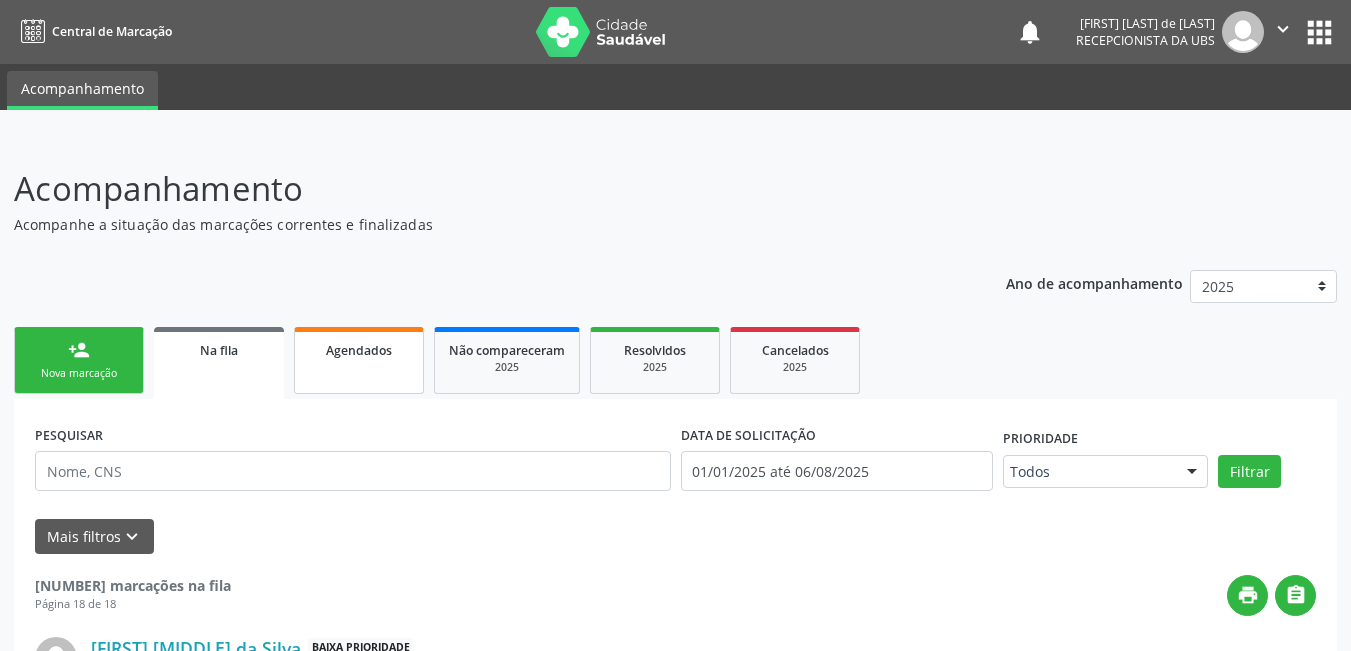 click on "Agendados" at bounding box center [359, 360] 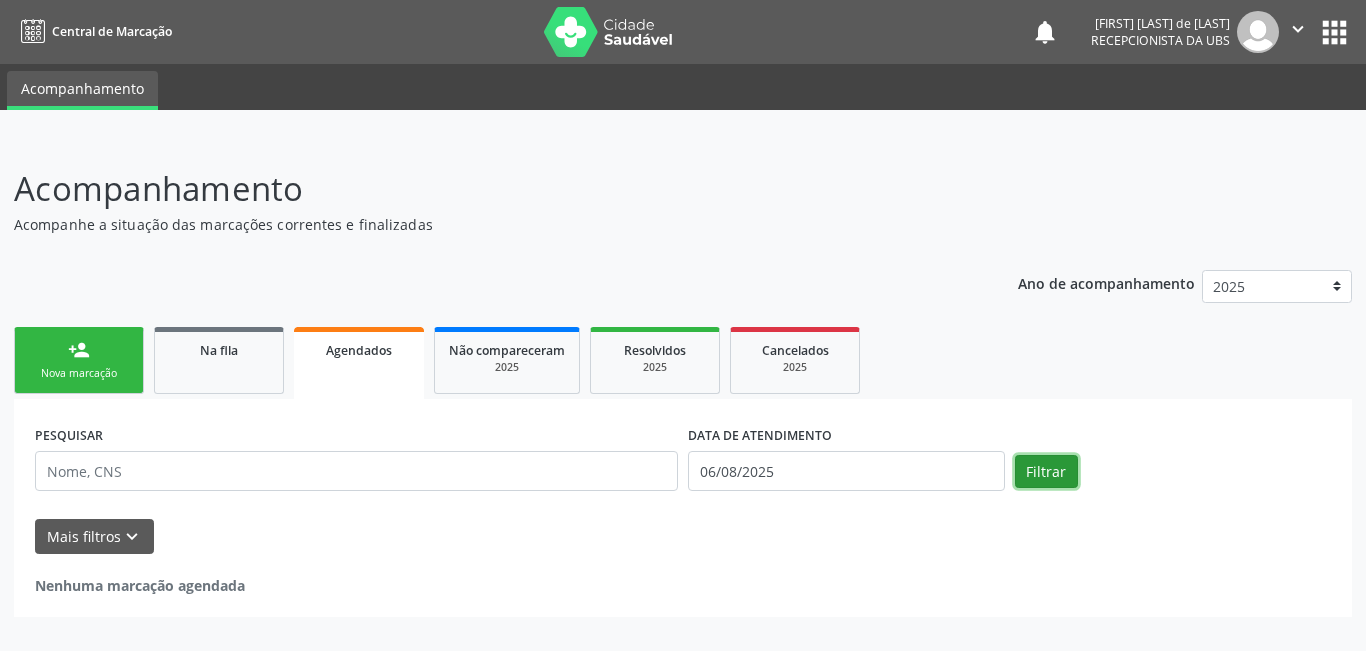 click on "Filtrar" at bounding box center (1046, 472) 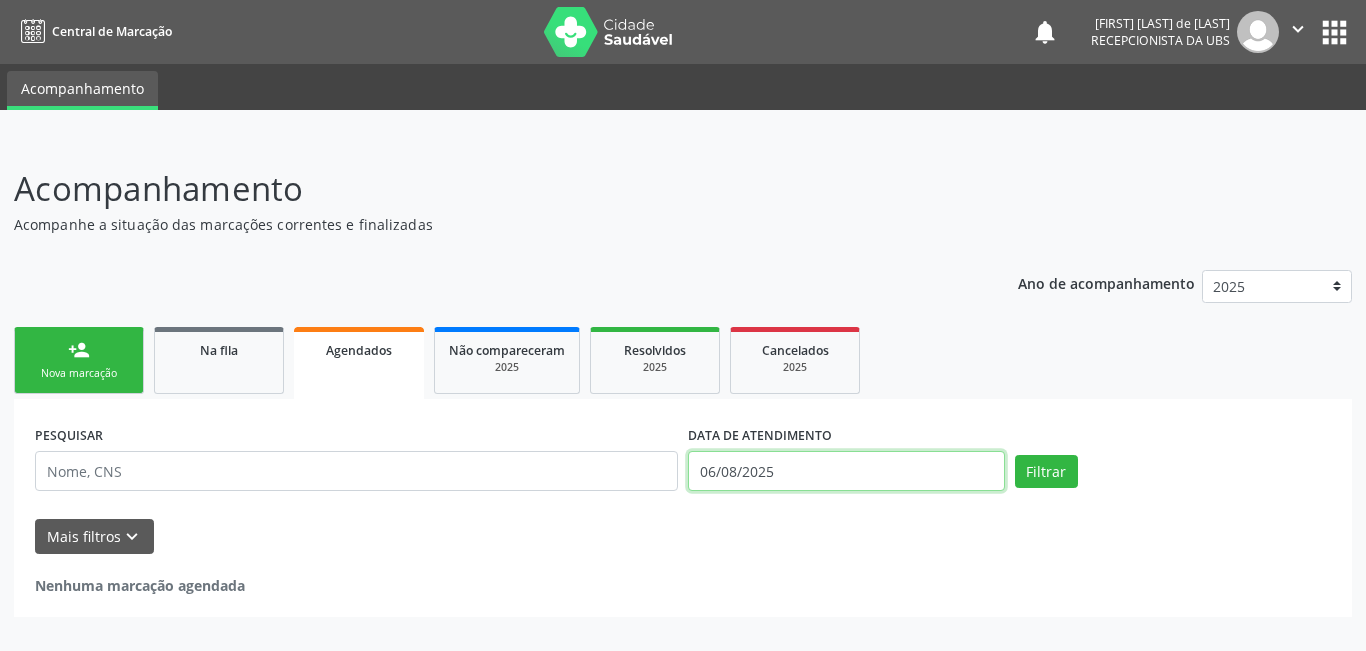 click on "06/08/2025" at bounding box center [846, 471] 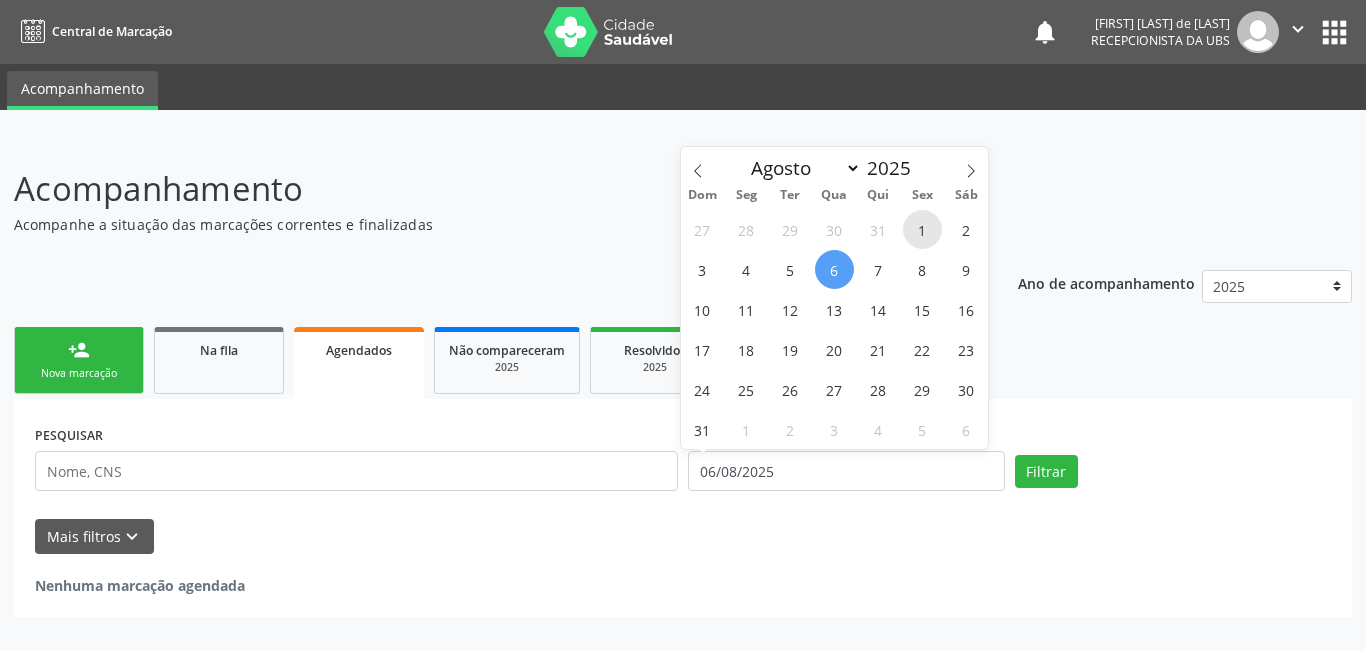 click on "1" at bounding box center [922, 229] 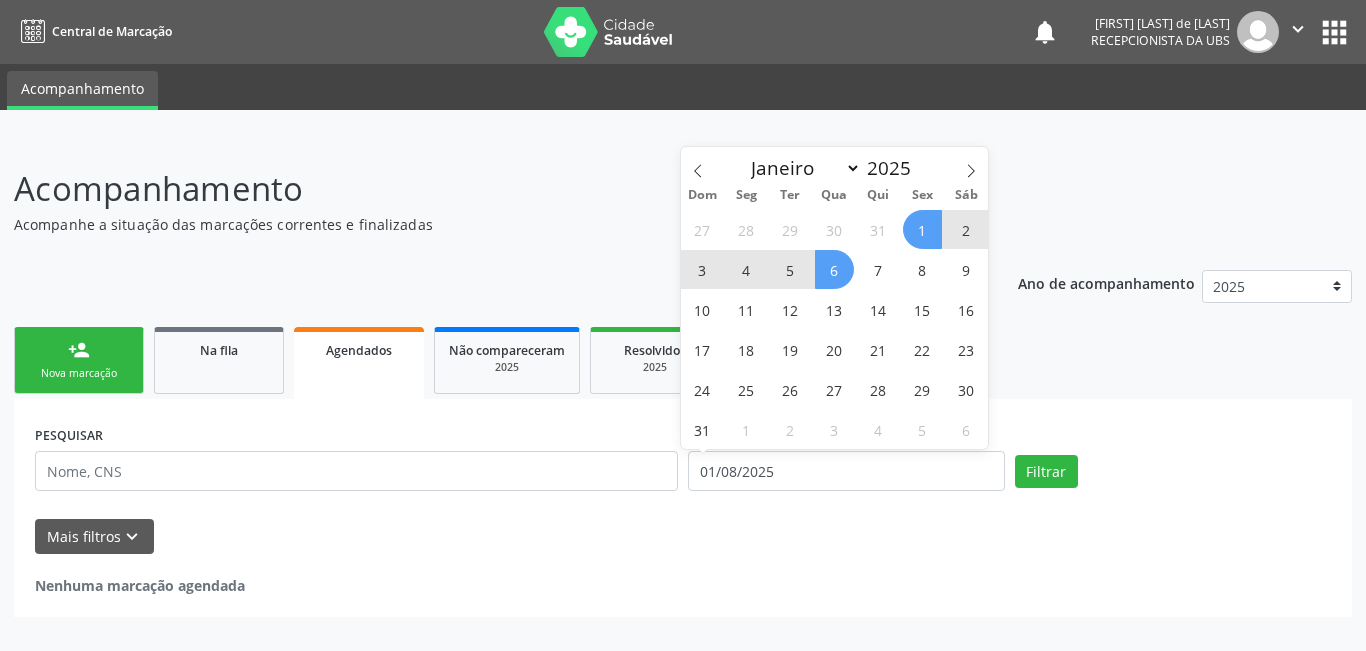 click on "6" at bounding box center [834, 269] 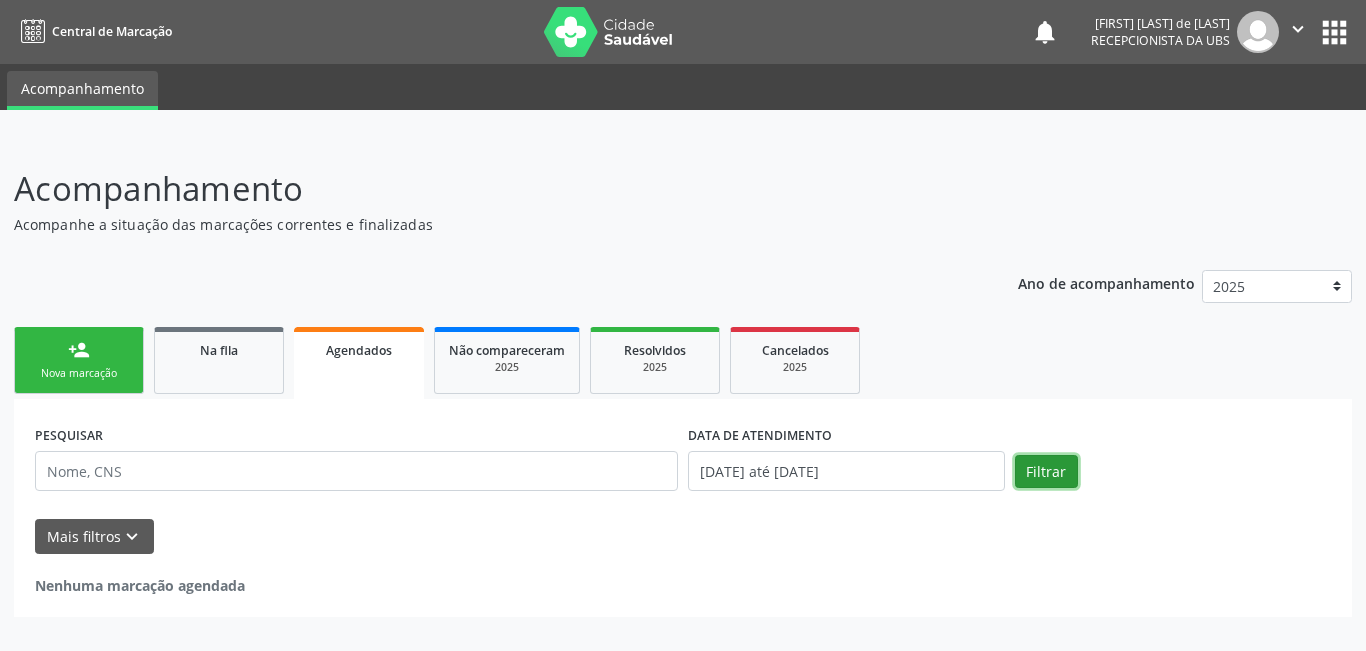 click on "Filtrar" at bounding box center (1046, 472) 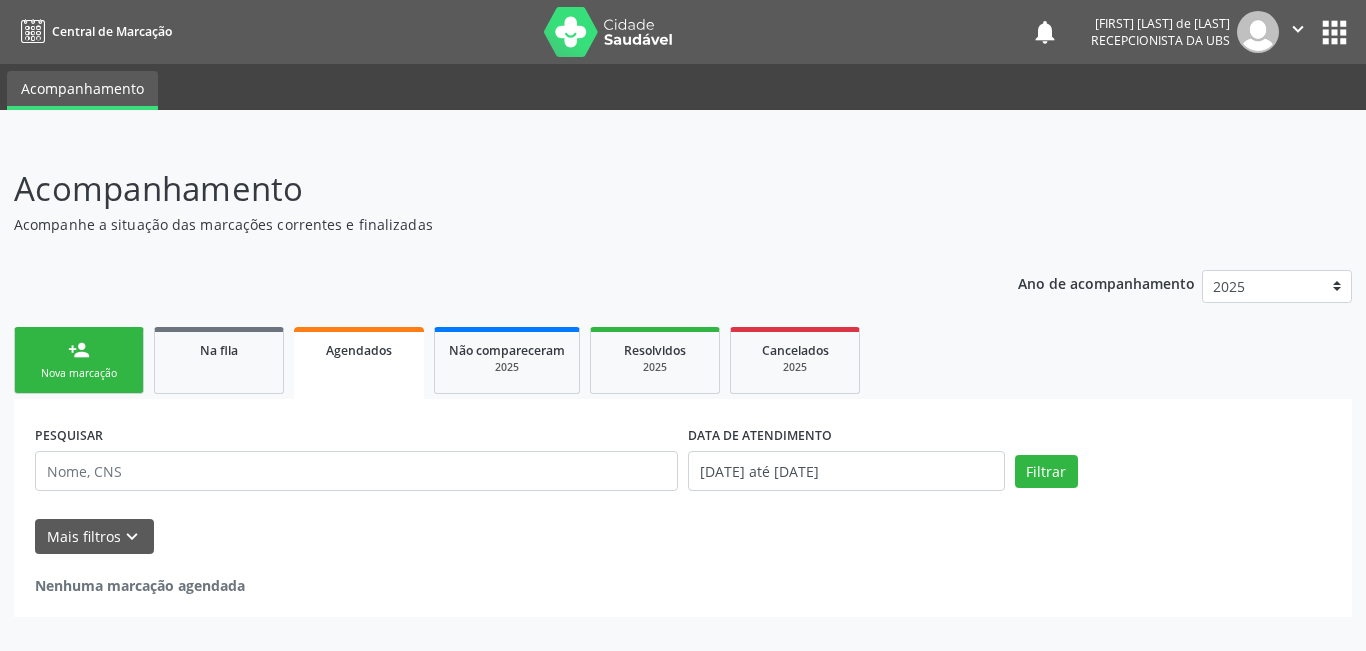 click on "person_add" at bounding box center [79, 350] 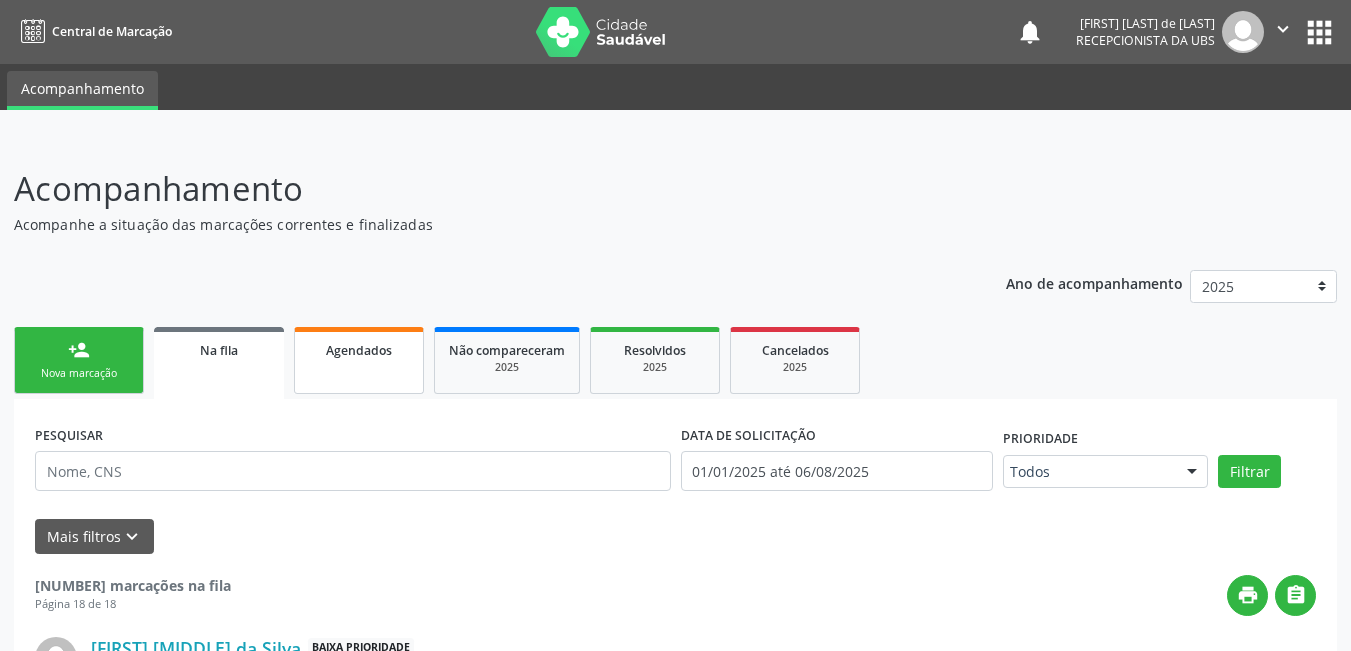 click on "person_add
Nova marcação" at bounding box center (79, 360) 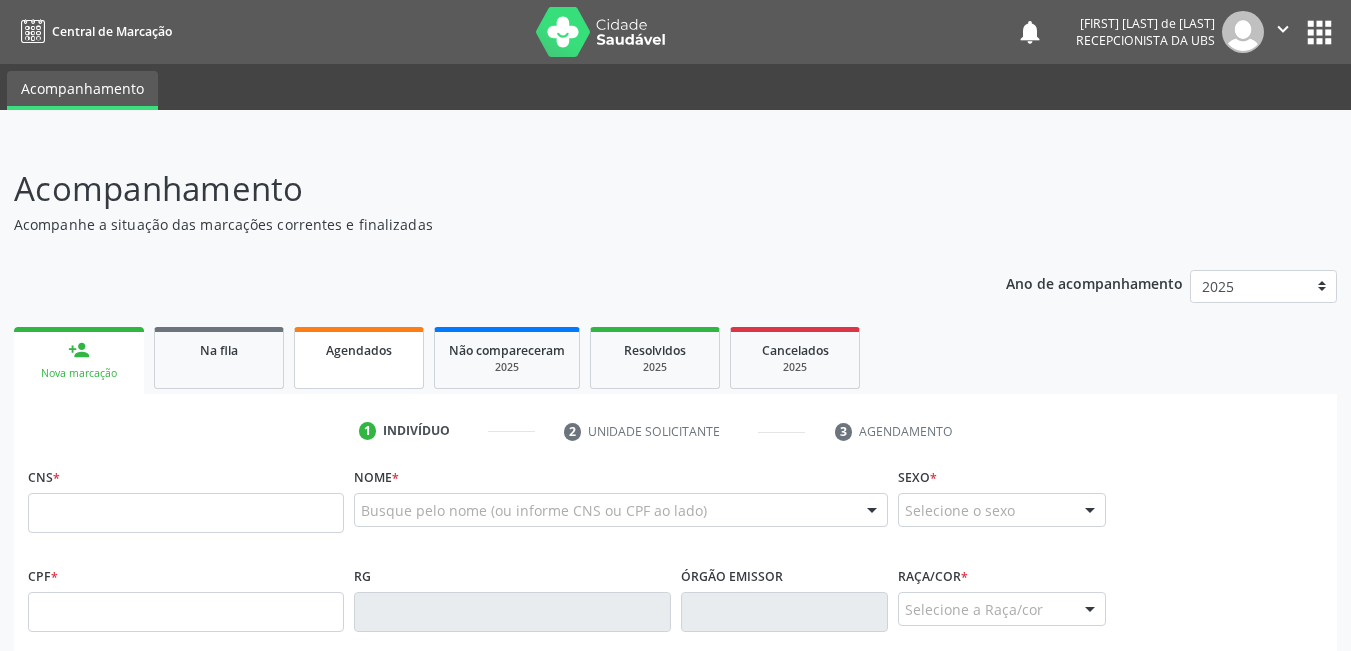 click on "person_add
Nova marcação" at bounding box center [79, 360] 